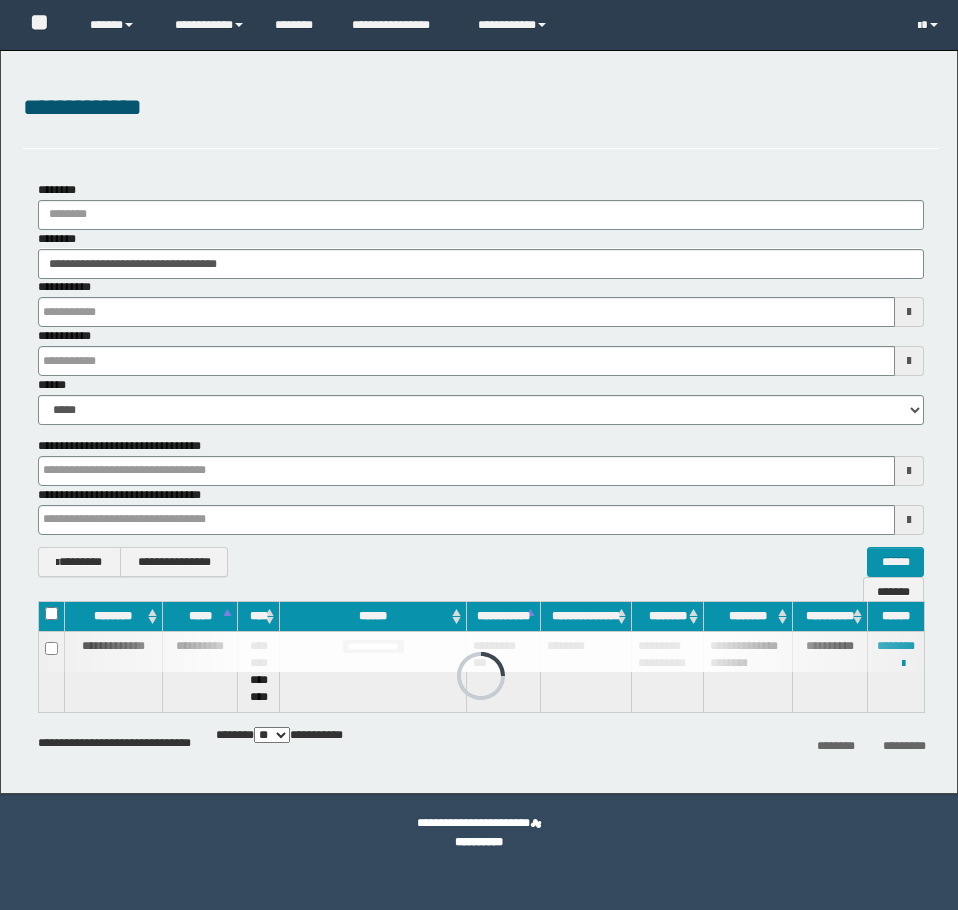 scroll, scrollTop: 0, scrollLeft: 0, axis: both 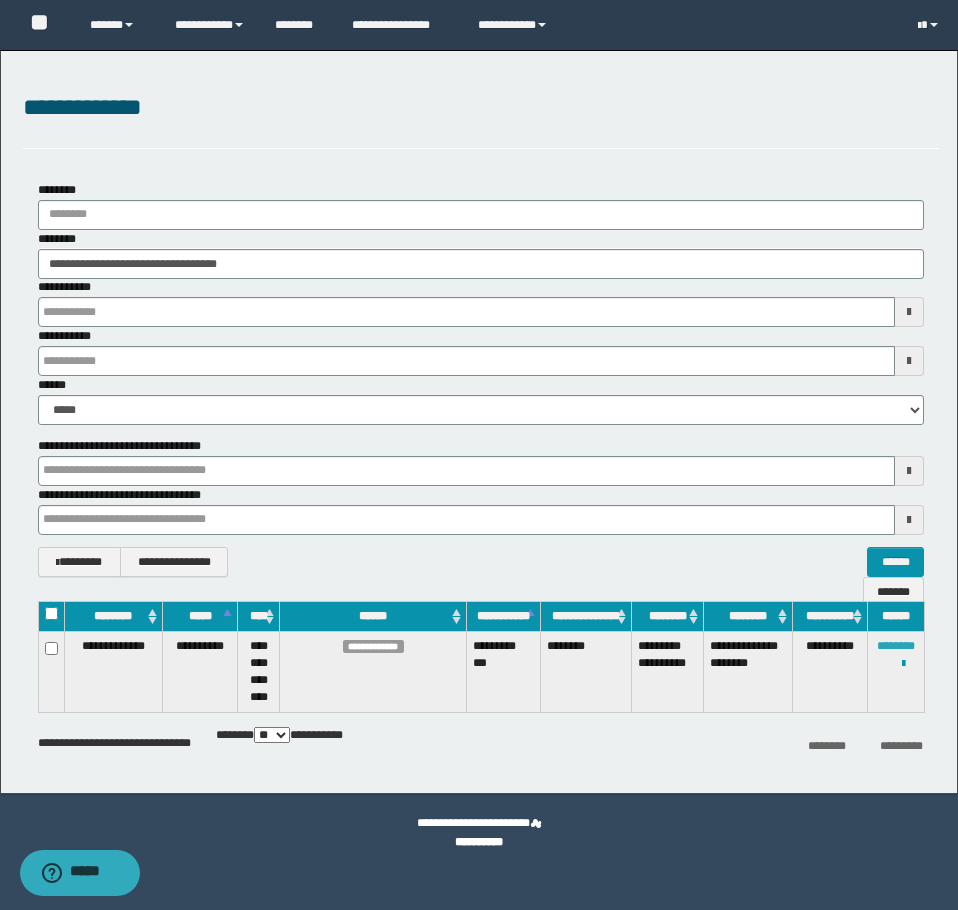 click on "********" at bounding box center (896, 646) 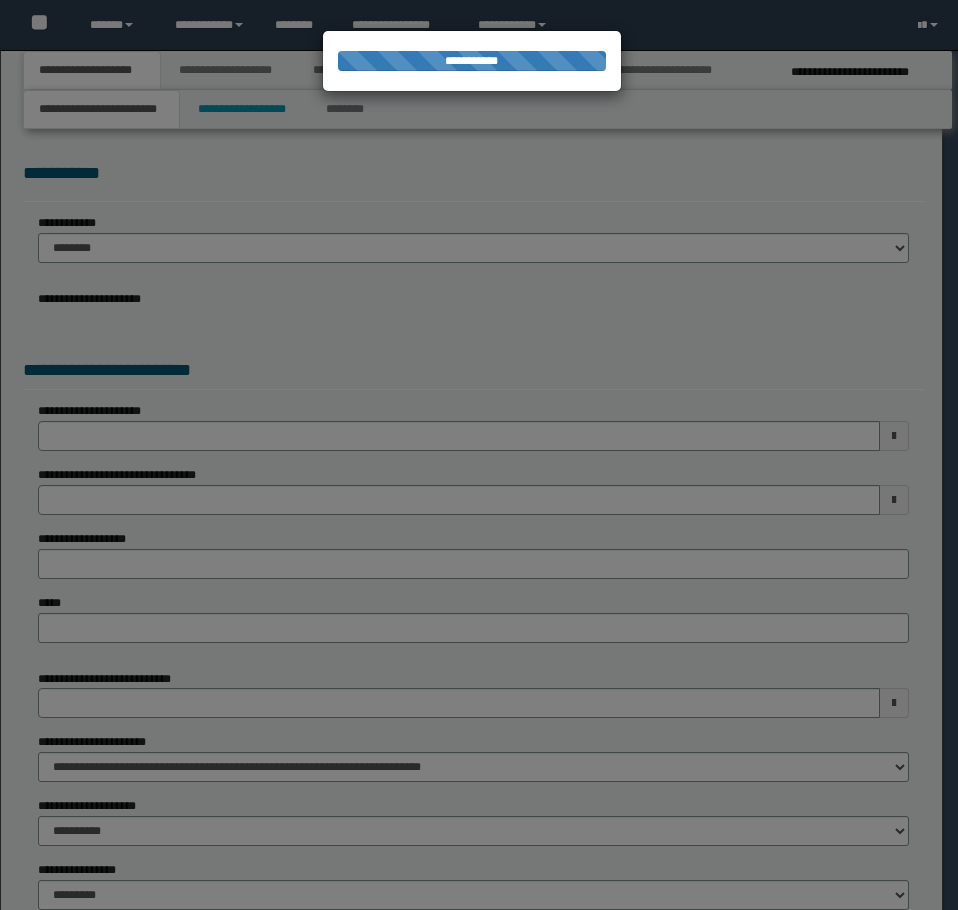 scroll, scrollTop: 0, scrollLeft: 0, axis: both 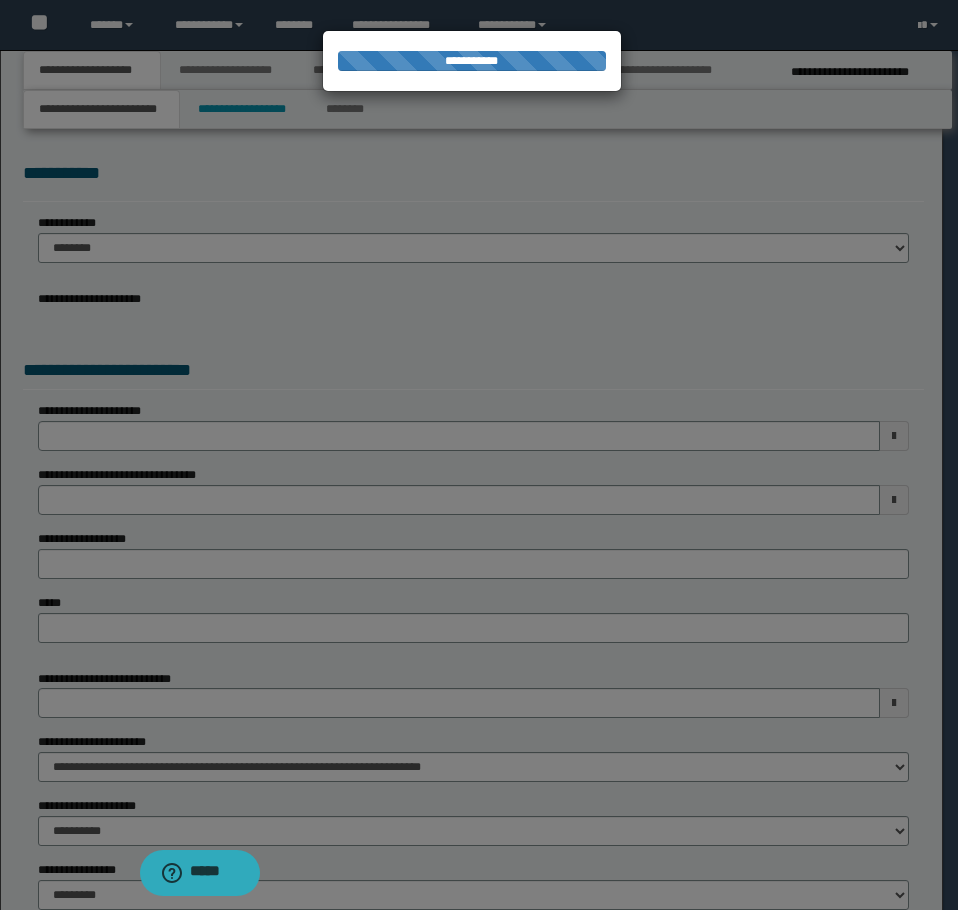 select on "**" 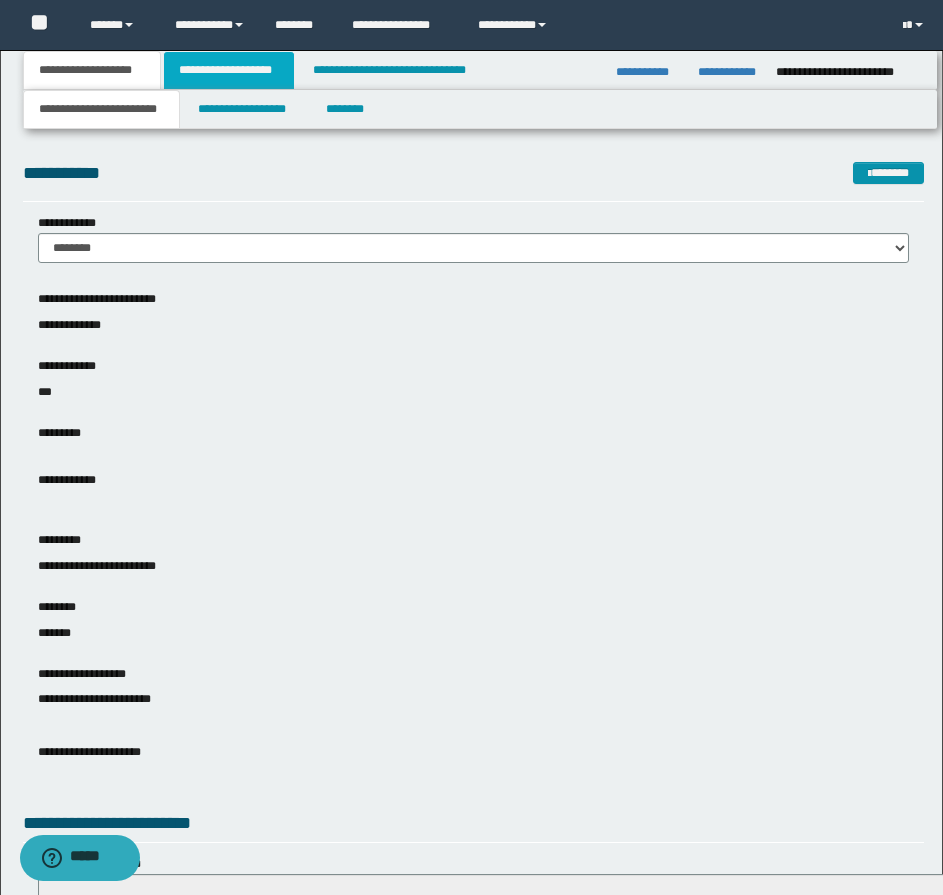 click on "**********" at bounding box center (229, 70) 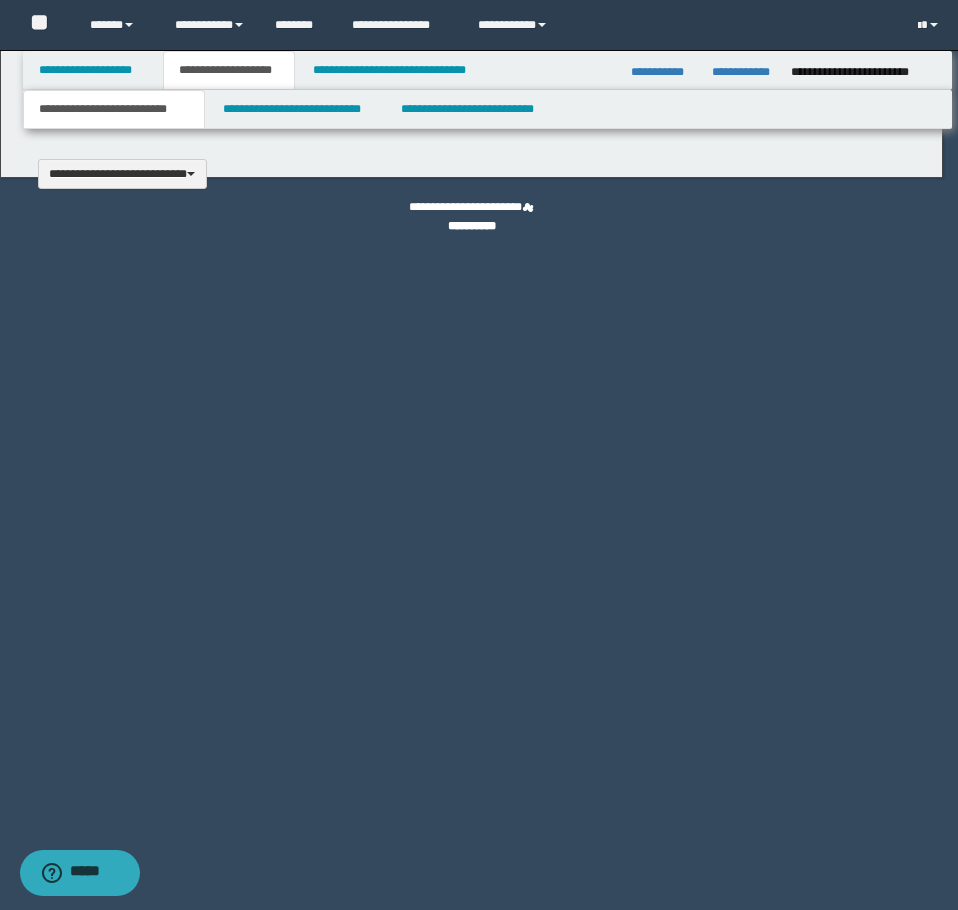 type 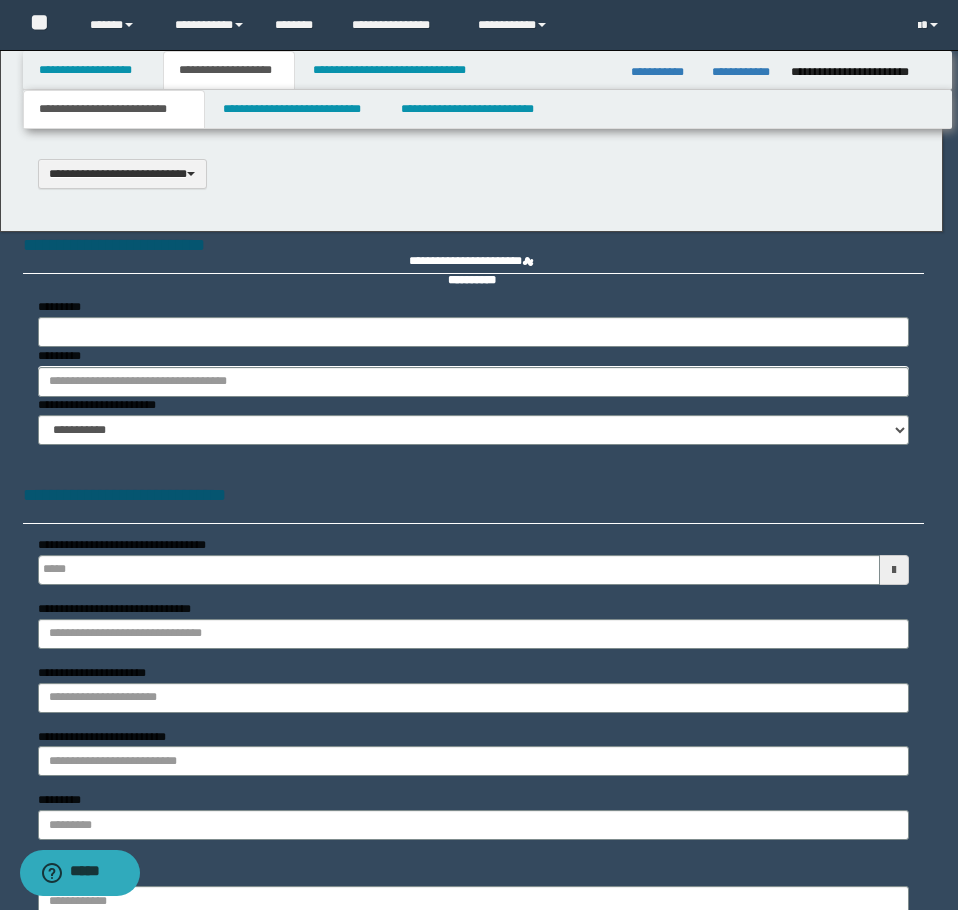 scroll, scrollTop: 0, scrollLeft: 0, axis: both 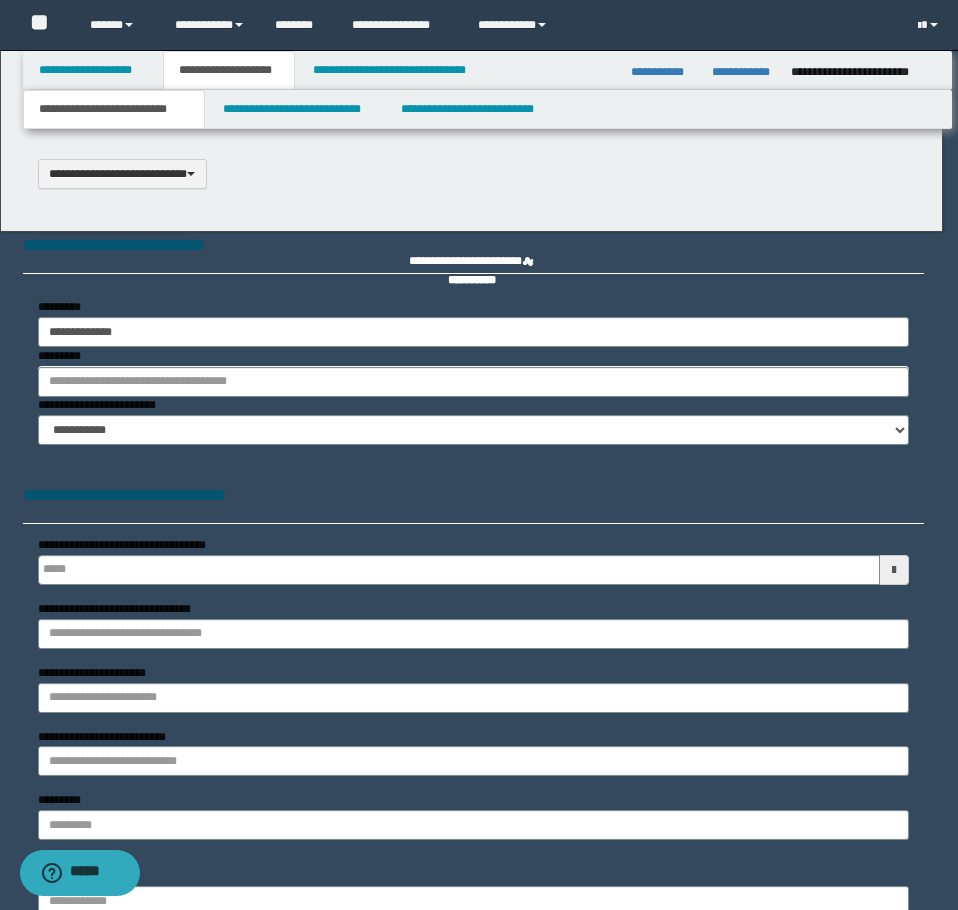 type on "**" 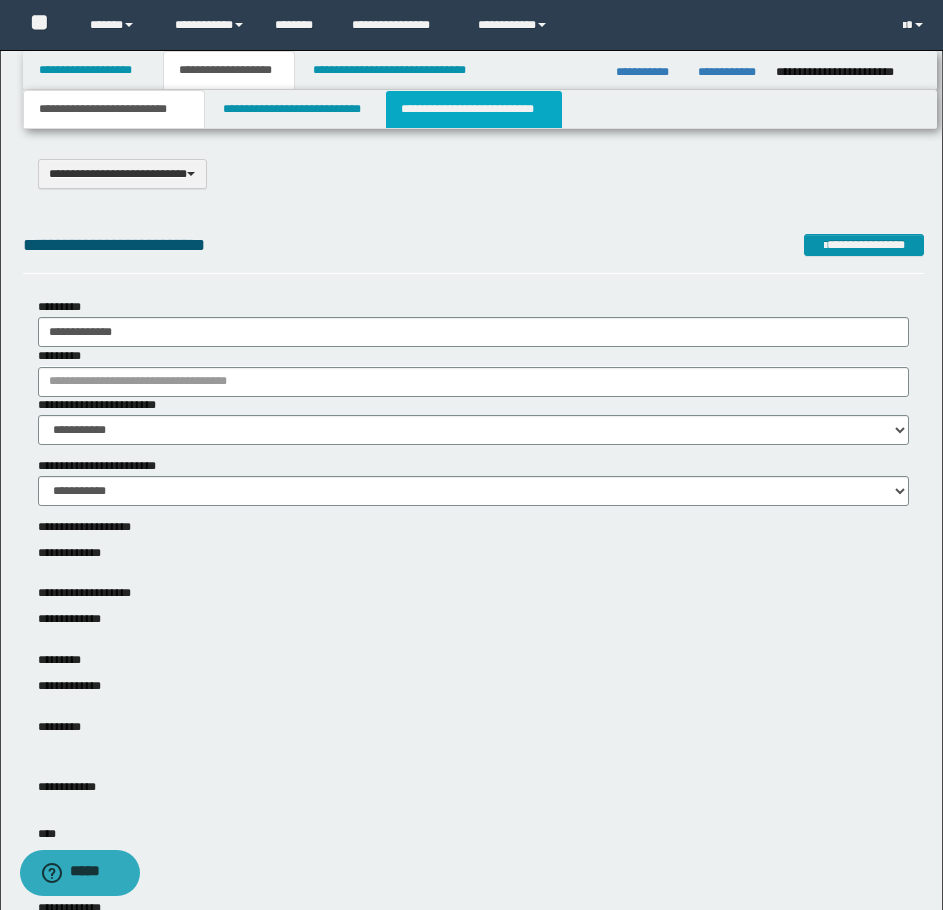 click on "**********" at bounding box center (474, 109) 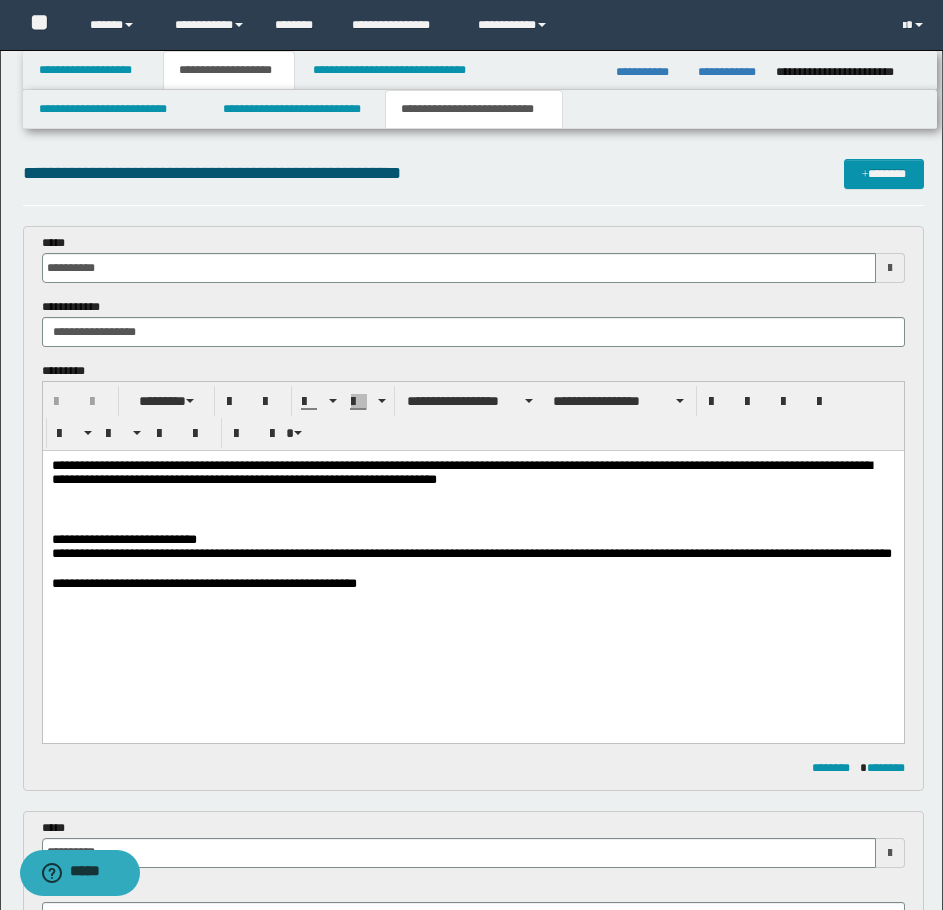 scroll, scrollTop: 0, scrollLeft: 0, axis: both 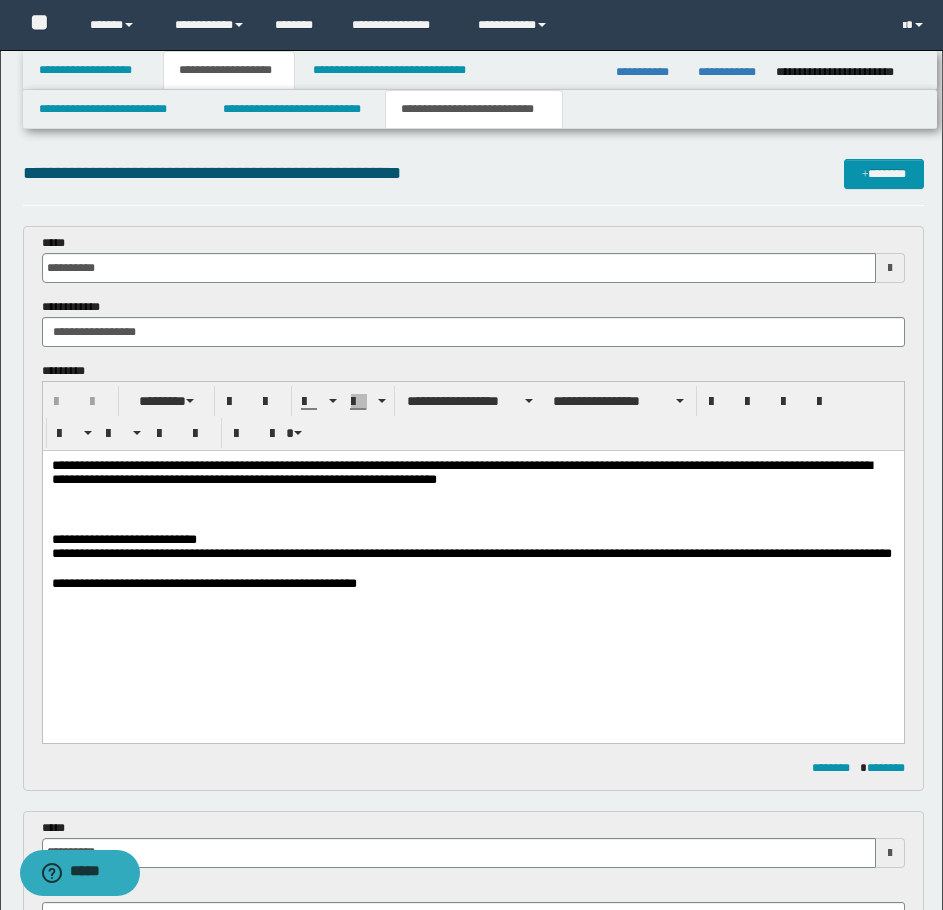click at bounding box center (472, 569) 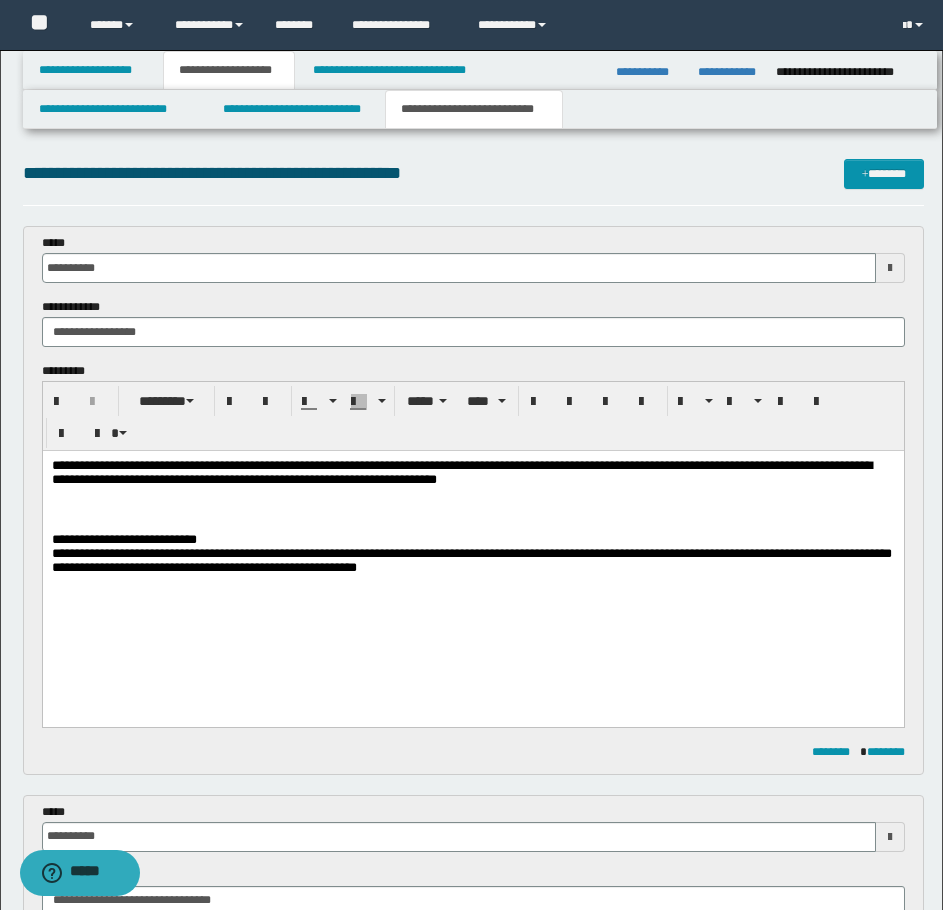 click on "**********" at bounding box center (461, 472) 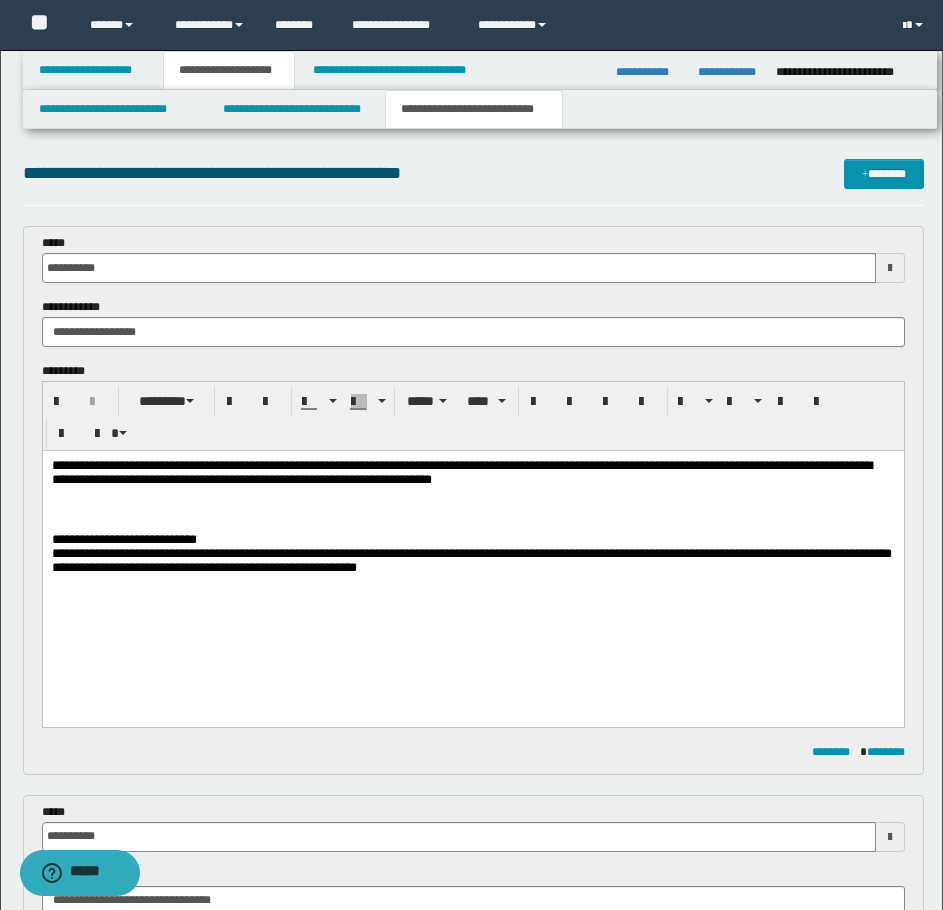 click on "**********" at bounding box center [471, 553] 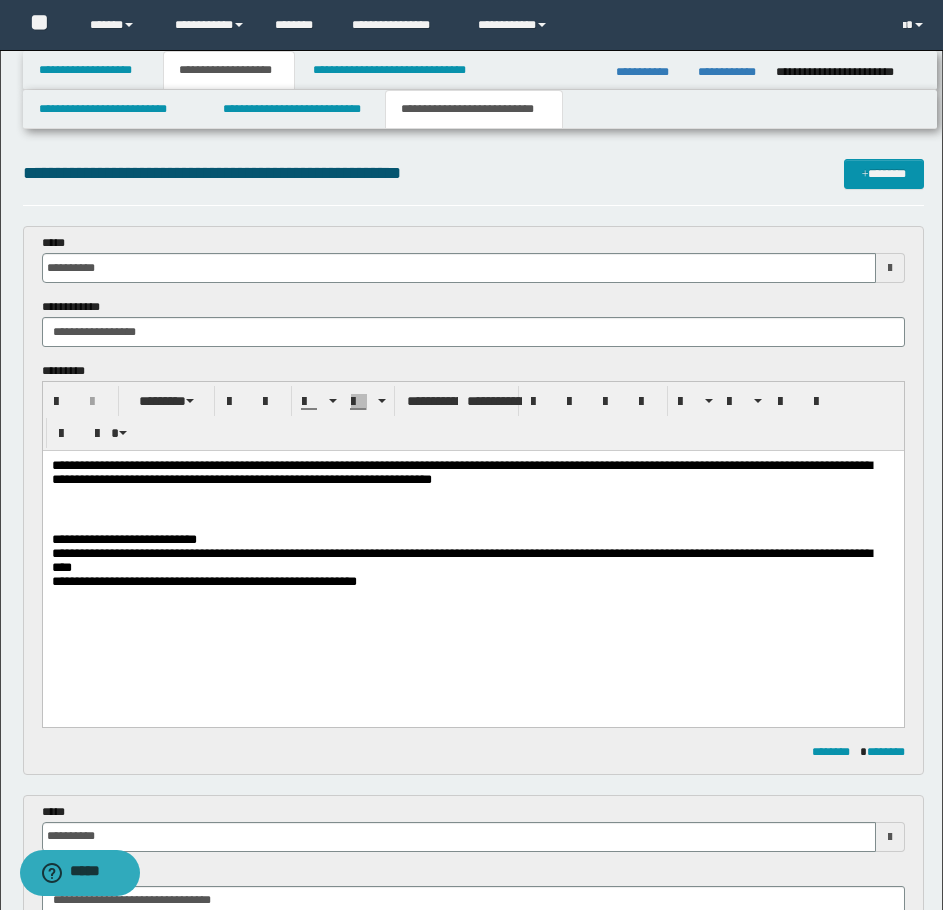 drag, startPoint x: 439, startPoint y: 563, endPoint x: 487, endPoint y: 604, distance: 63.126858 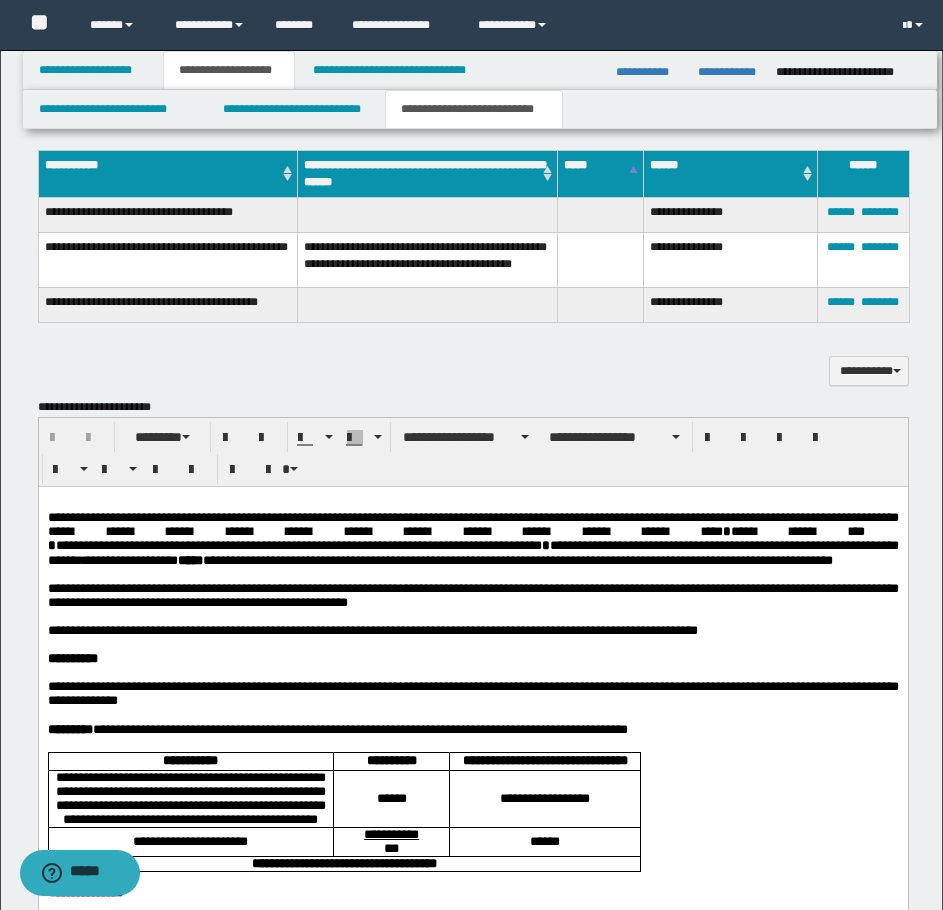 scroll, scrollTop: 1400, scrollLeft: 0, axis: vertical 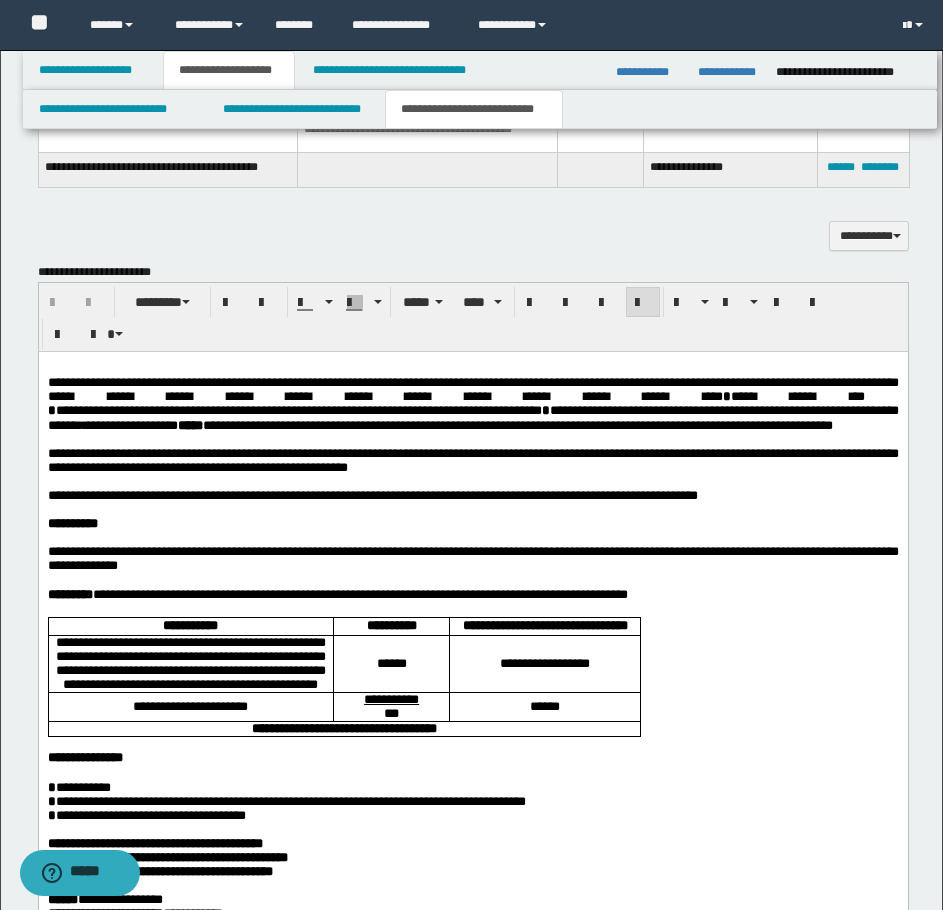 click on "**********" at bounding box center (472, 460) 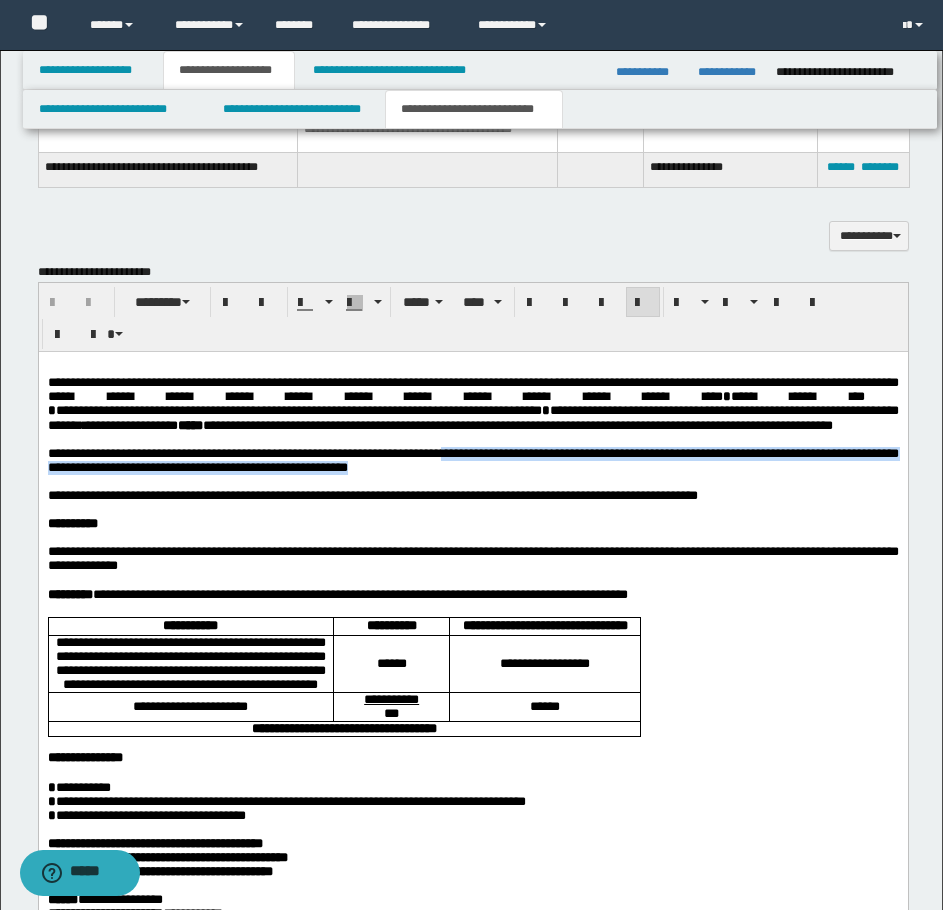 drag, startPoint x: 521, startPoint y: 480, endPoint x: 595, endPoint y: 497, distance: 75.9276 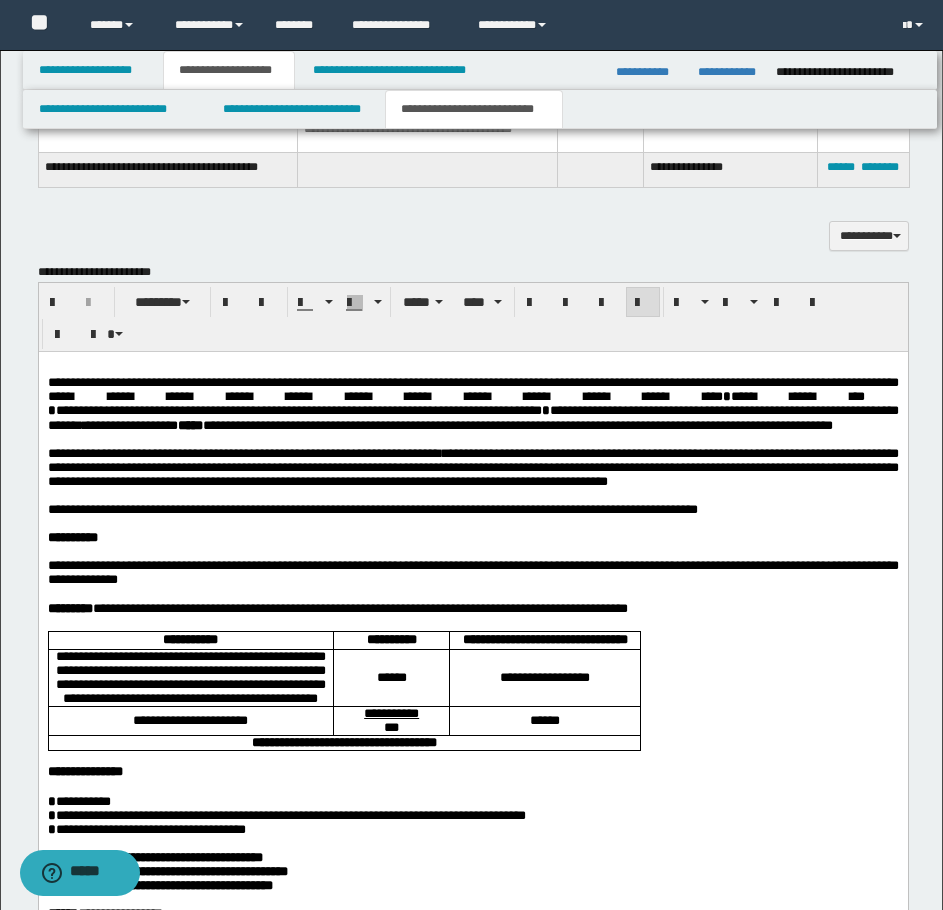 click on "**********" at bounding box center [472, 467] 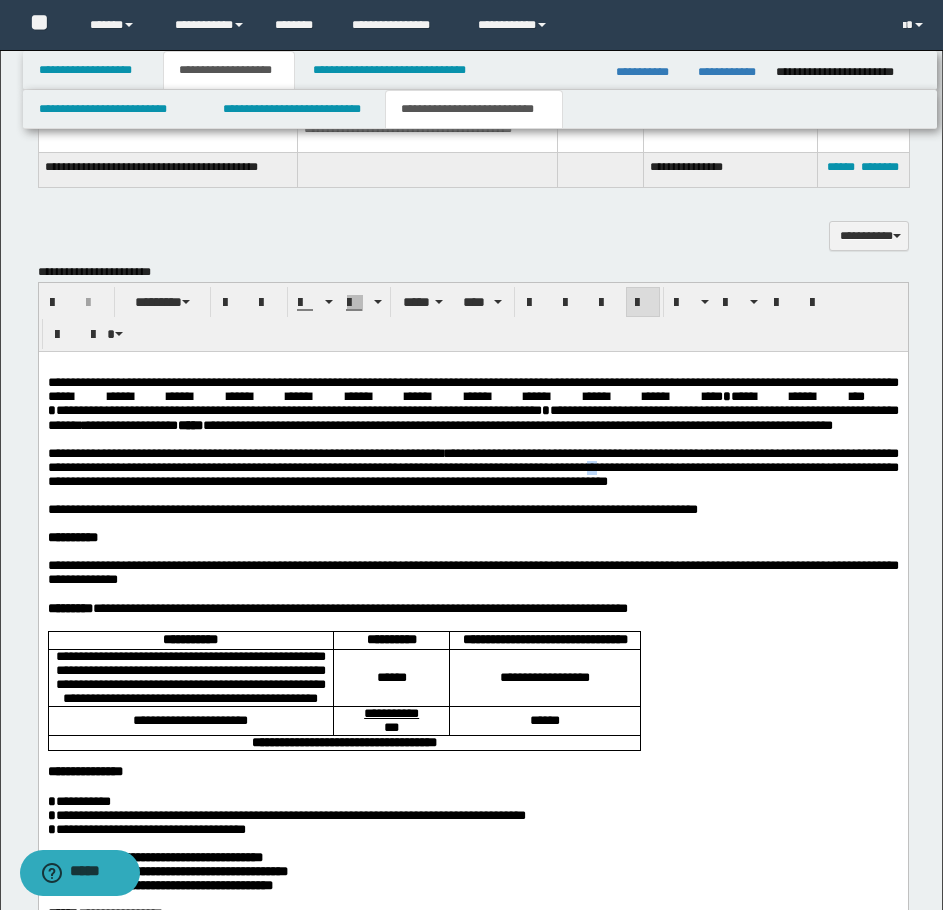drag, startPoint x: 884, startPoint y: 497, endPoint x: 896, endPoint y: 497, distance: 12 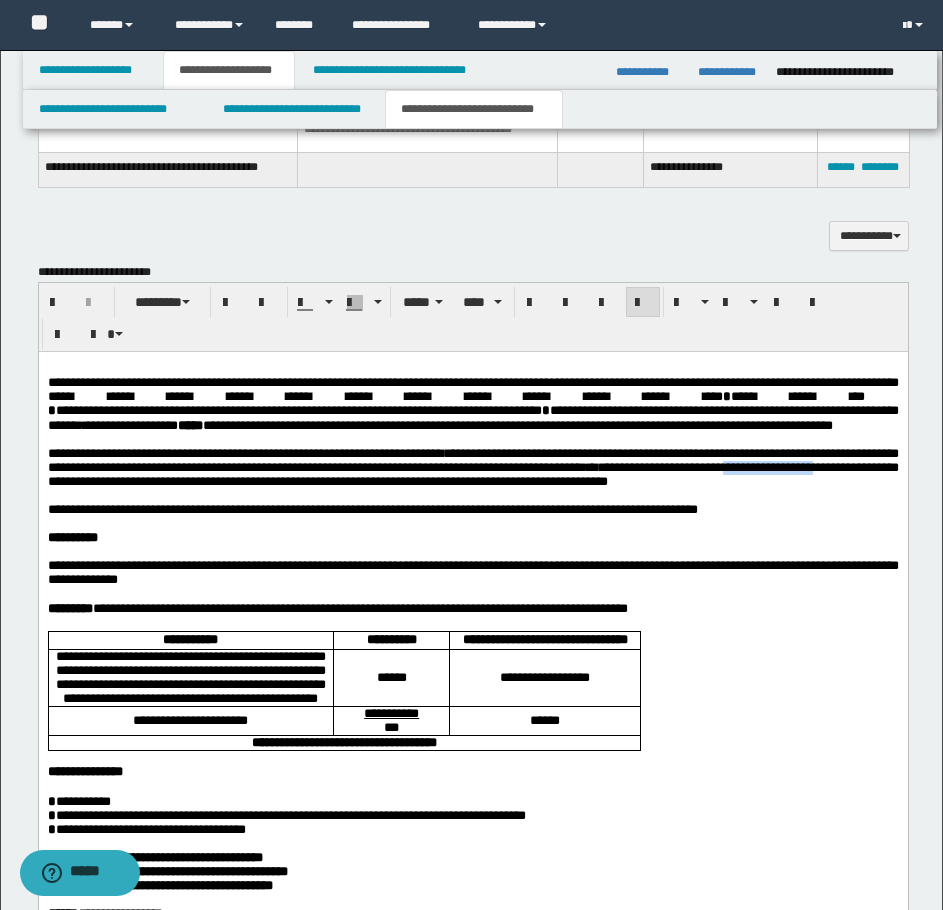 drag, startPoint x: 215, startPoint y: 512, endPoint x: 318, endPoint y: 512, distance: 103 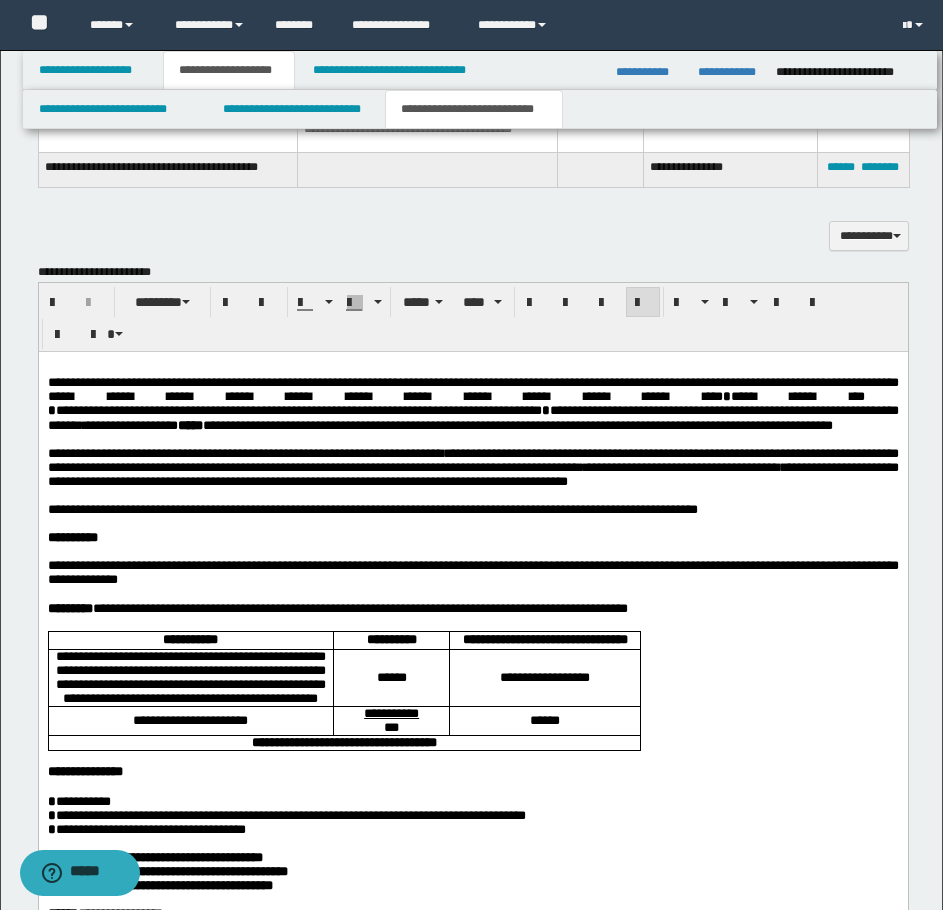 click on "**********" at bounding box center (472, 467) 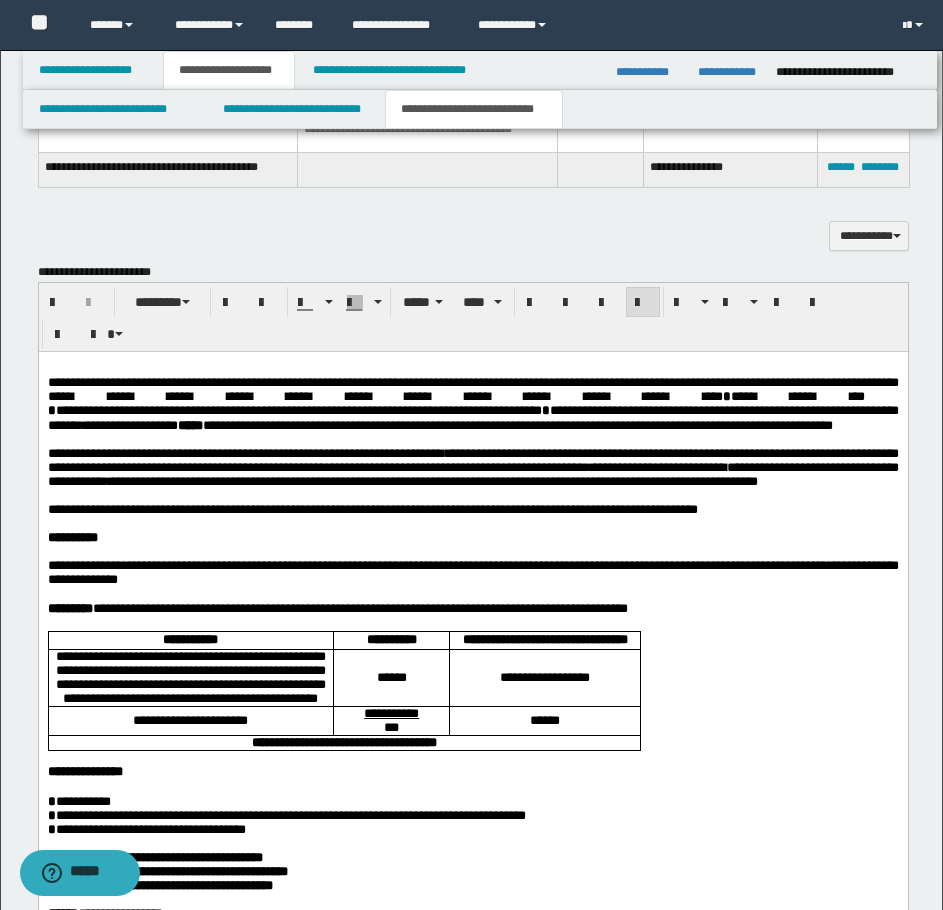 click on "**********" at bounding box center [472, 467] 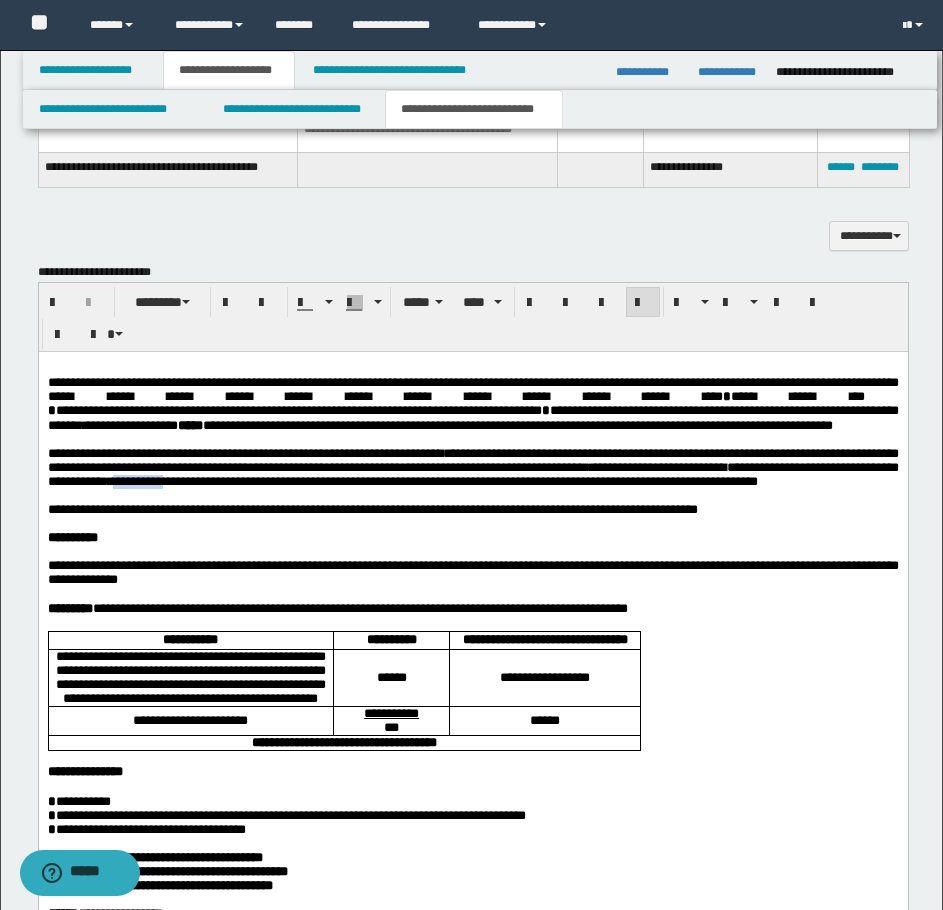 drag, startPoint x: 540, startPoint y: 509, endPoint x: 604, endPoint y: 513, distance: 64.12488 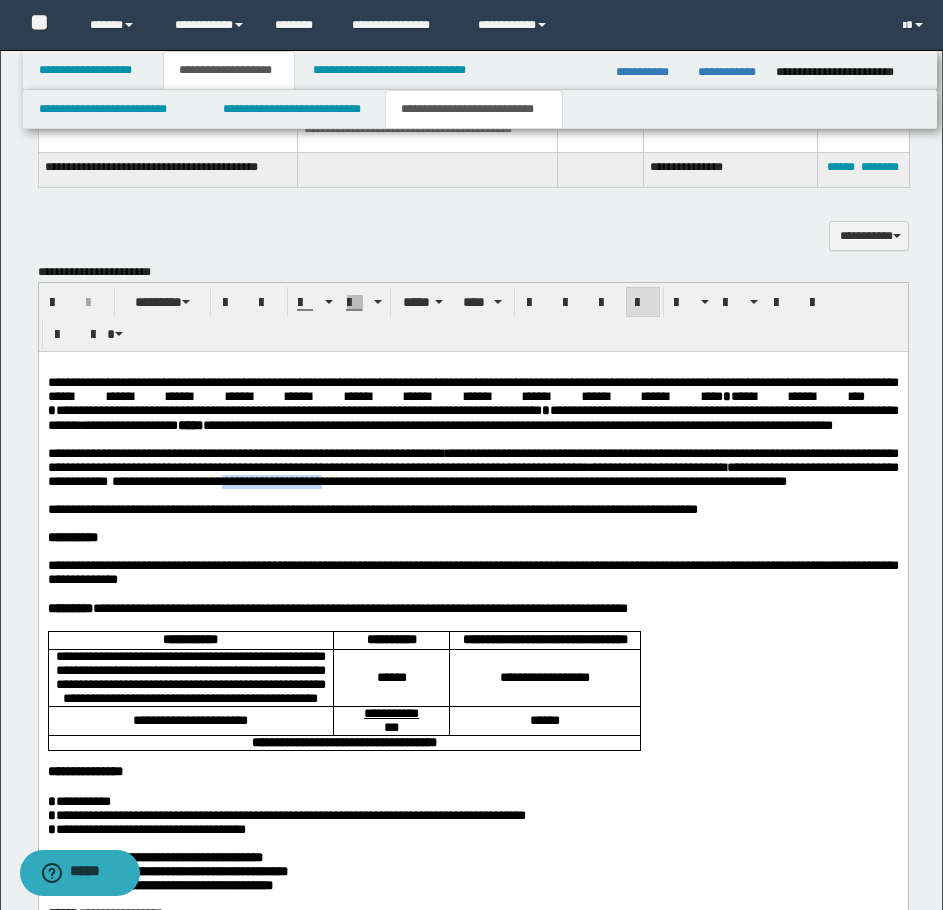drag, startPoint x: 657, startPoint y: 510, endPoint x: 779, endPoint y: 512, distance: 122.016396 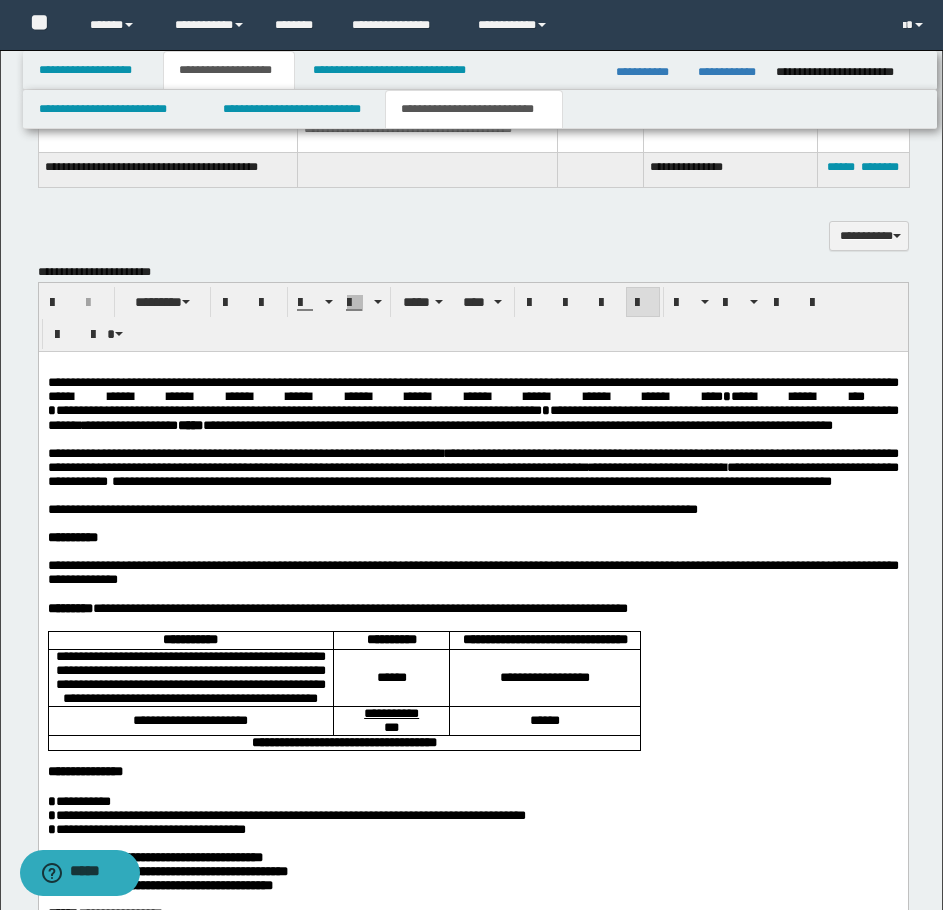 click on "**********" at bounding box center (472, 467) 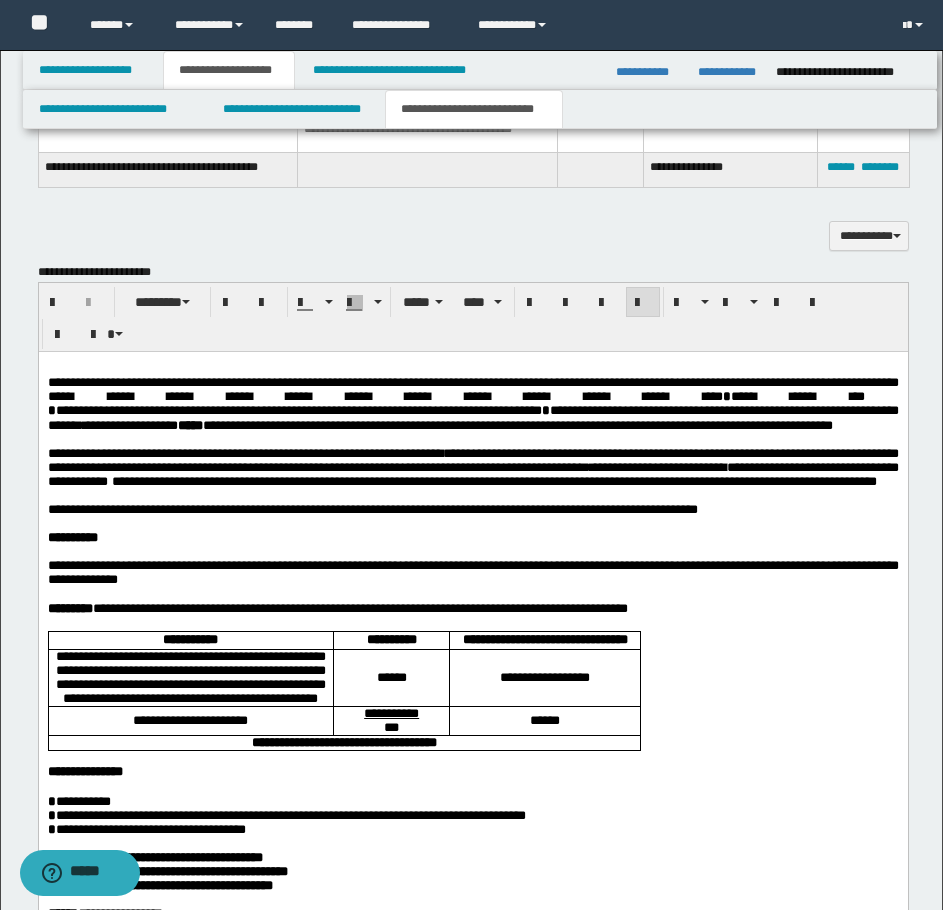 click on "**********" at bounding box center (472, 467) 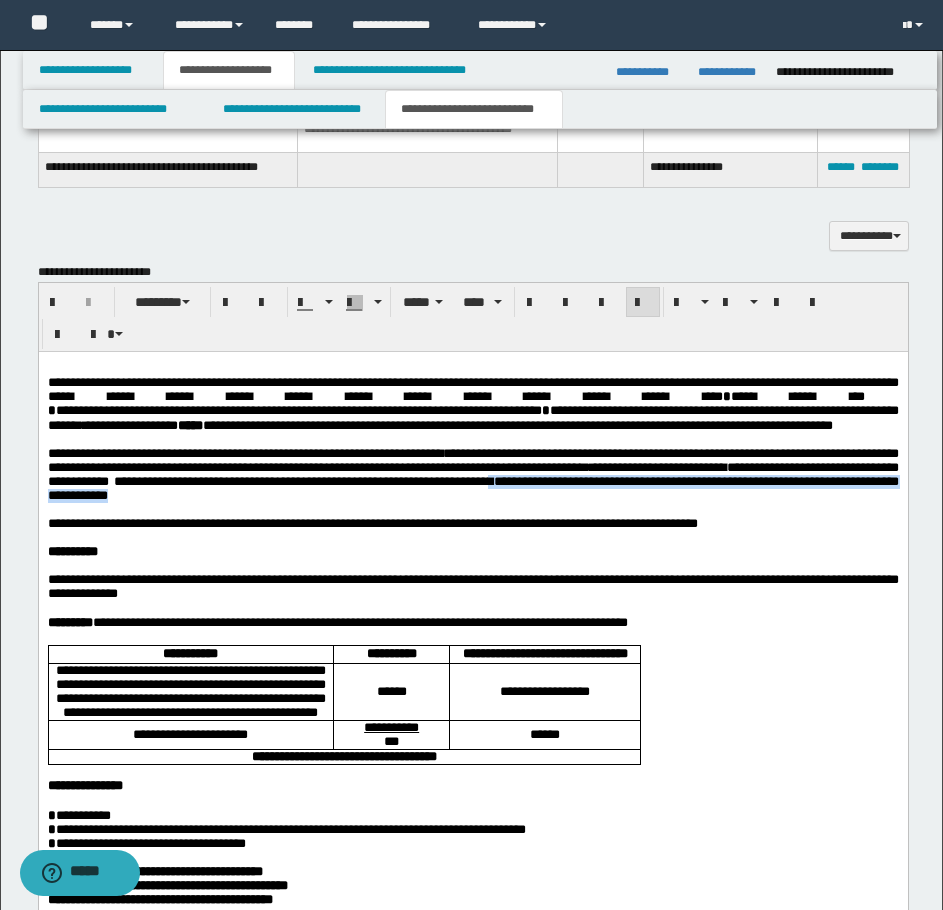 drag, startPoint x: 95, startPoint y: 525, endPoint x: 720, endPoint y: 534, distance: 625.0648 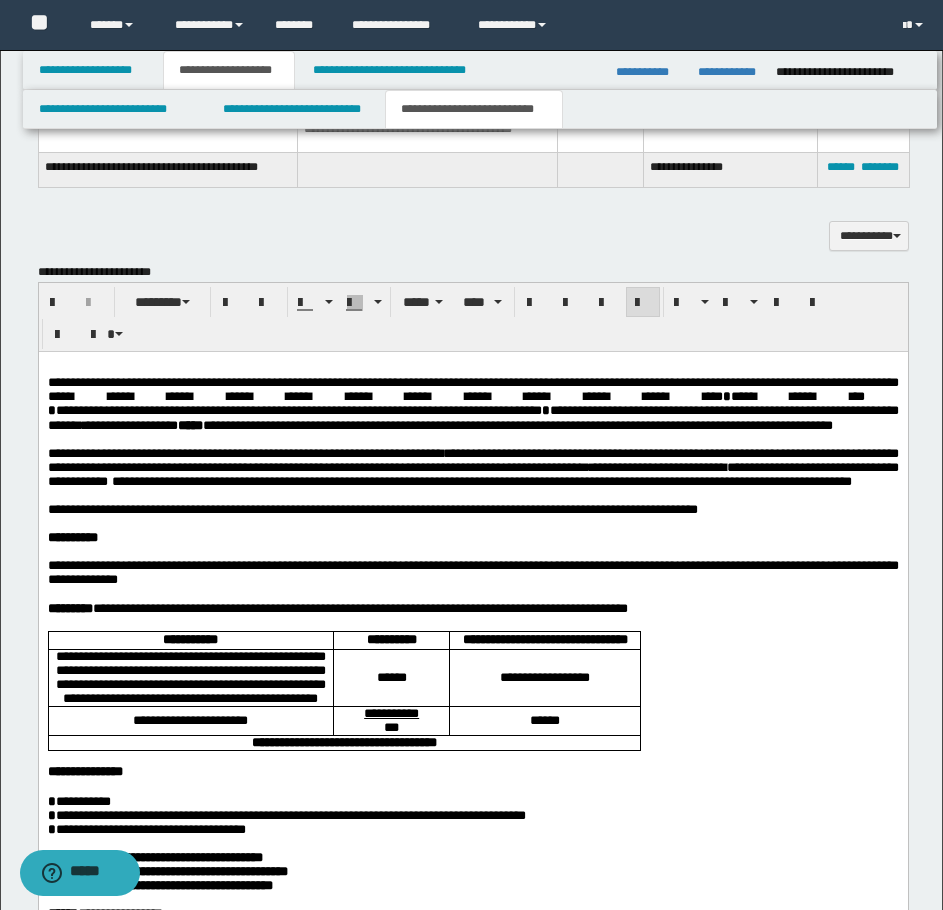 click on "**********" at bounding box center (472, 467) 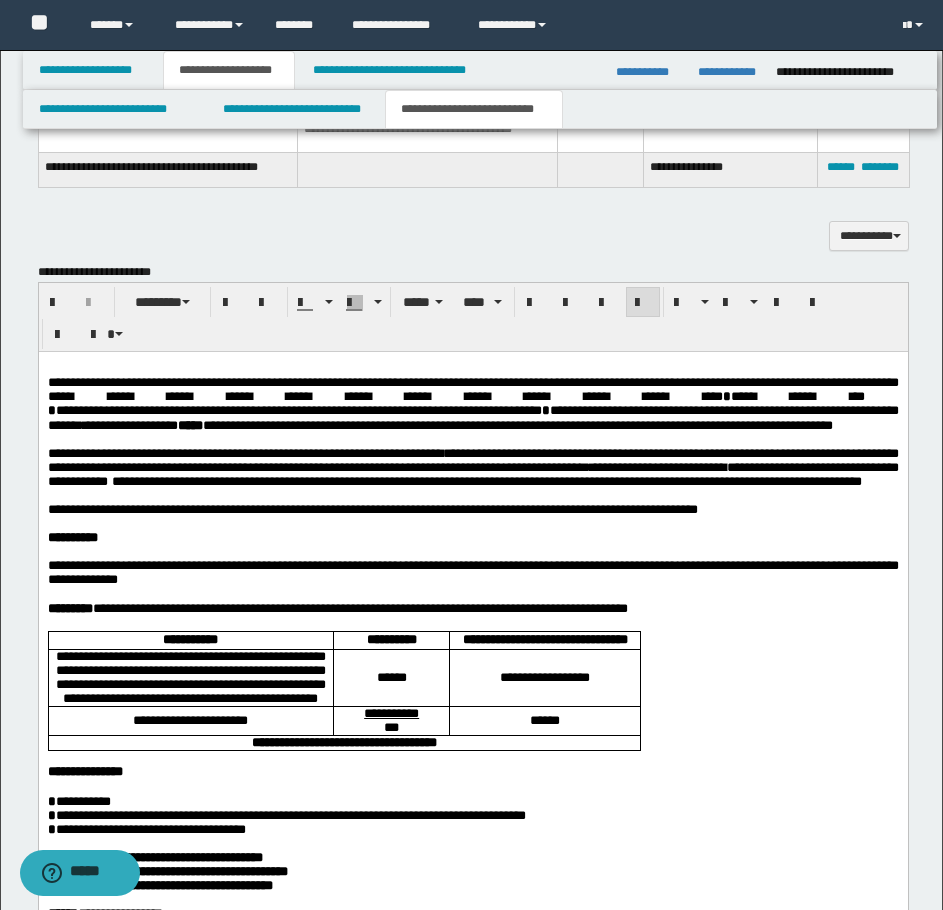 click on "**********" at bounding box center [472, 467] 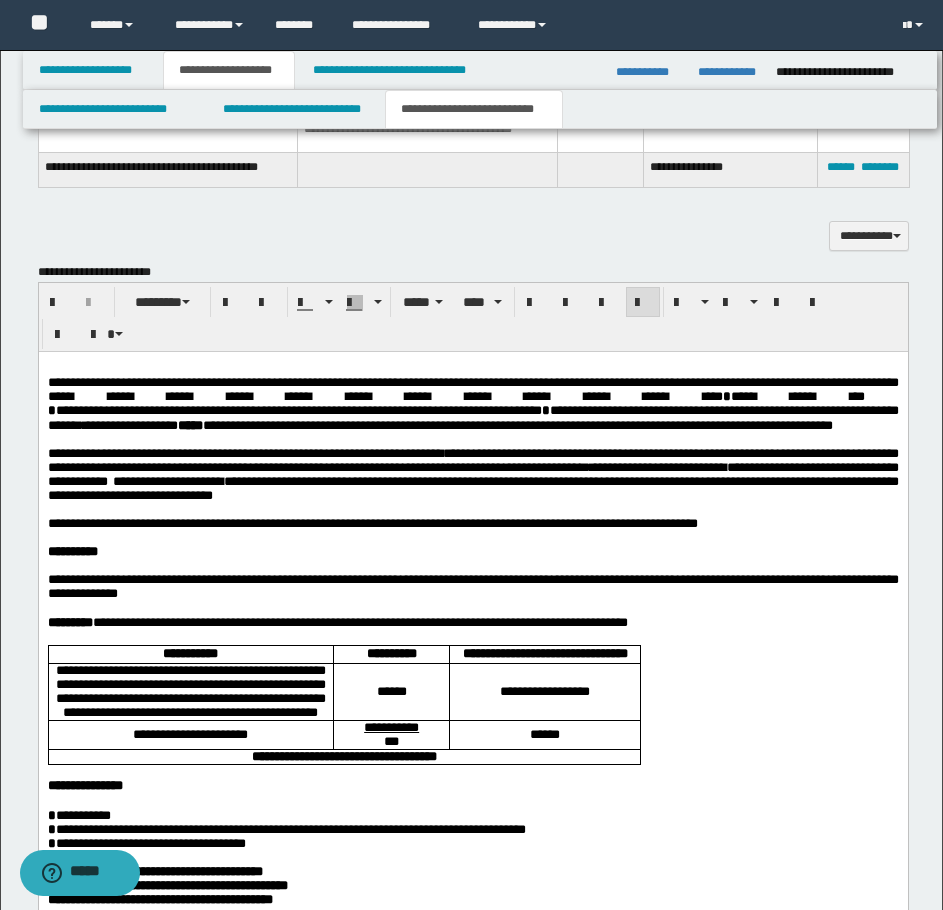 click on "**********" at bounding box center [472, 474] 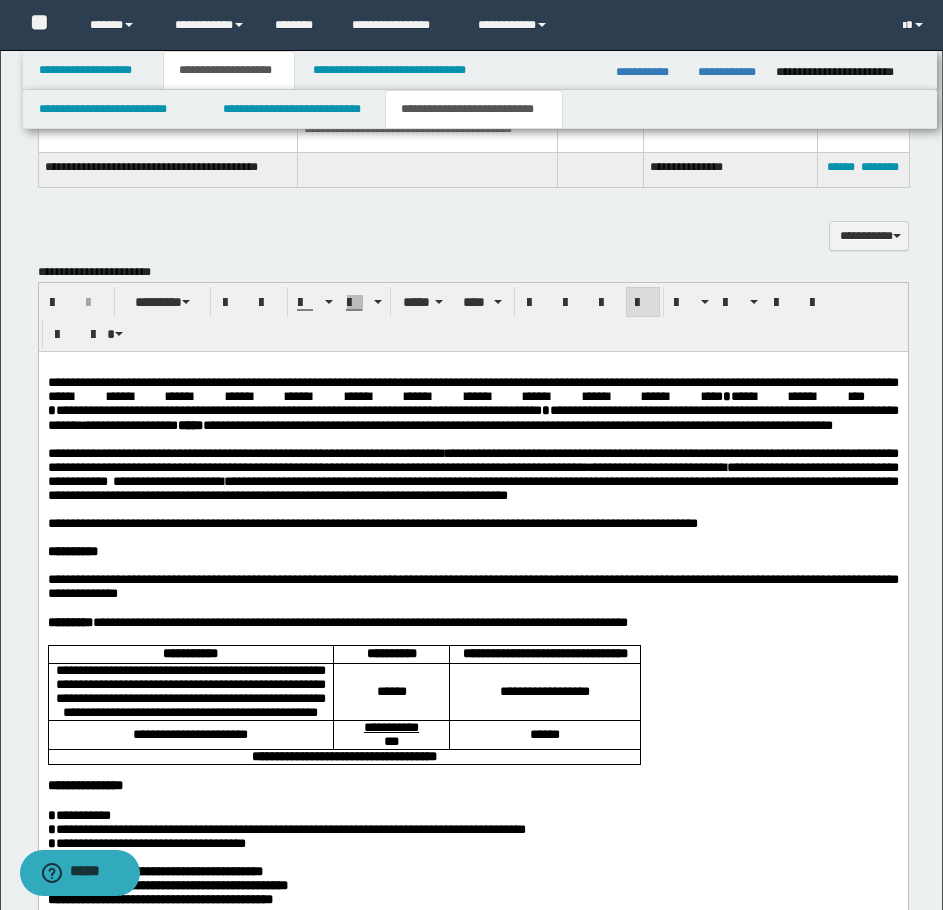 click on "**********" at bounding box center [472, 474] 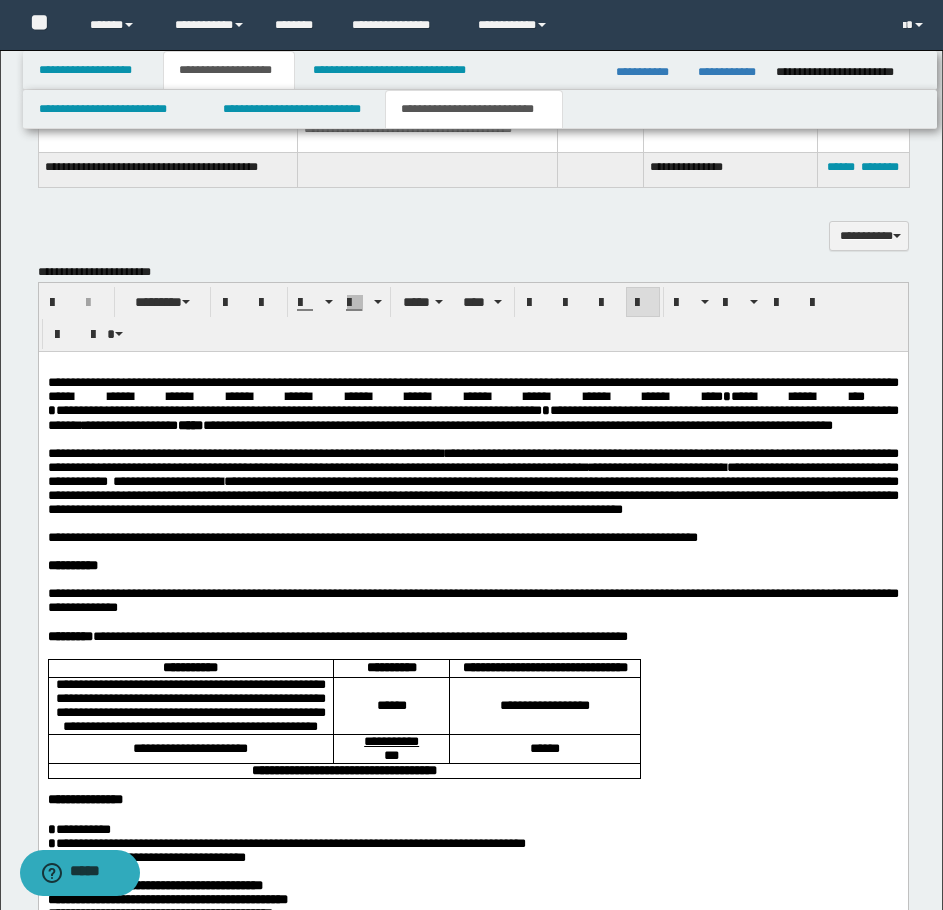 click on "**********" at bounding box center (472, 482) 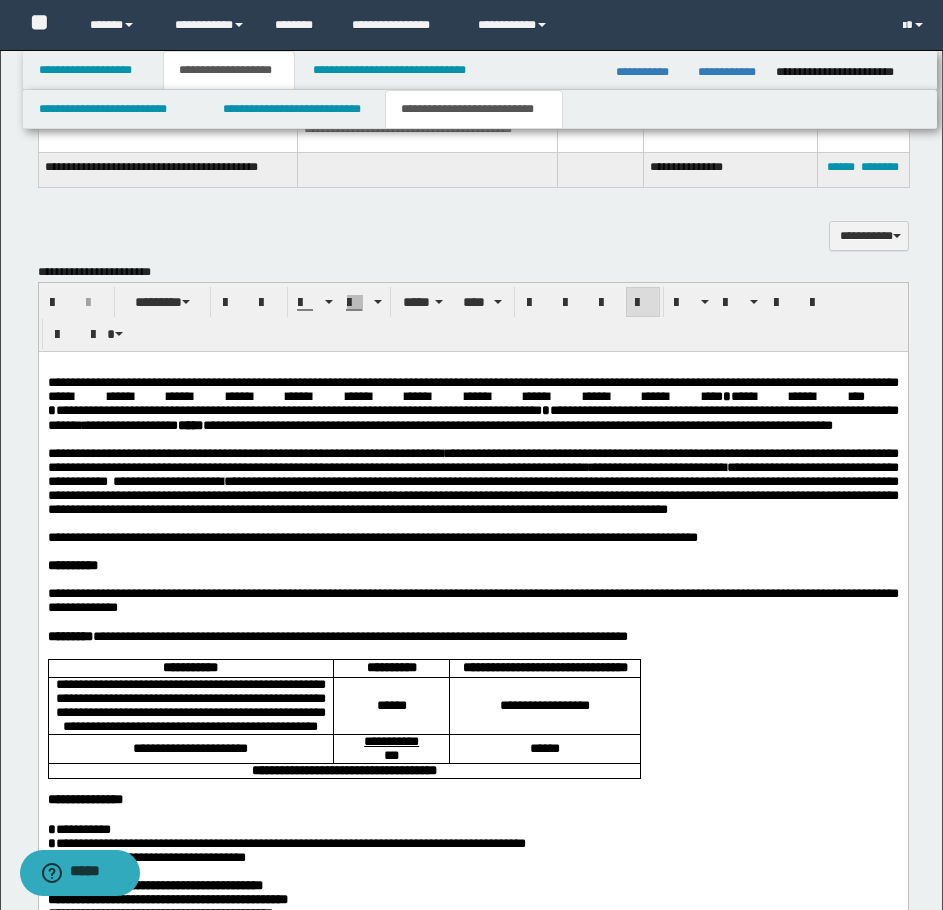click at bounding box center (472, 524) 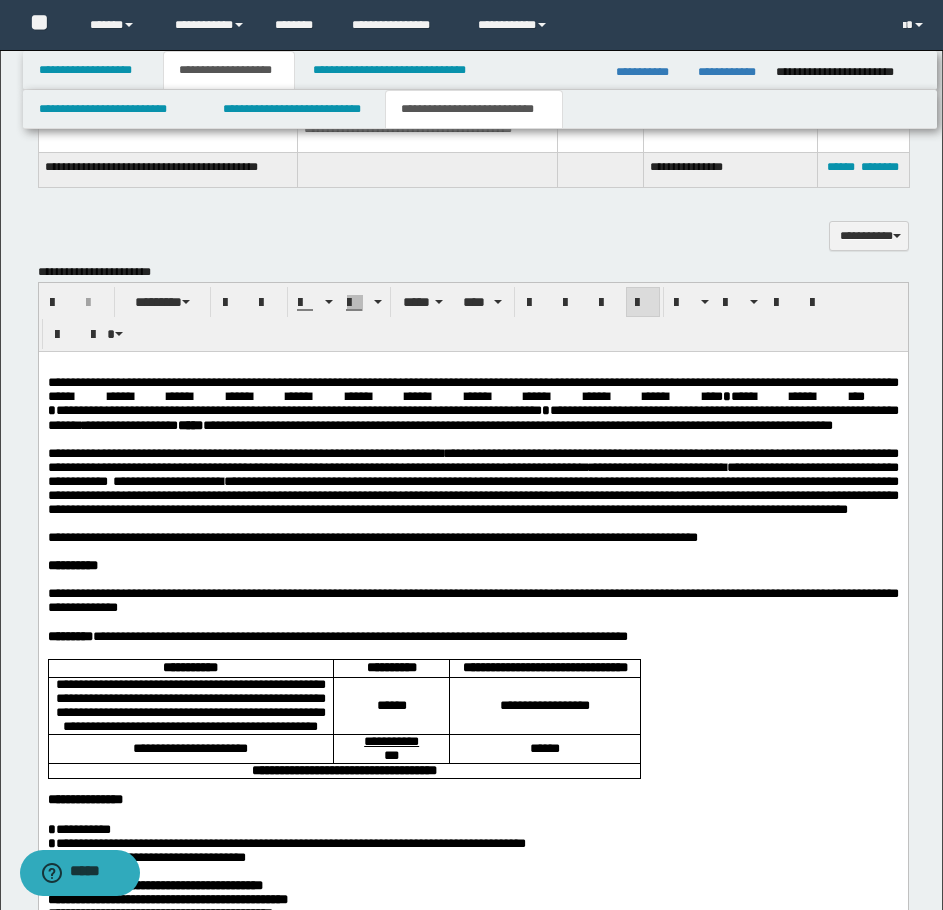 click at bounding box center [472, 524] 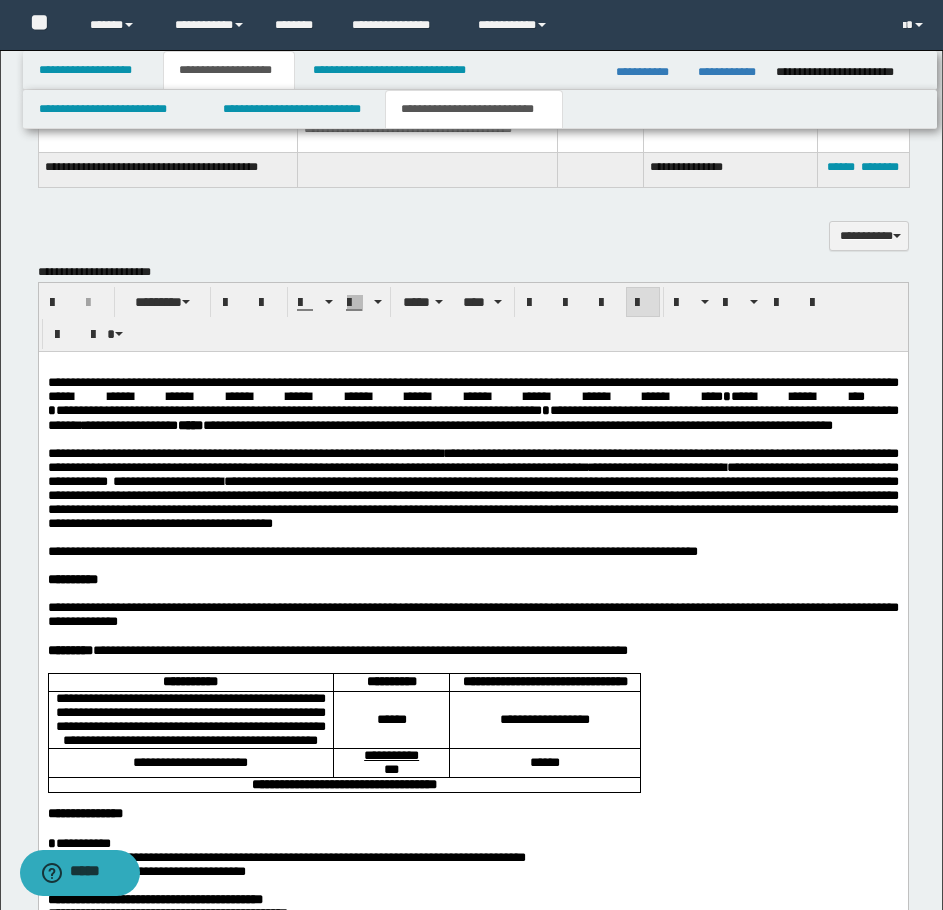 click on "**********" at bounding box center [472, 488] 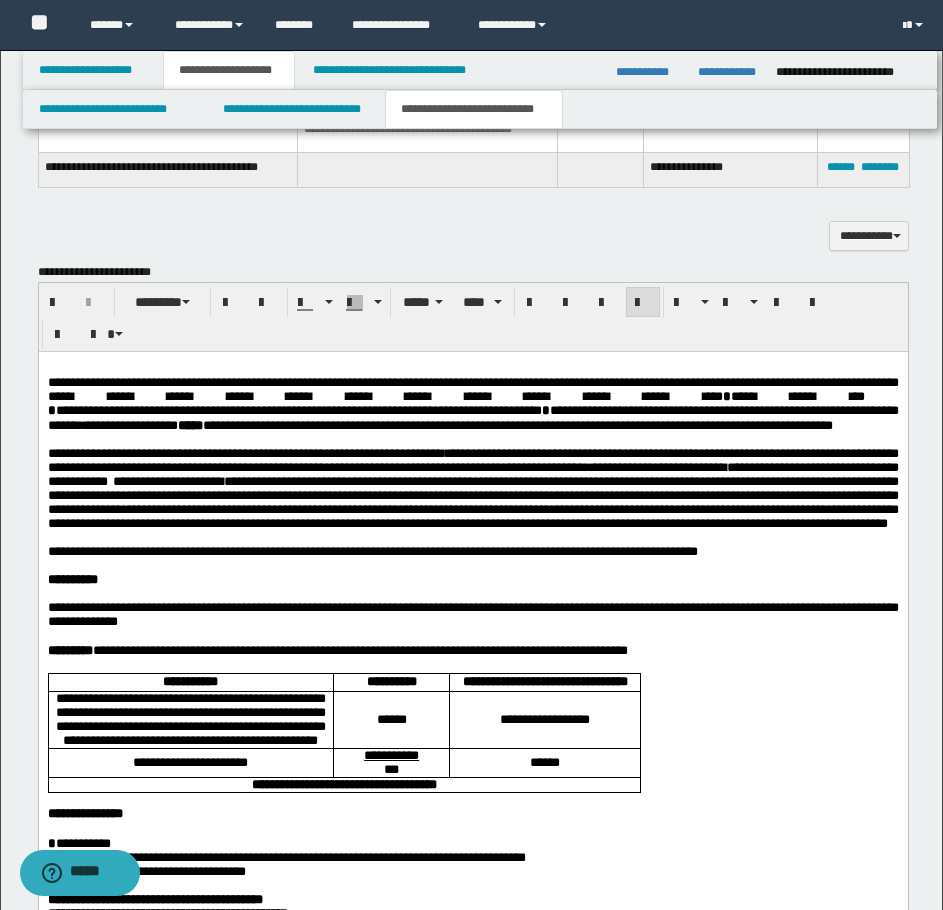 click on "**********" at bounding box center (472, 489) 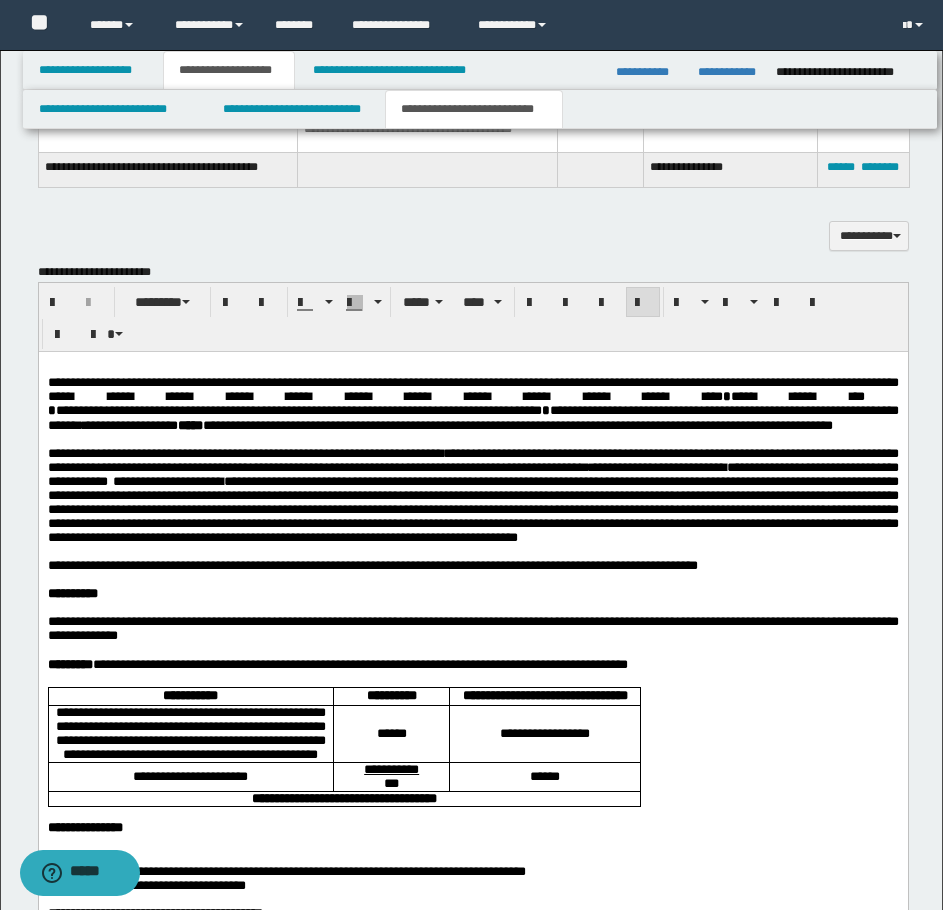 click on "**********" at bounding box center (472, 496) 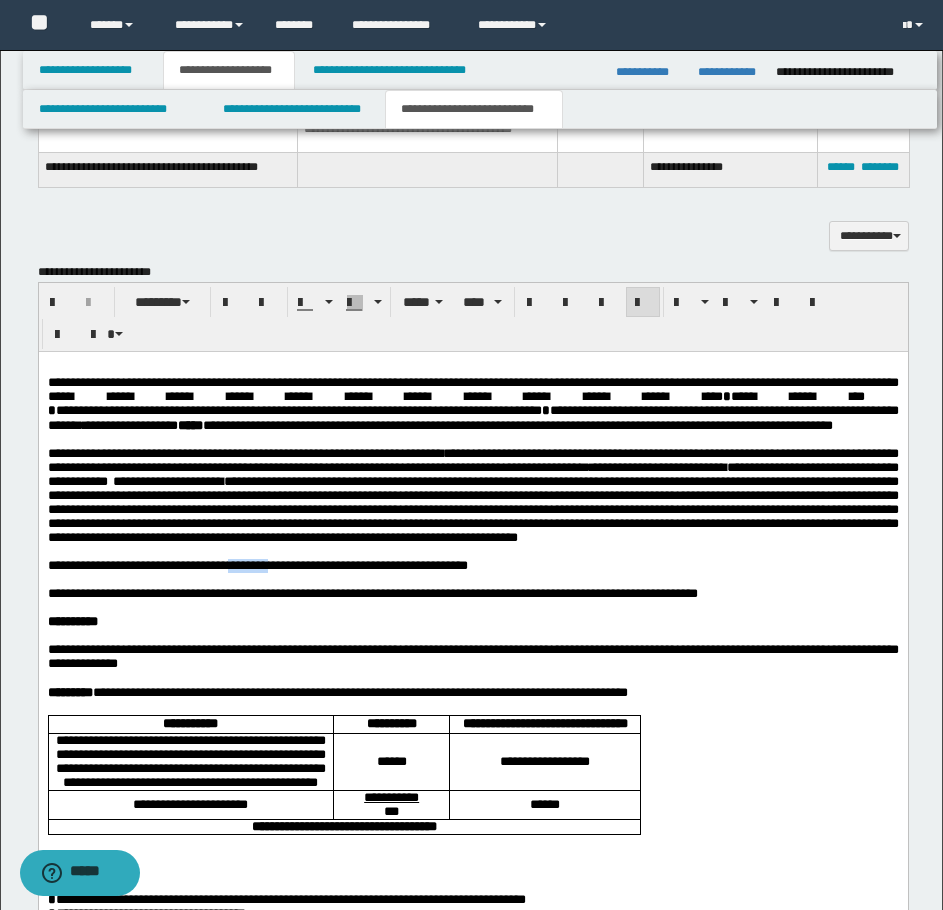 drag, startPoint x: 284, startPoint y: 643, endPoint x: 266, endPoint y: 645, distance: 18.110771 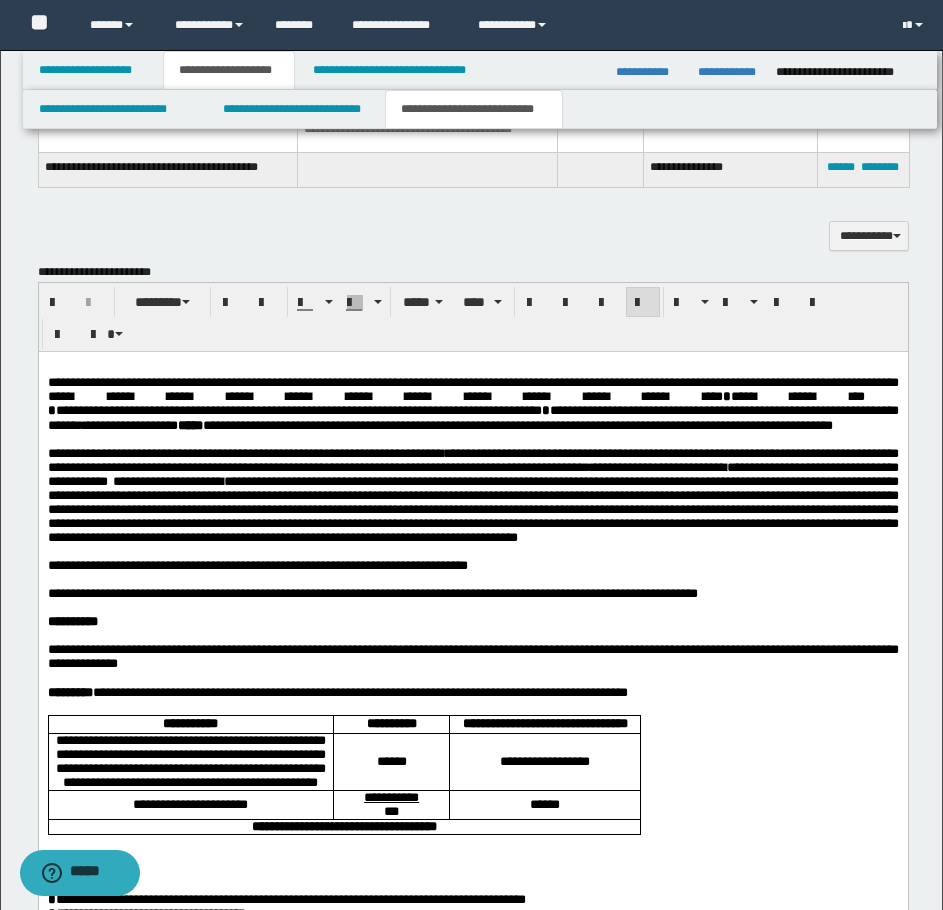 click on "**********" at bounding box center [257, 565] 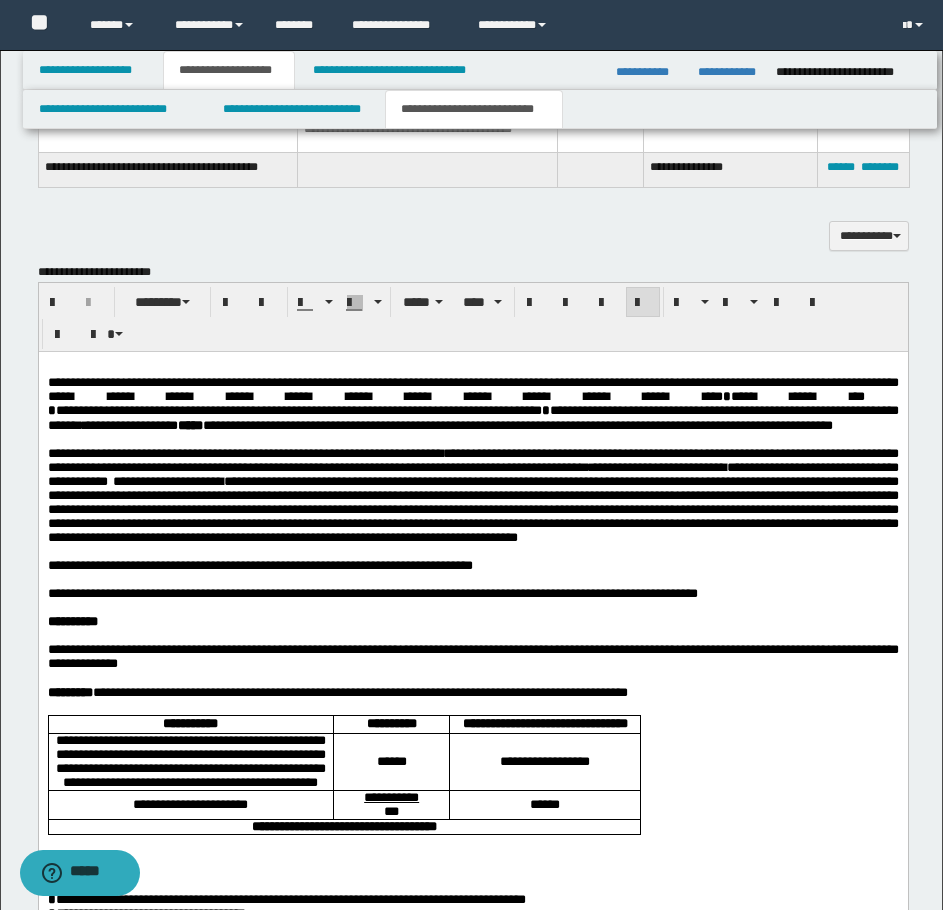 click on "**********" at bounding box center [259, 565] 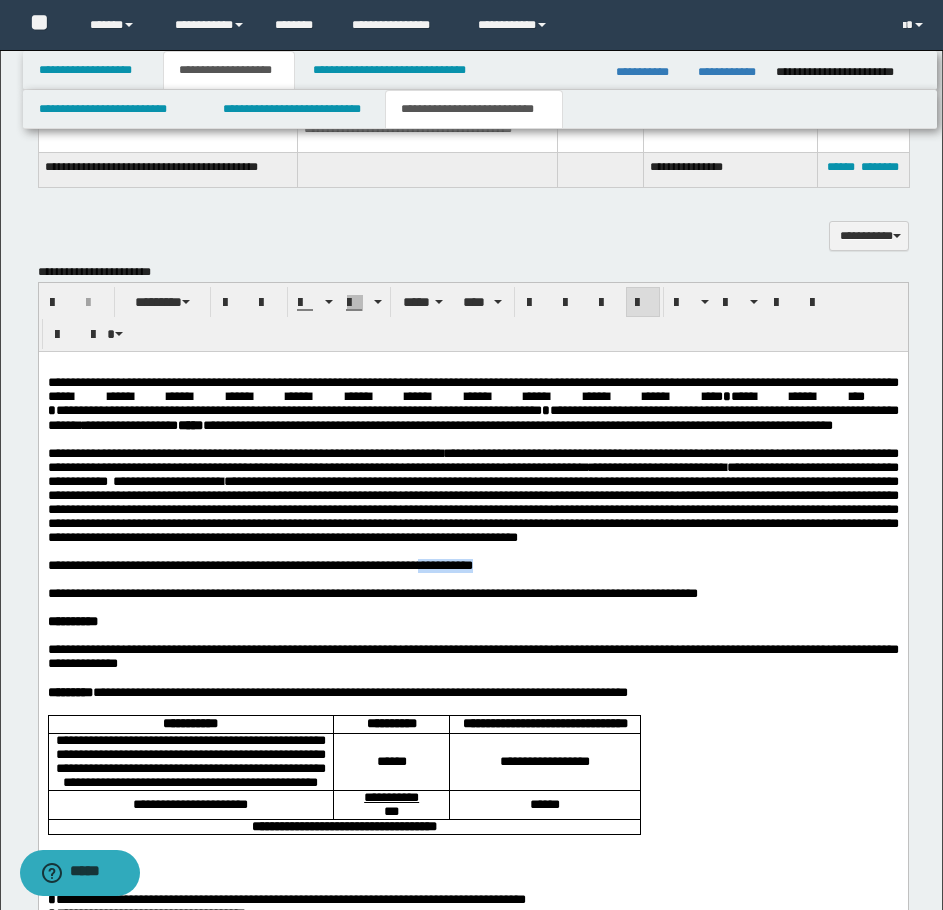 click on "**********" at bounding box center [259, 565] 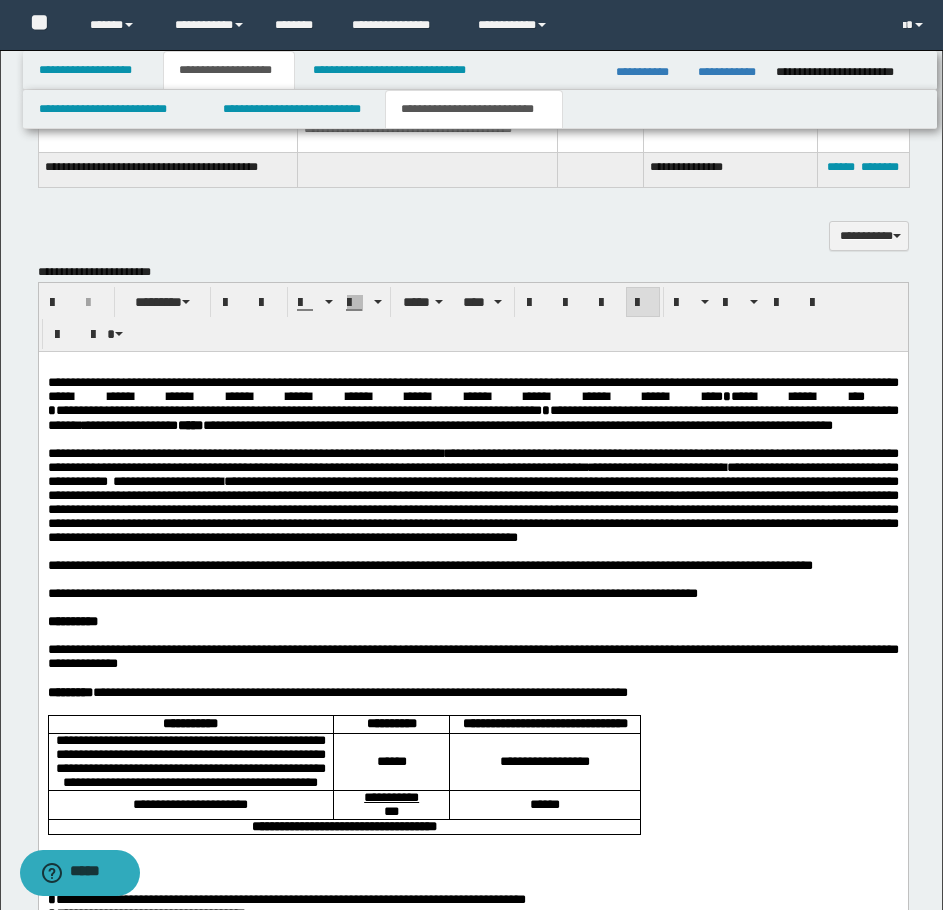 click on "**********" at bounding box center (429, 565) 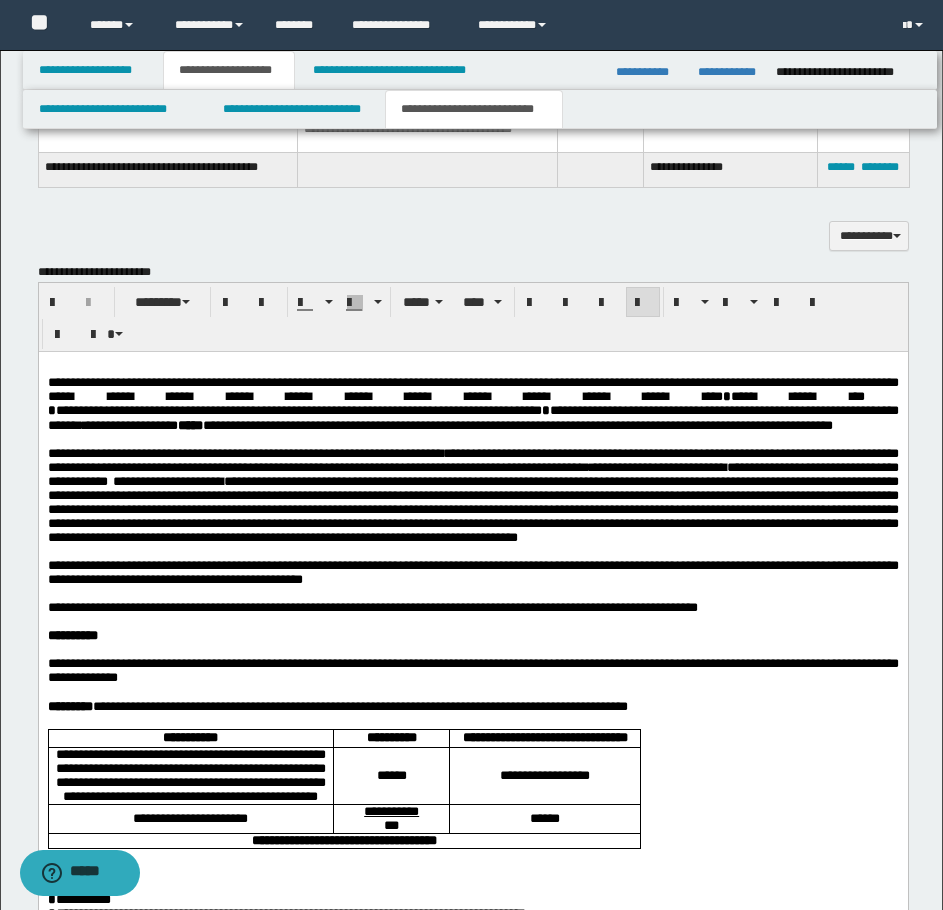 click on "**********" at bounding box center [472, 572] 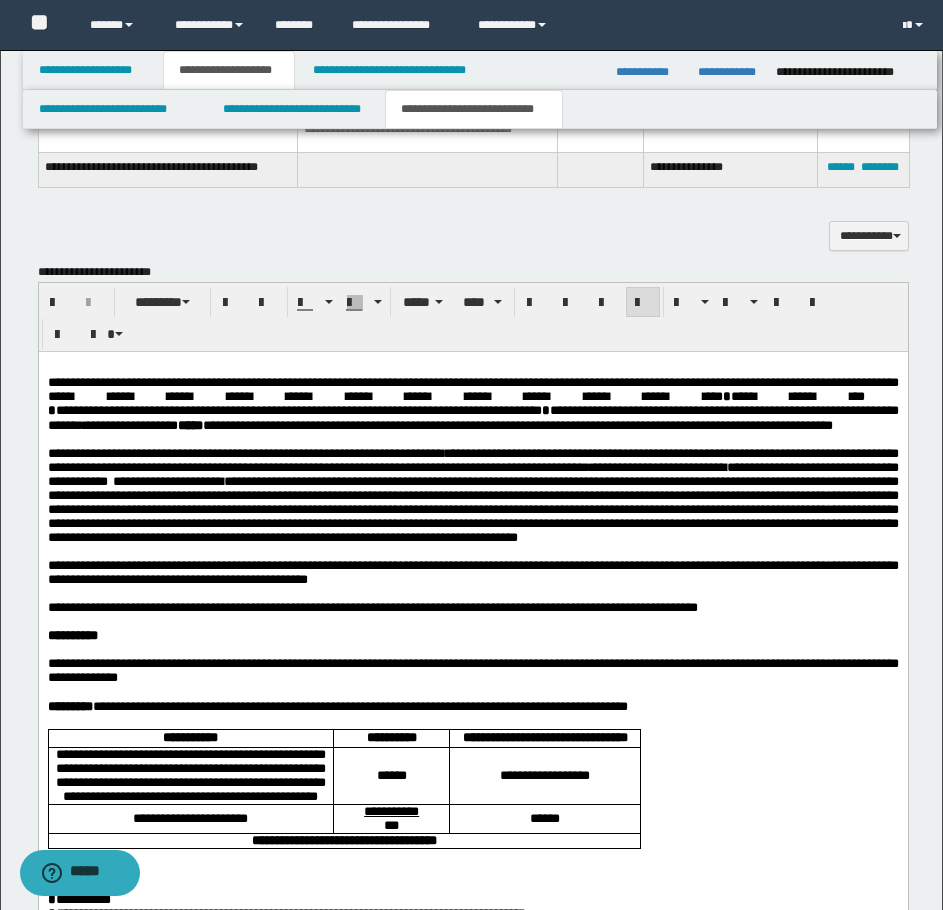 click on "**********" at bounding box center (472, 572) 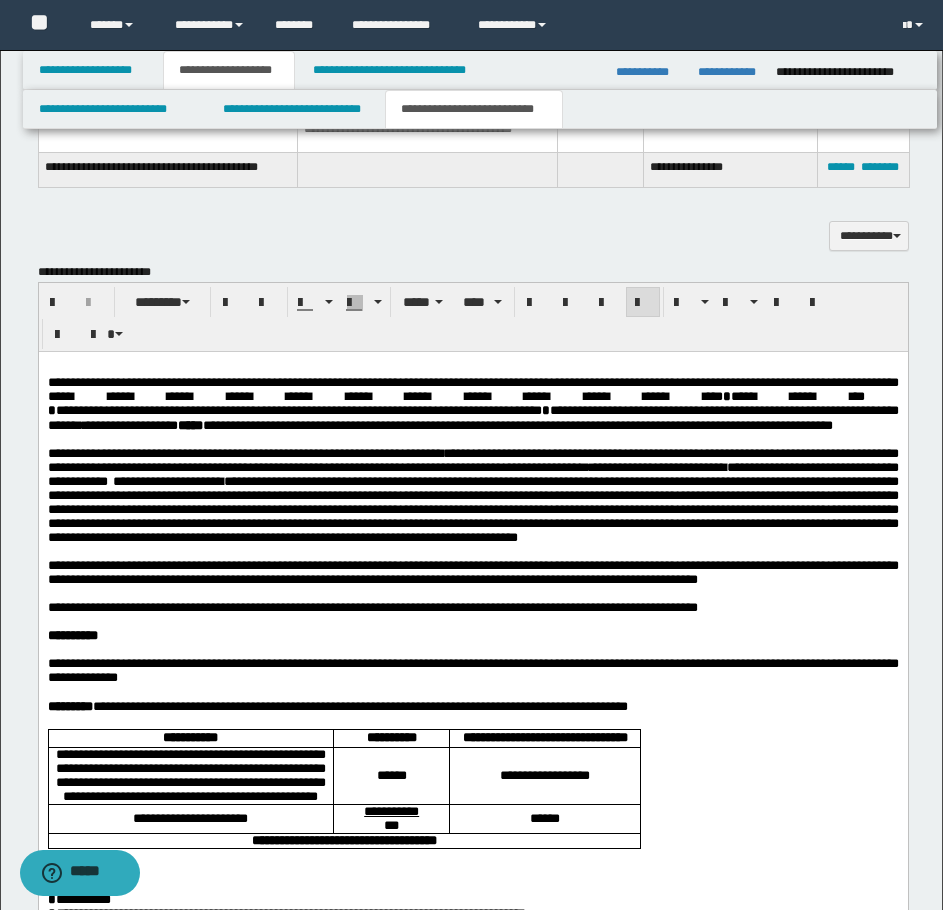 click on "**********" at bounding box center (472, 573) 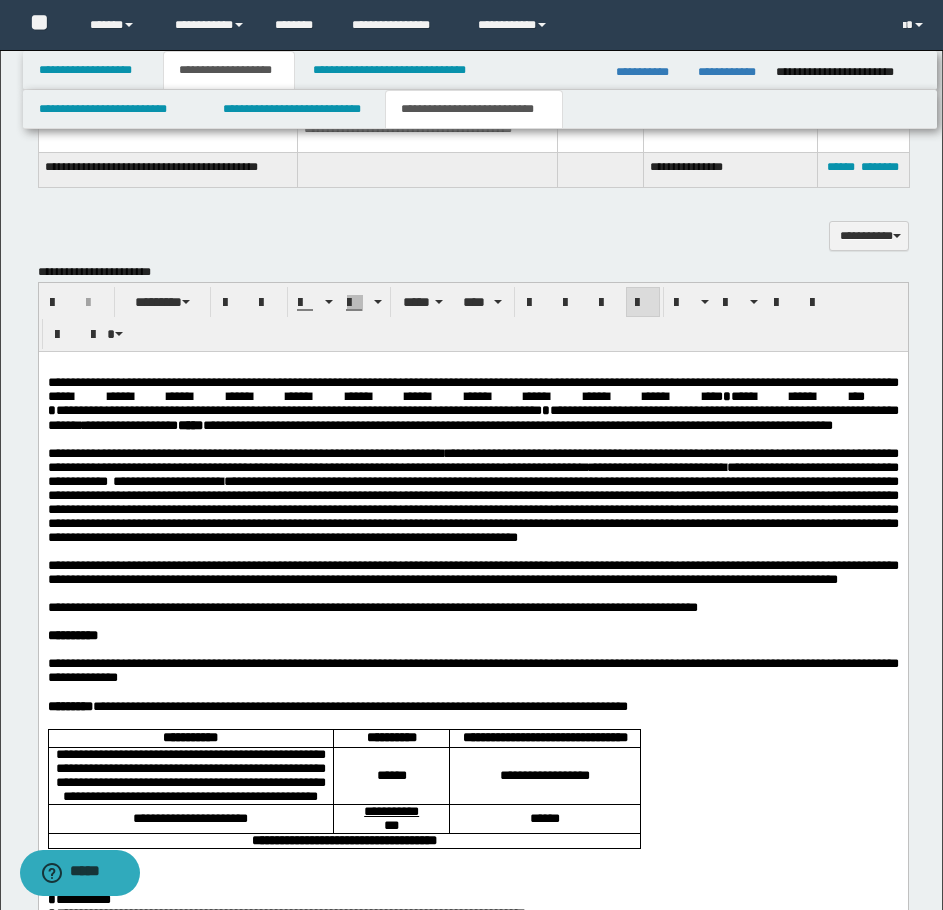 click on "**********" at bounding box center (472, 572) 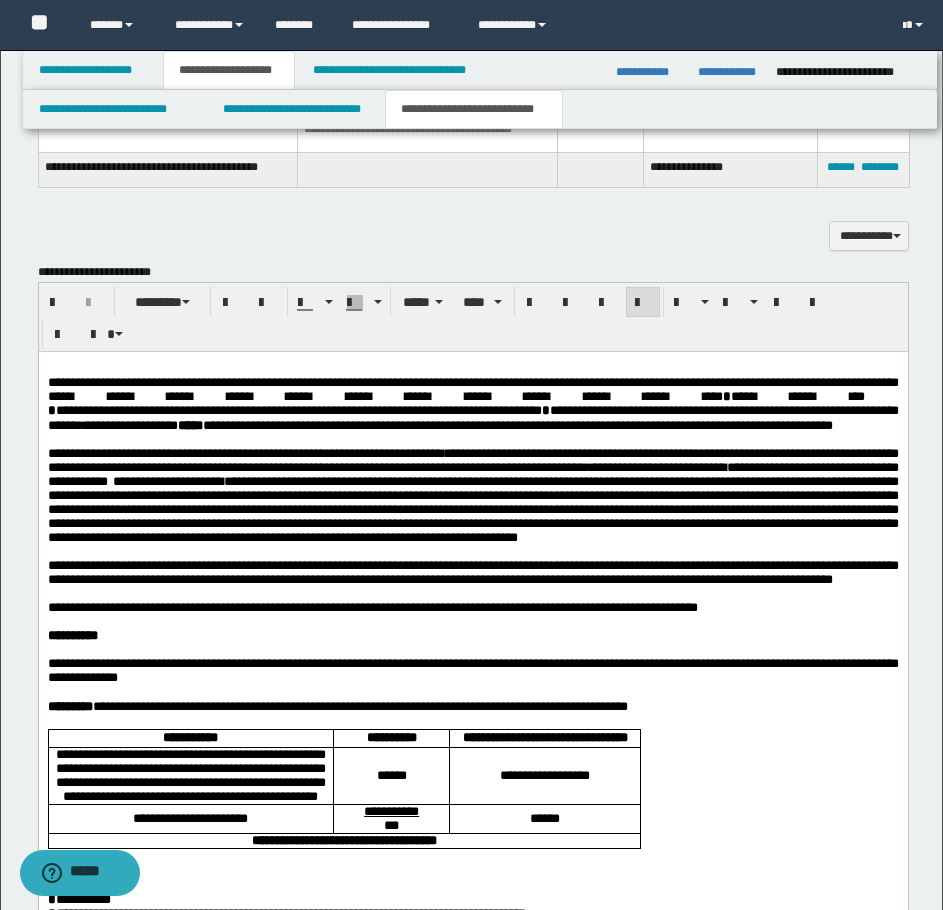 click on "**********" at bounding box center (472, 573) 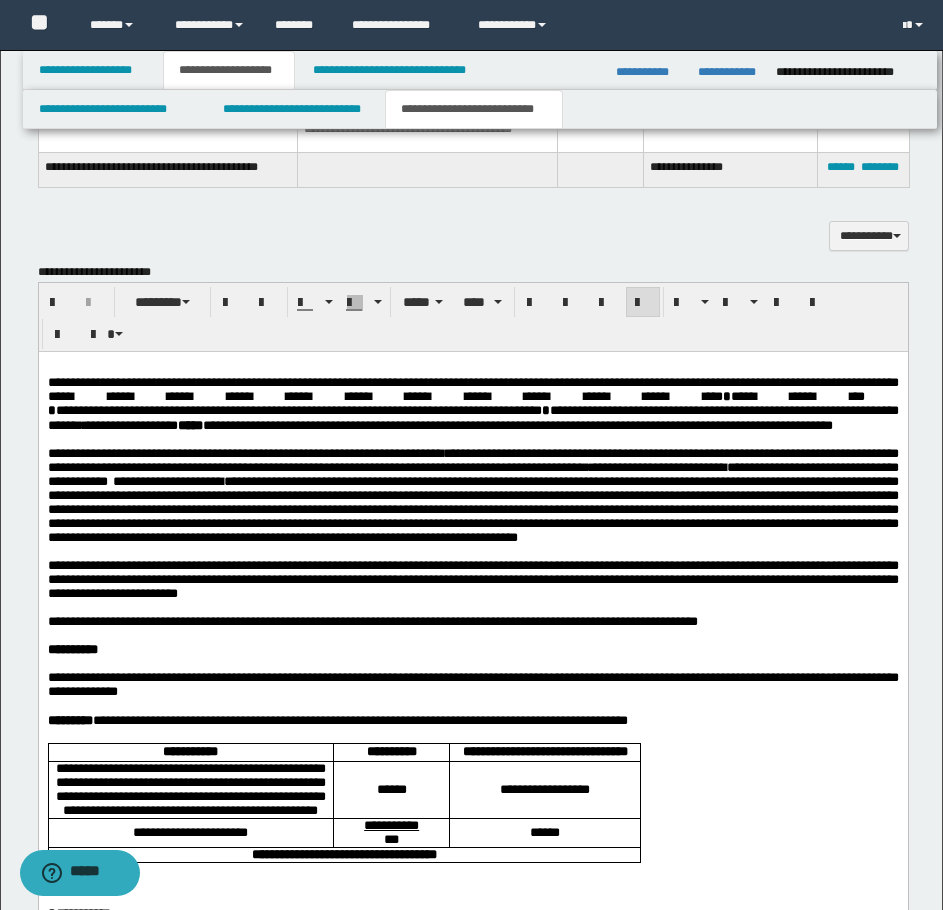 click on "**********" at bounding box center [472, 579] 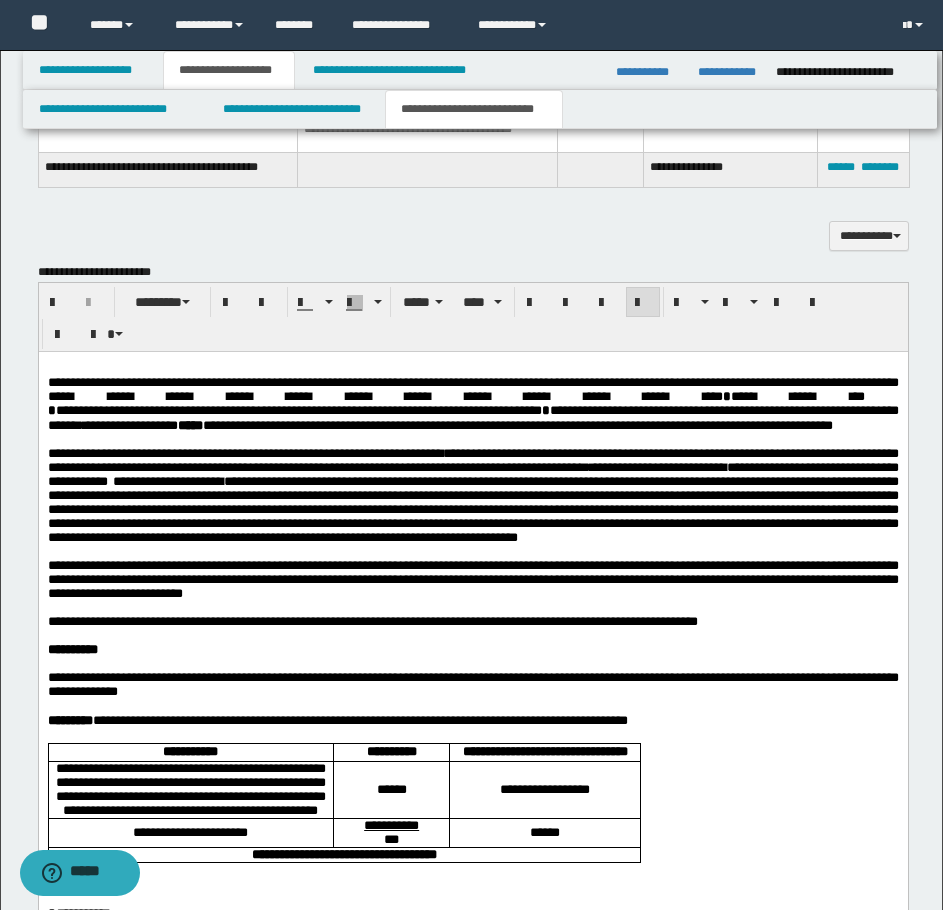 click at bounding box center (472, 608) 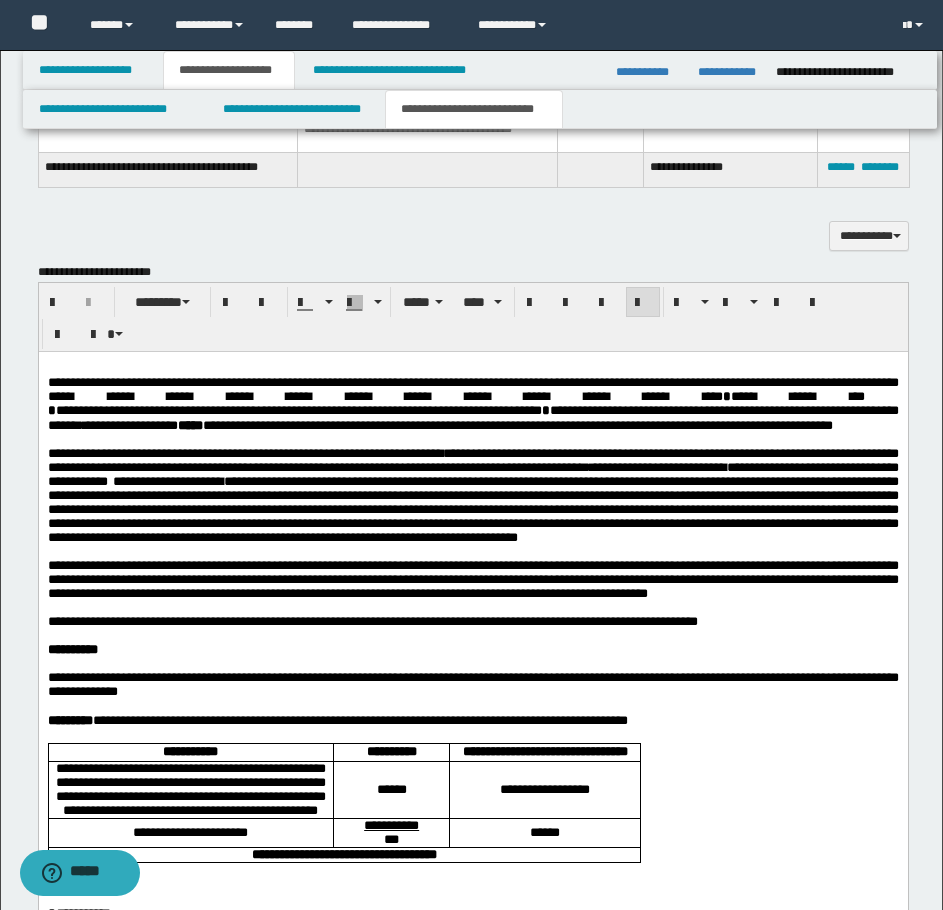 click on "**********" at bounding box center [472, 579] 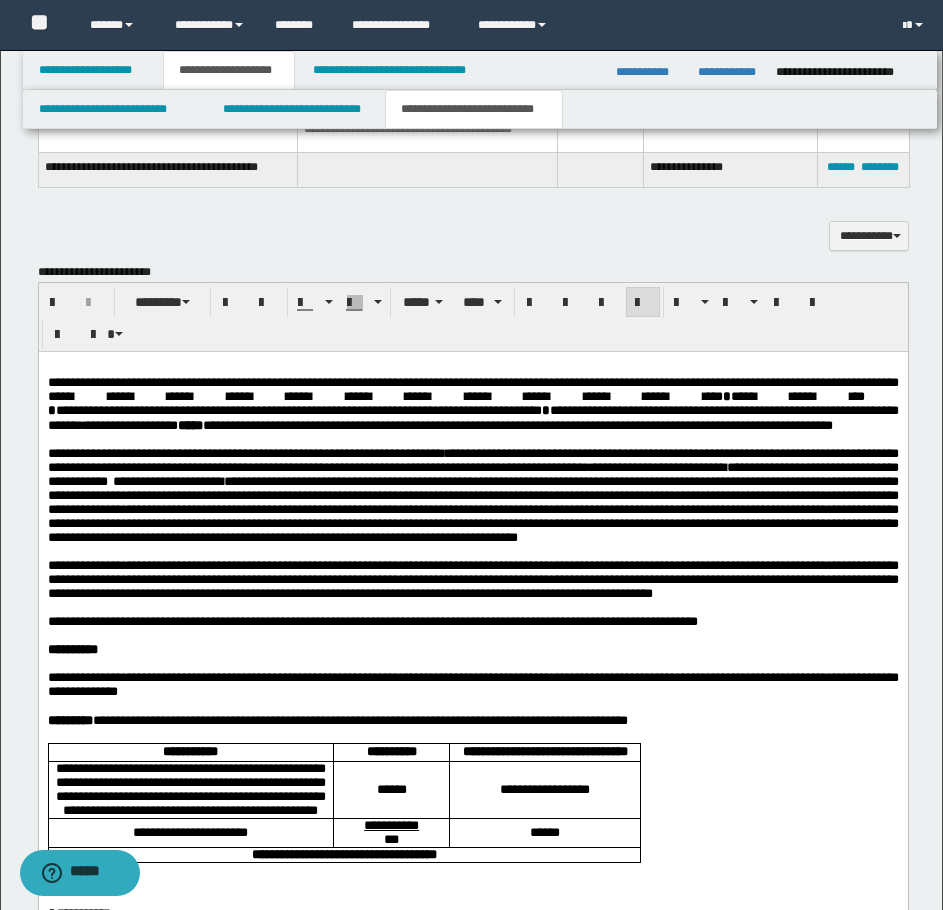 click on "**********" at bounding box center [472, 579] 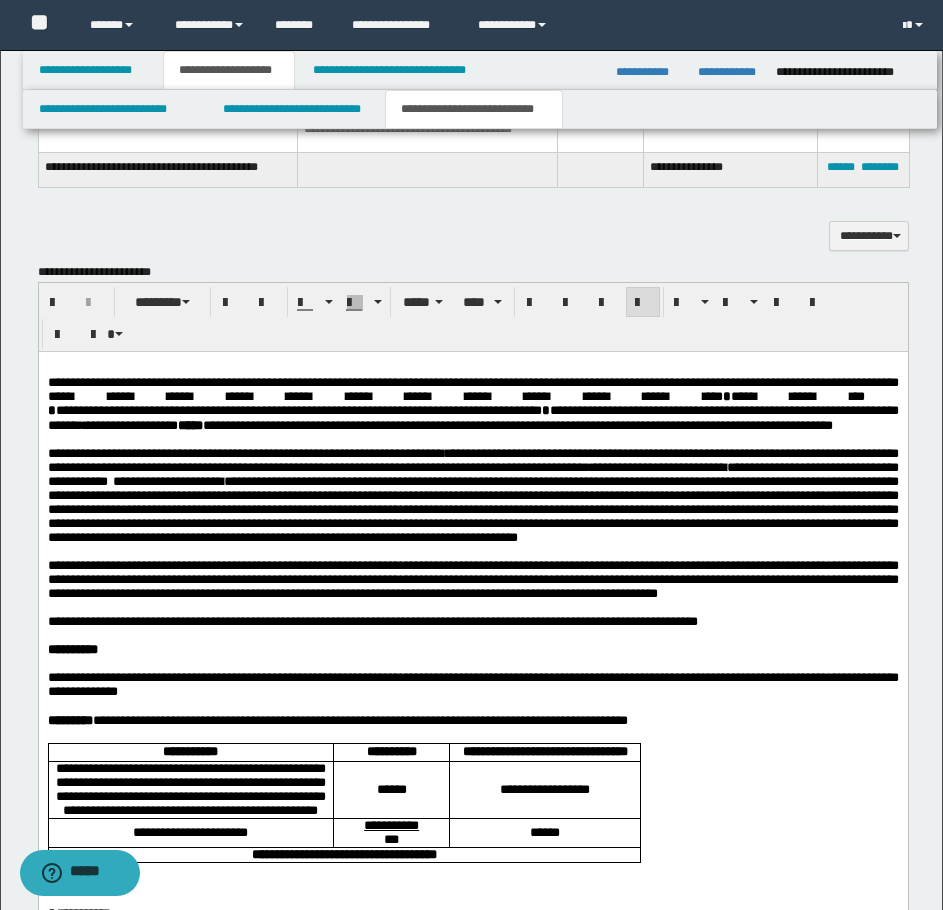 click on "**********" at bounding box center (472, 579) 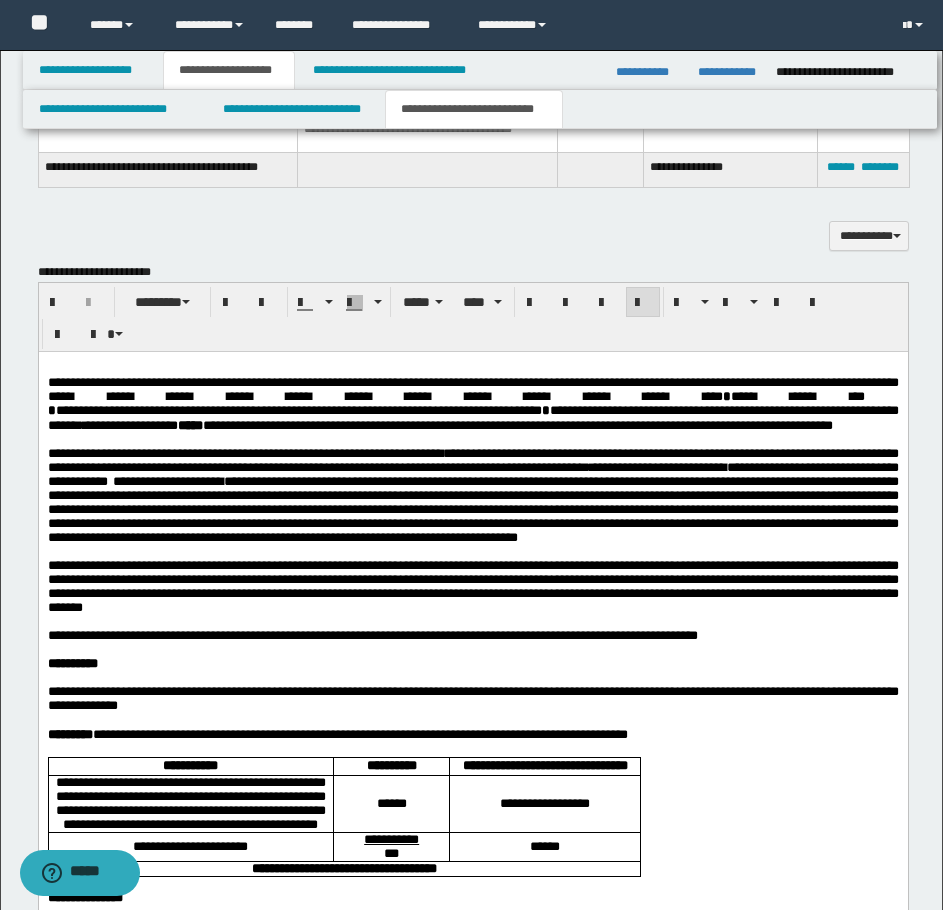 click on "**********" at bounding box center [472, 586] 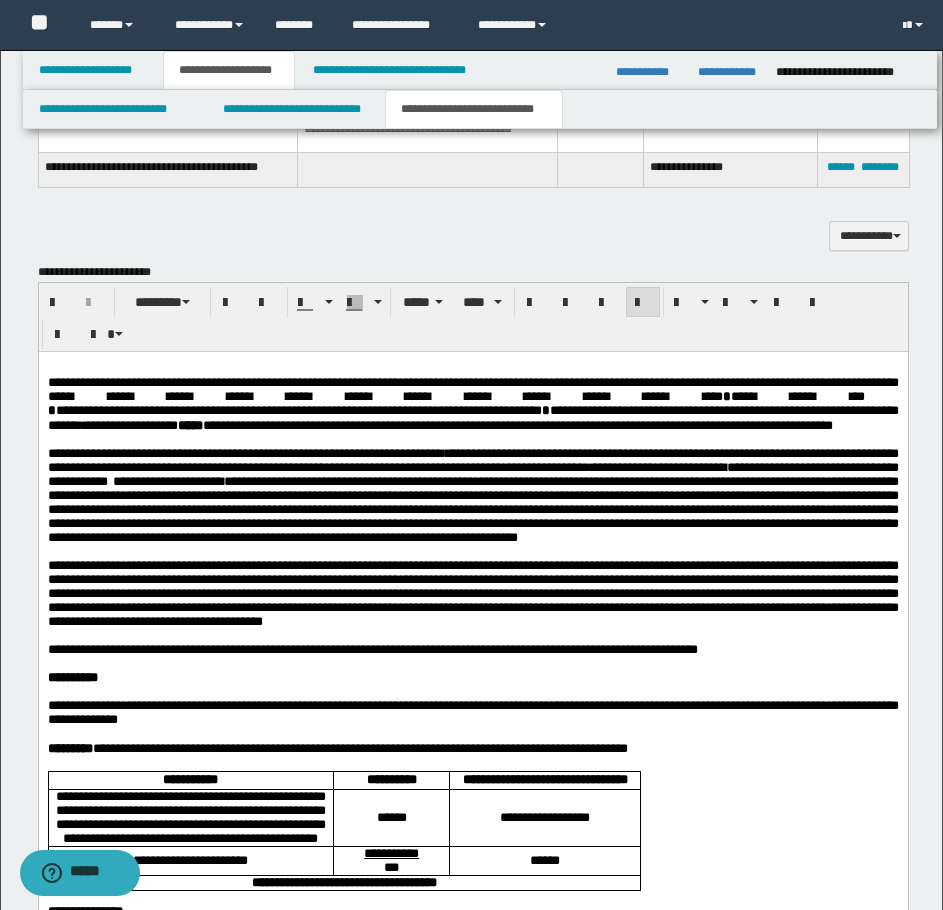 click on "**********" at bounding box center (472, 593) 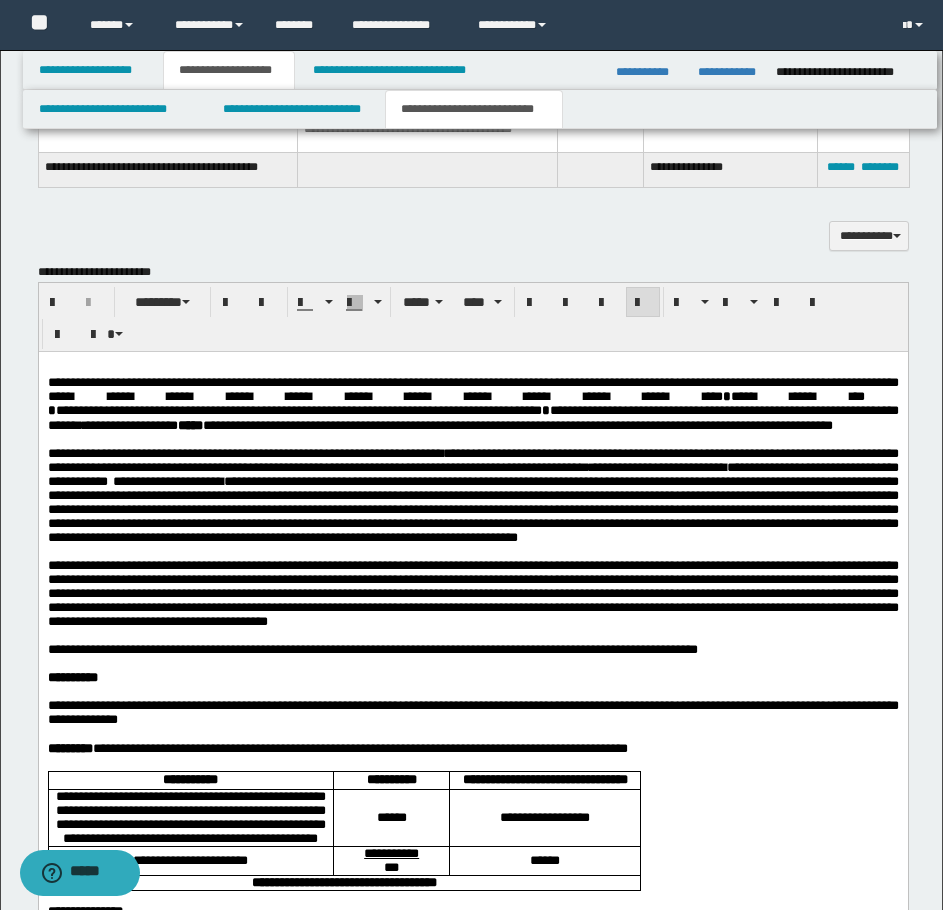 click on "**********" at bounding box center (372, 649) 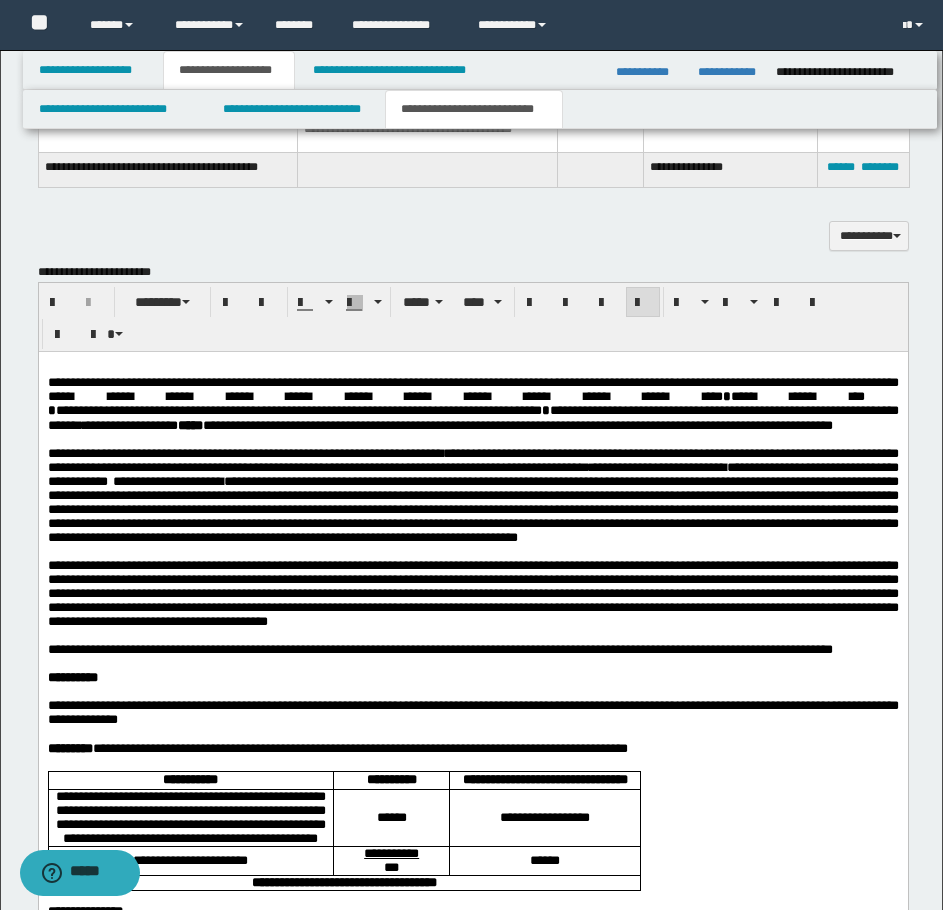 click on "**********" at bounding box center (472, 650) 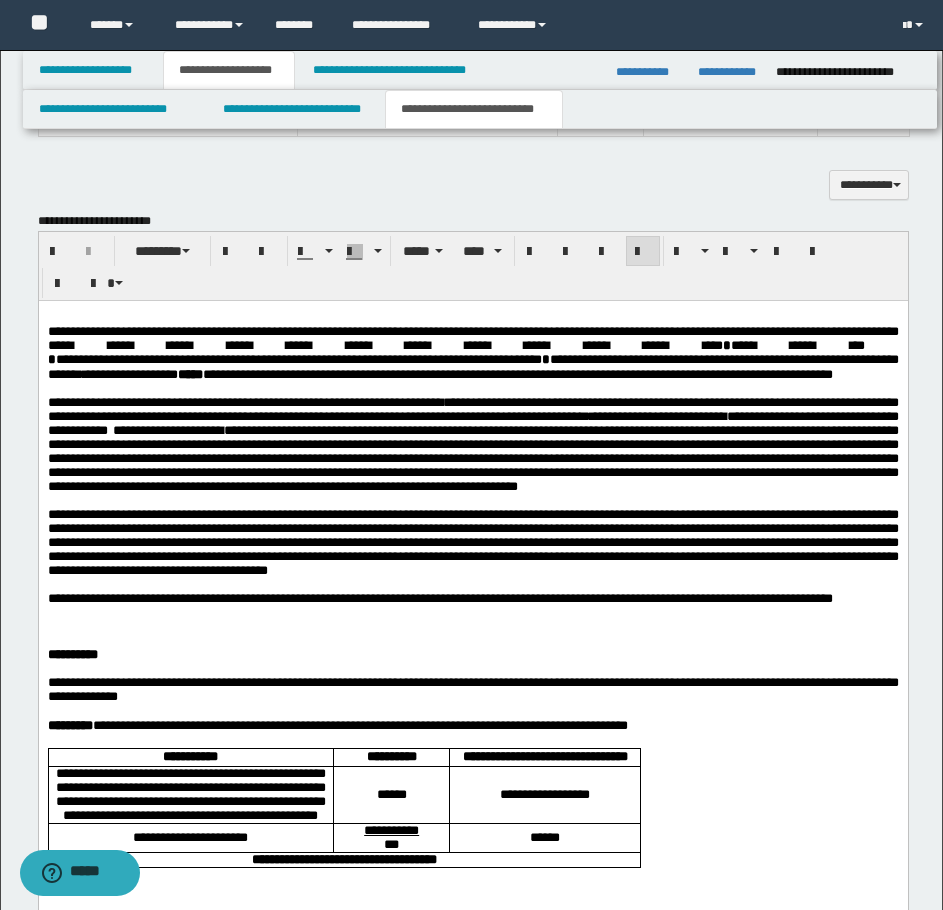 scroll, scrollTop: 1500, scrollLeft: 0, axis: vertical 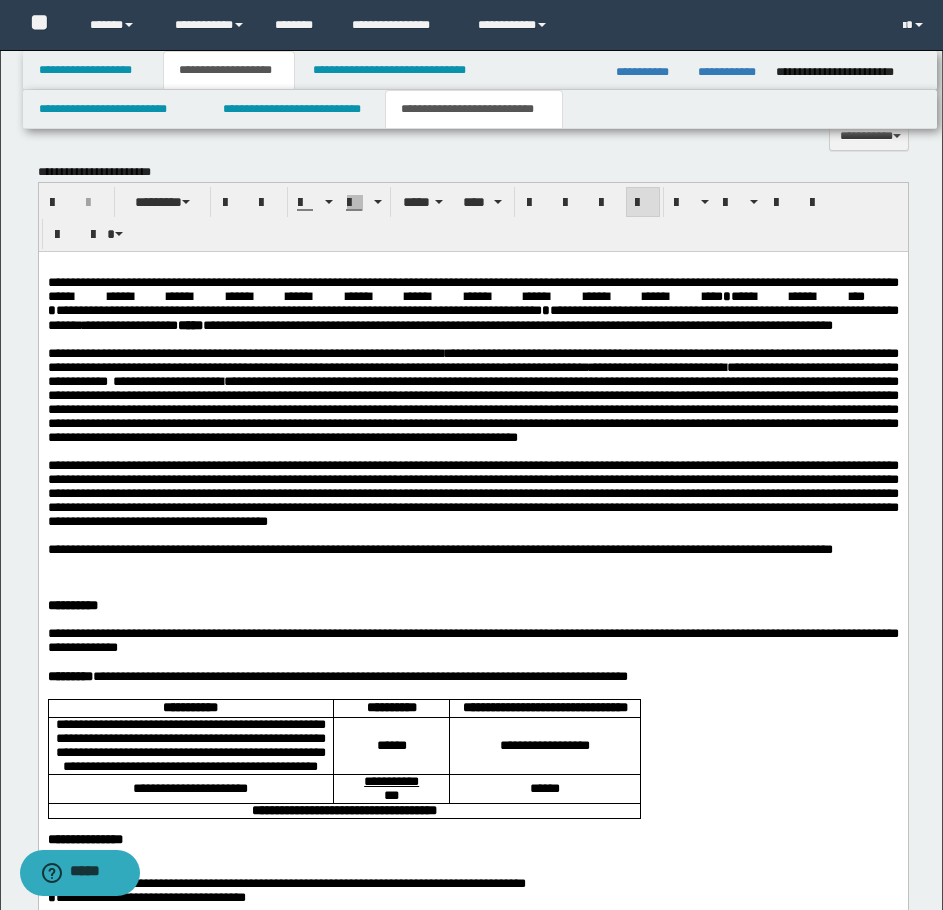 click on "**********" at bounding box center [439, 549] 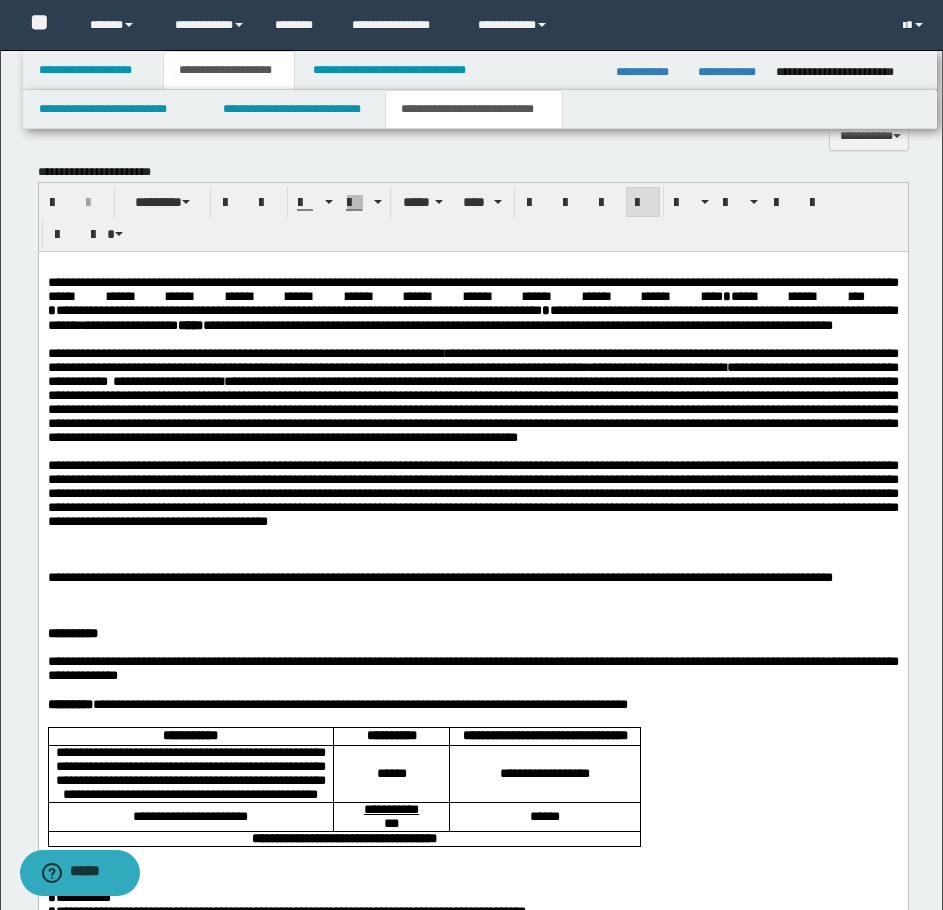 click at bounding box center [49, 535] 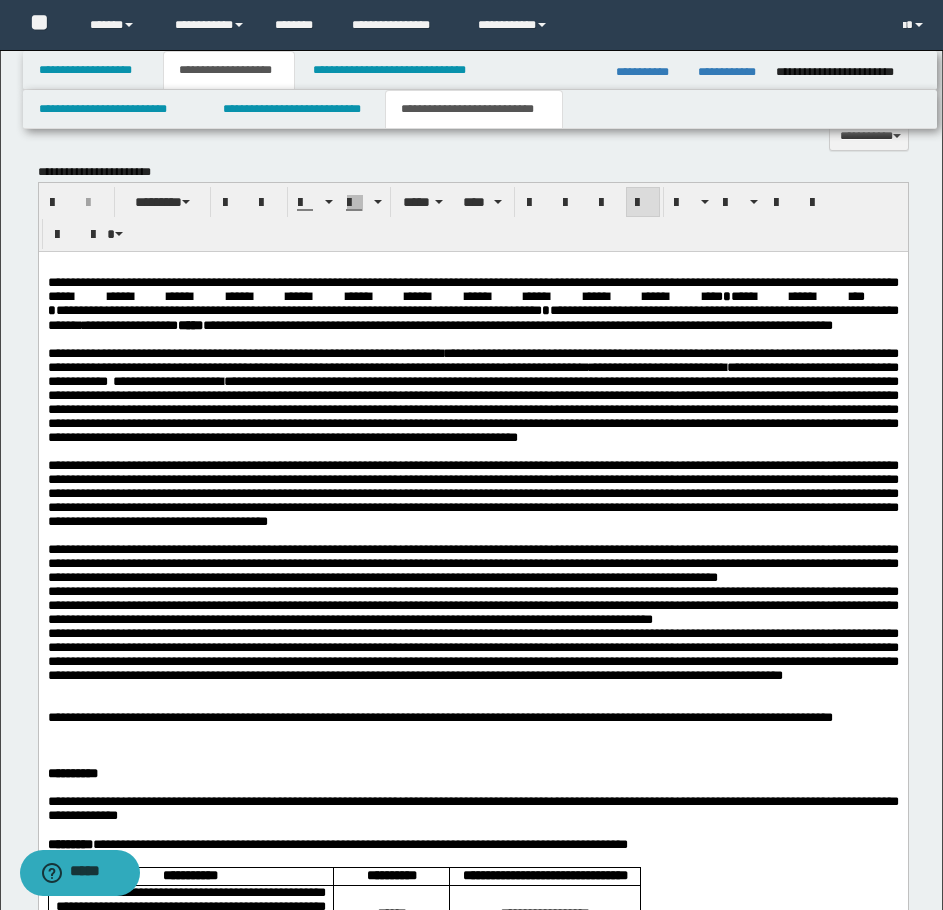 click on "**********" at bounding box center (472, 613) 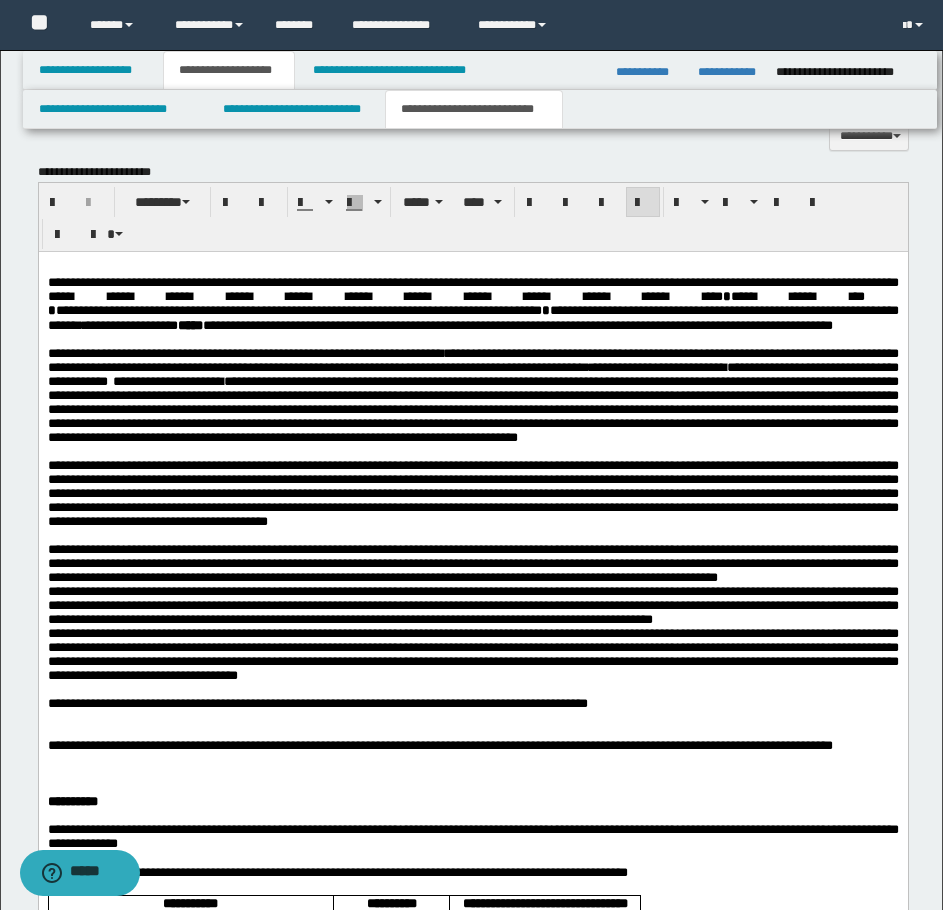 scroll, scrollTop: 1600, scrollLeft: 0, axis: vertical 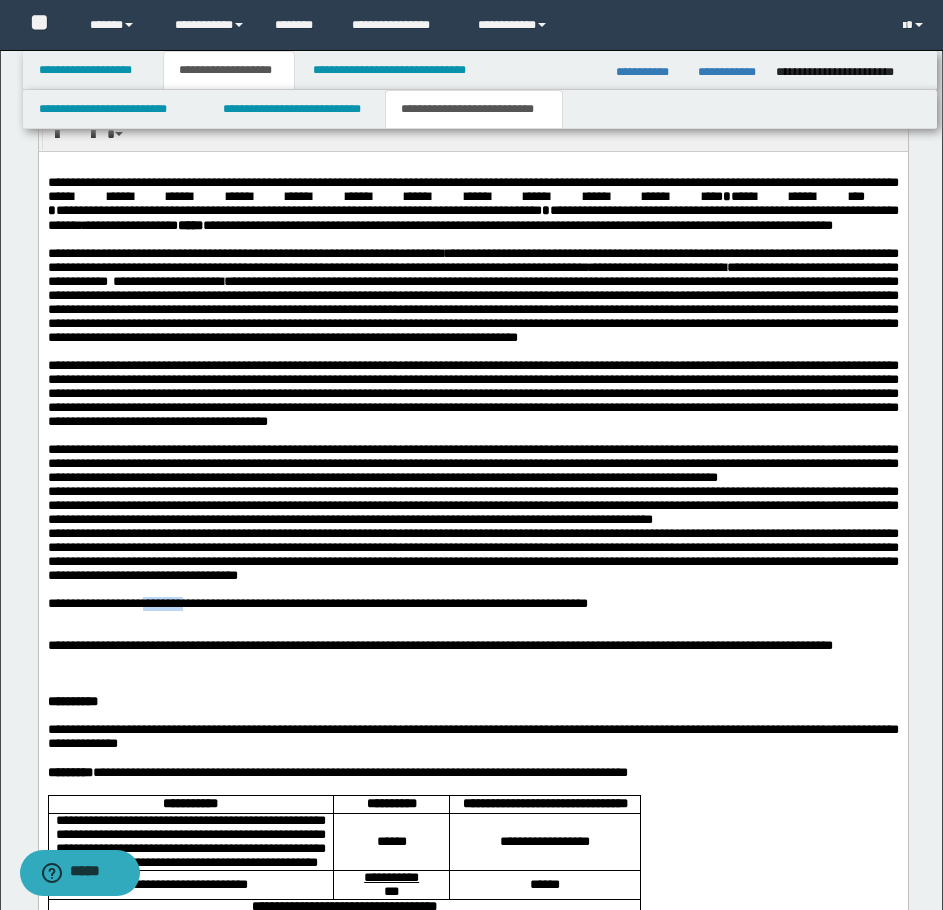drag, startPoint x: 159, startPoint y: 760, endPoint x: 203, endPoint y: 760, distance: 44 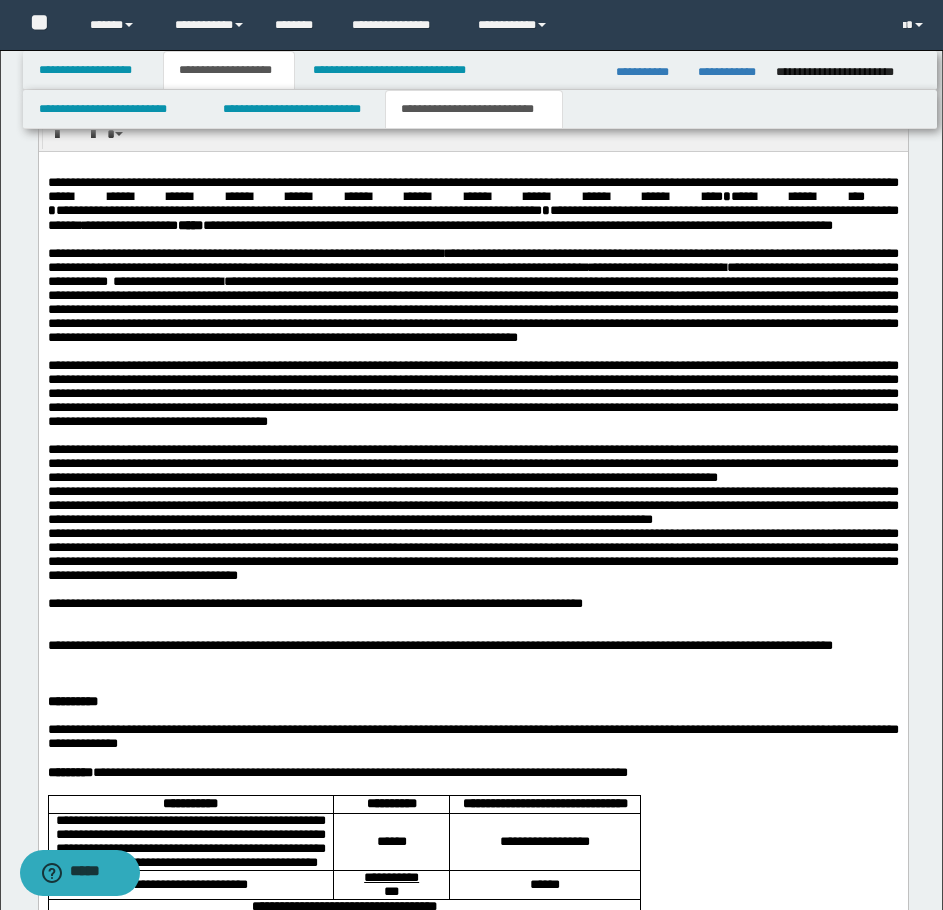 click on "**********" at bounding box center [314, 603] 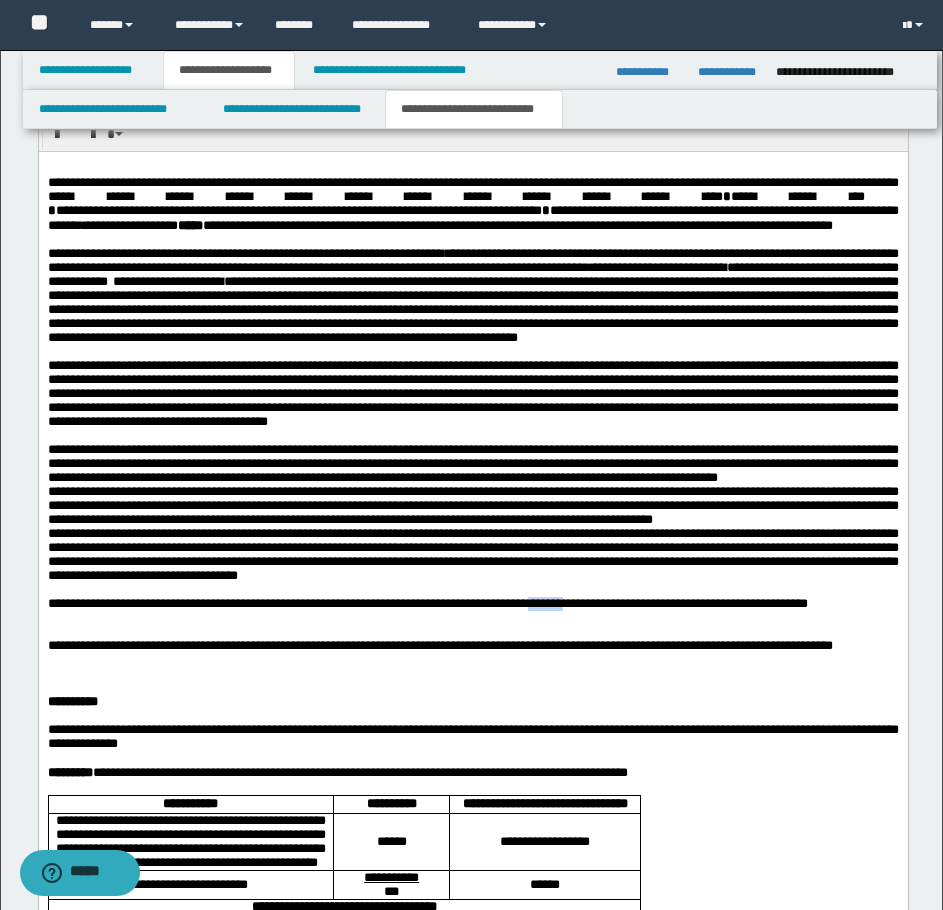 drag, startPoint x: 608, startPoint y: 761, endPoint x: 657, endPoint y: 755, distance: 49.365982 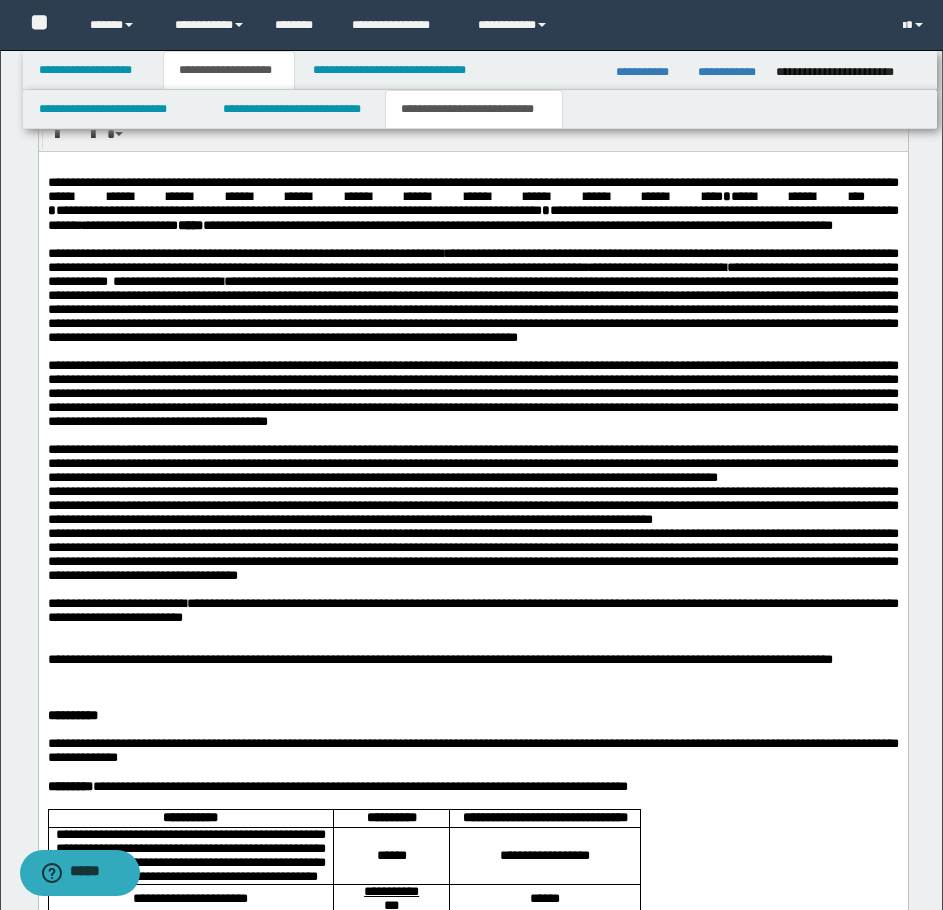 click on "**********" at bounding box center (472, 610) 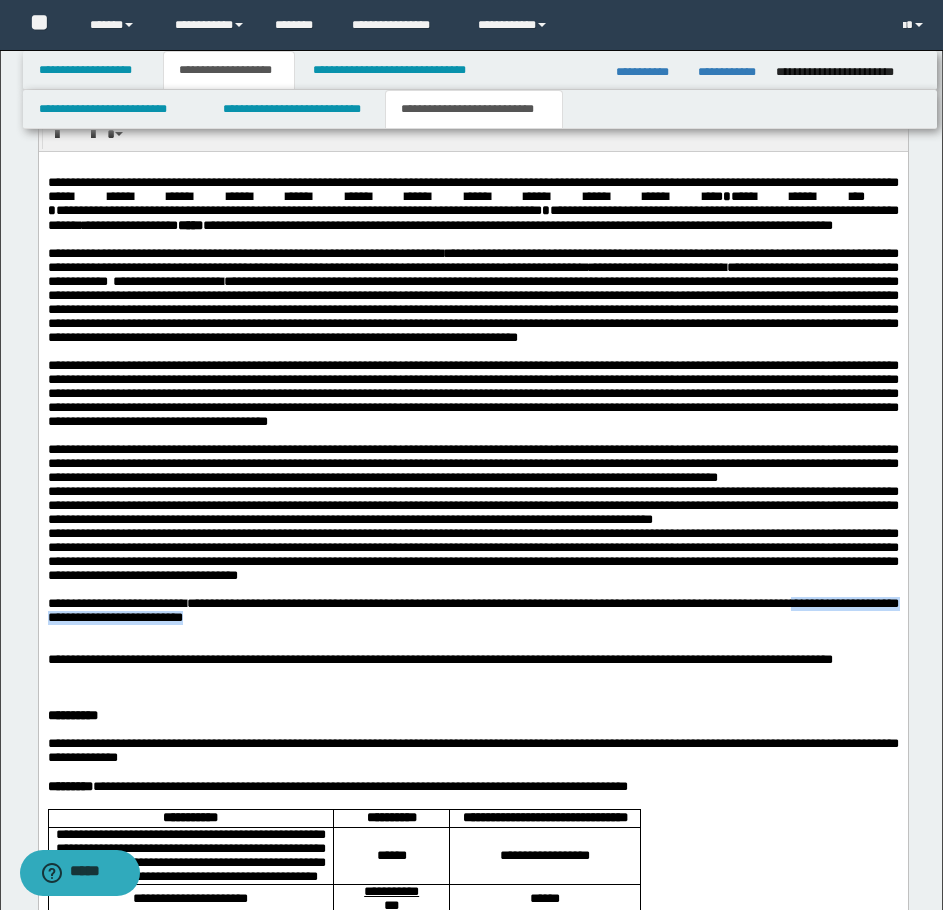 drag, startPoint x: 158, startPoint y: 775, endPoint x: 452, endPoint y: 780, distance: 294.0425 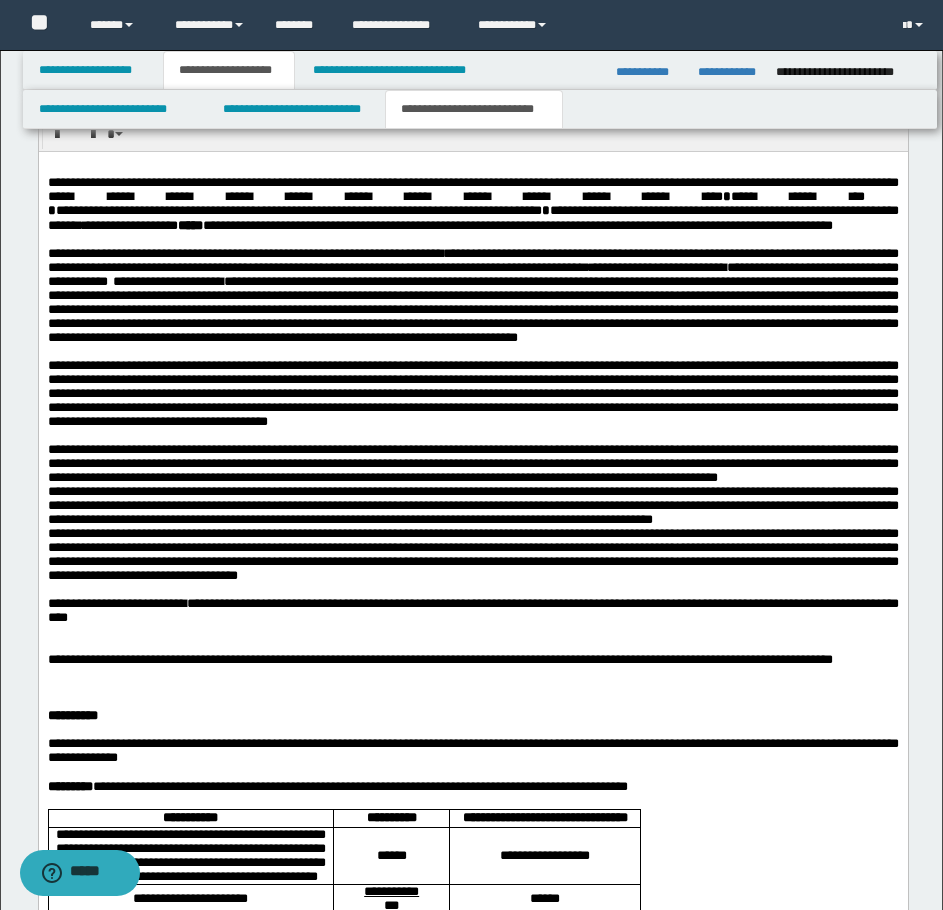 click on "**********" at bounding box center [472, 610] 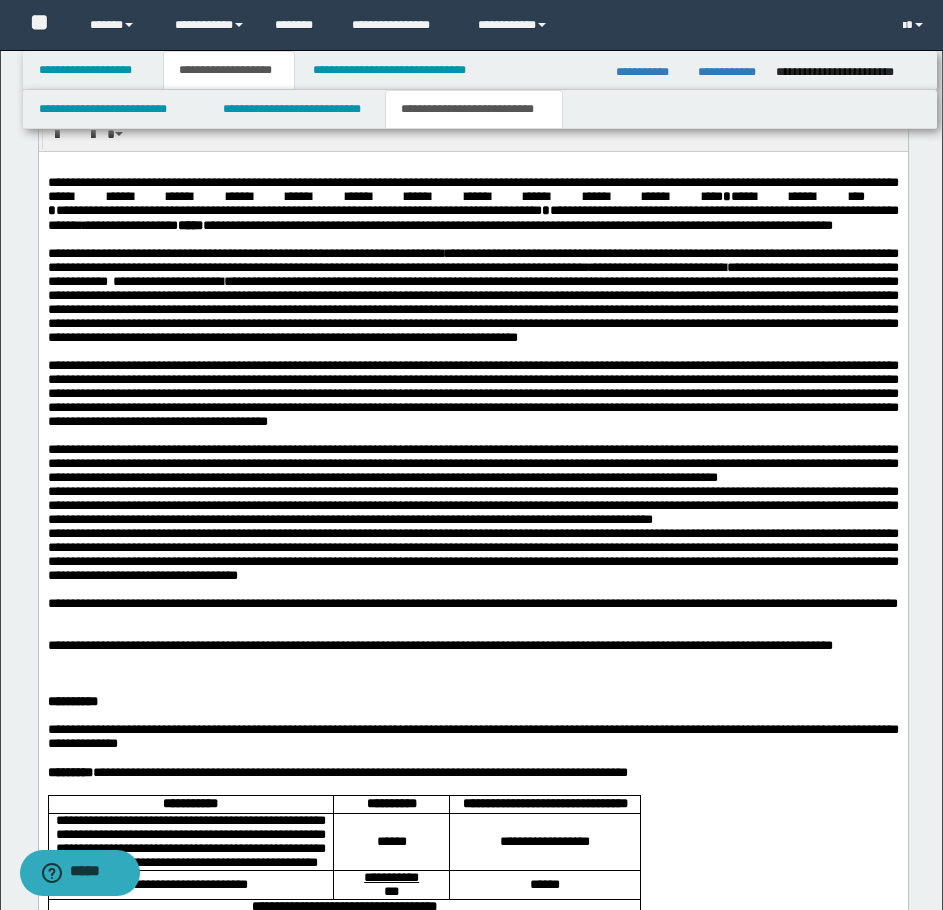 click on "**********" at bounding box center (472, 604) 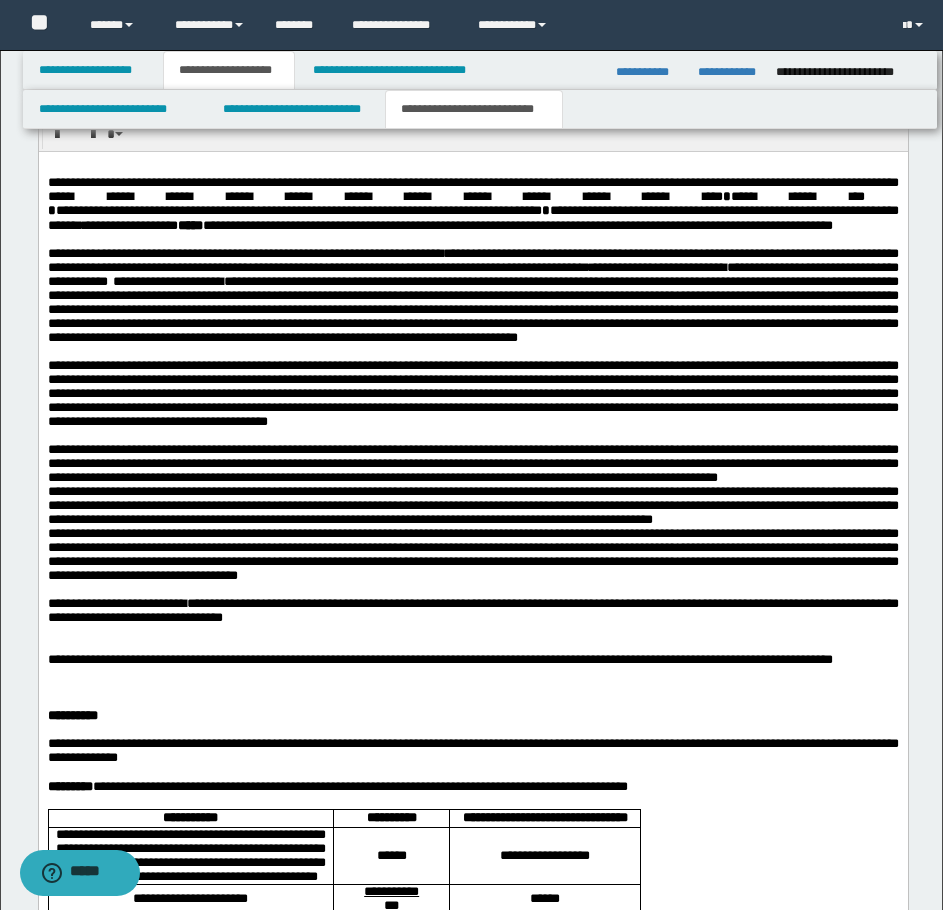 click on "**********" at bounding box center (472, 610) 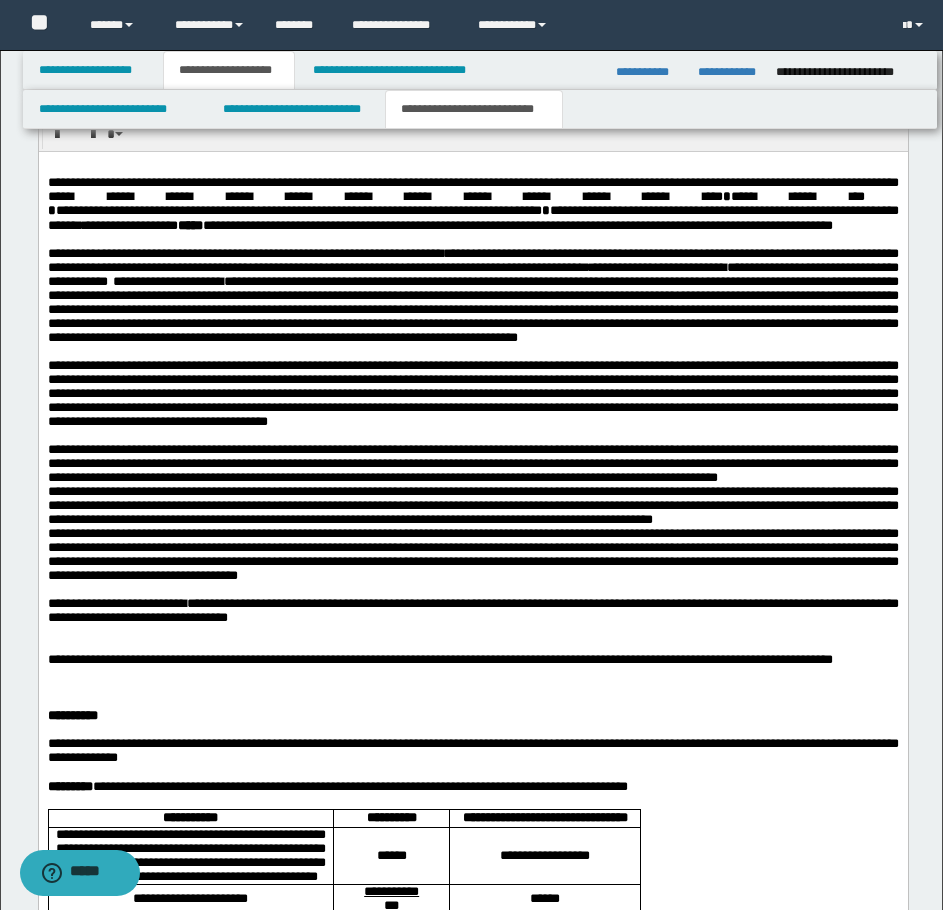 click on "**********" at bounding box center (472, 610) 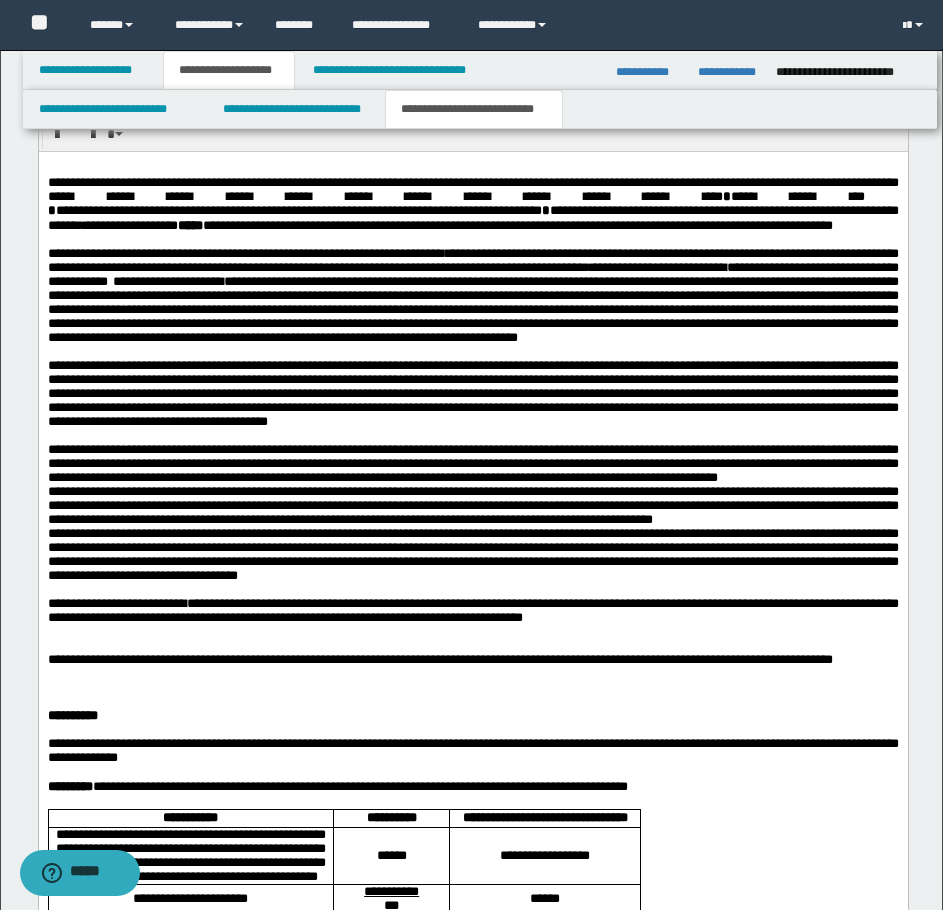 click on "**********" at bounding box center [472, 610] 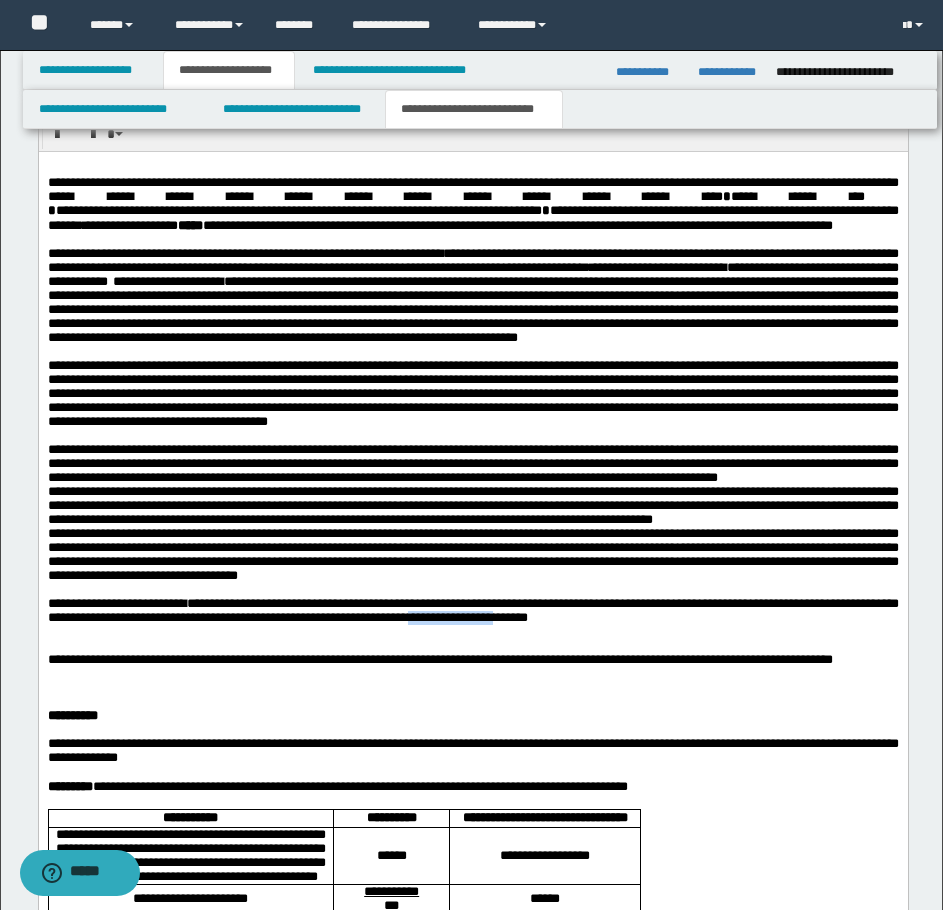 drag, startPoint x: 716, startPoint y: 779, endPoint x: 823, endPoint y: 777, distance: 107.01869 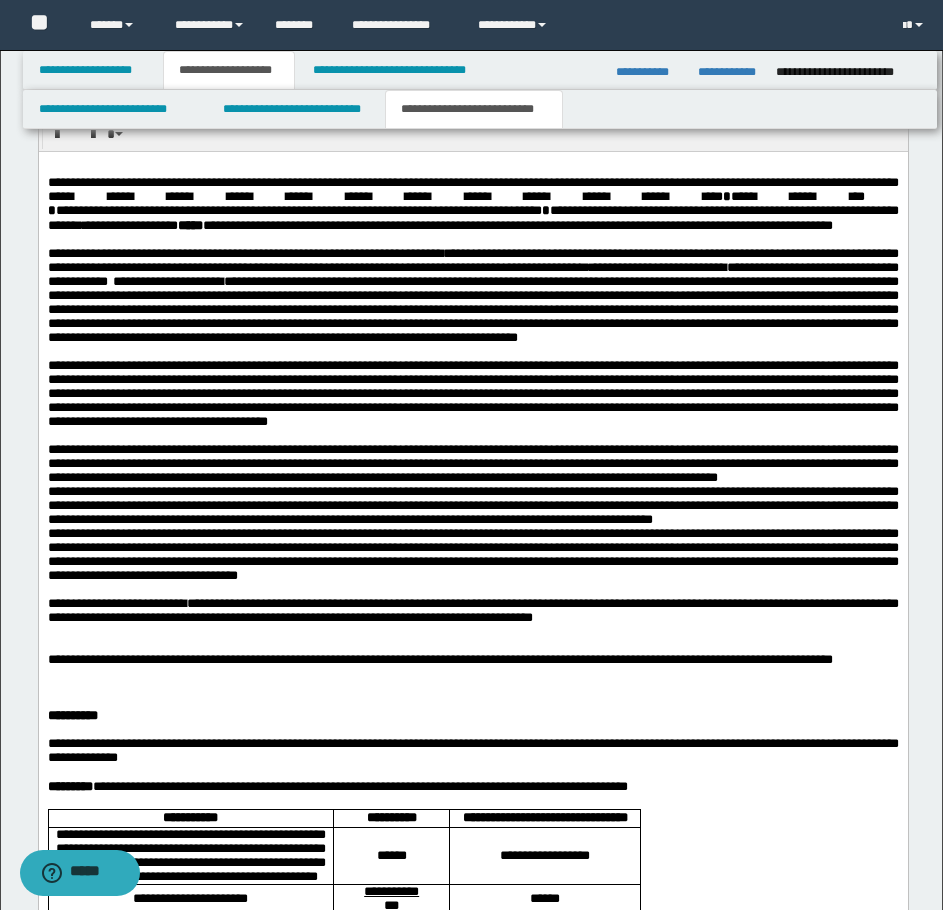 click on "**********" at bounding box center (472, 610) 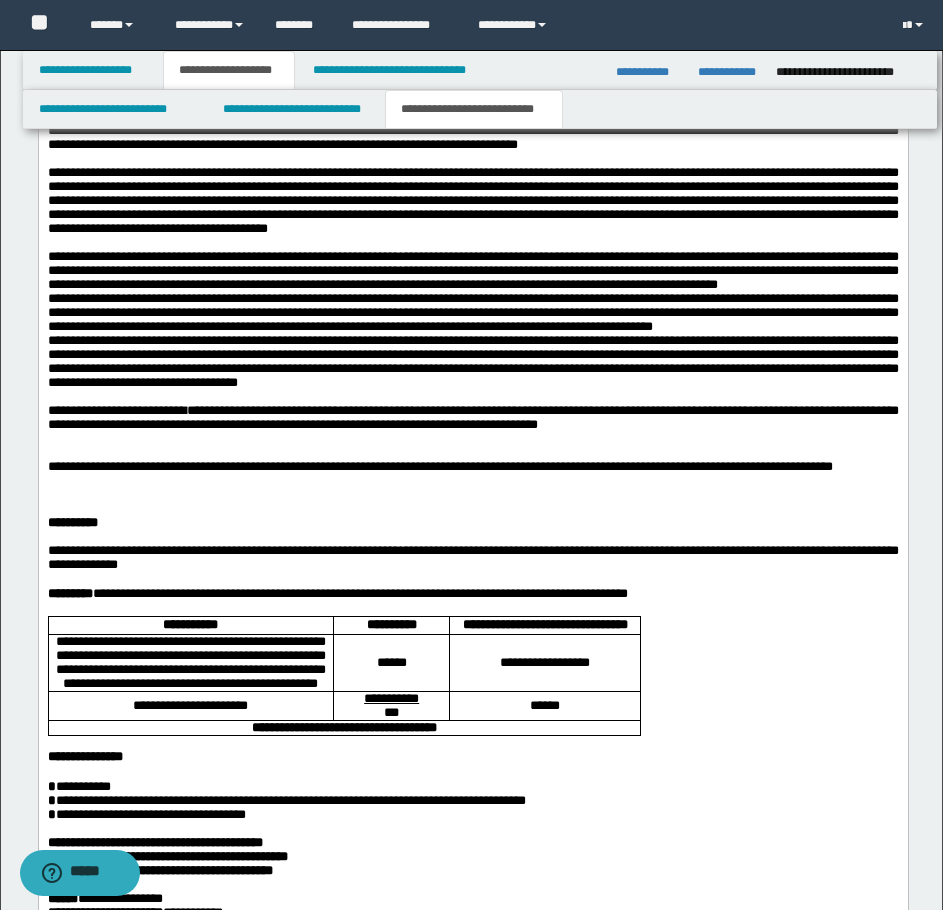 scroll, scrollTop: 1800, scrollLeft: 0, axis: vertical 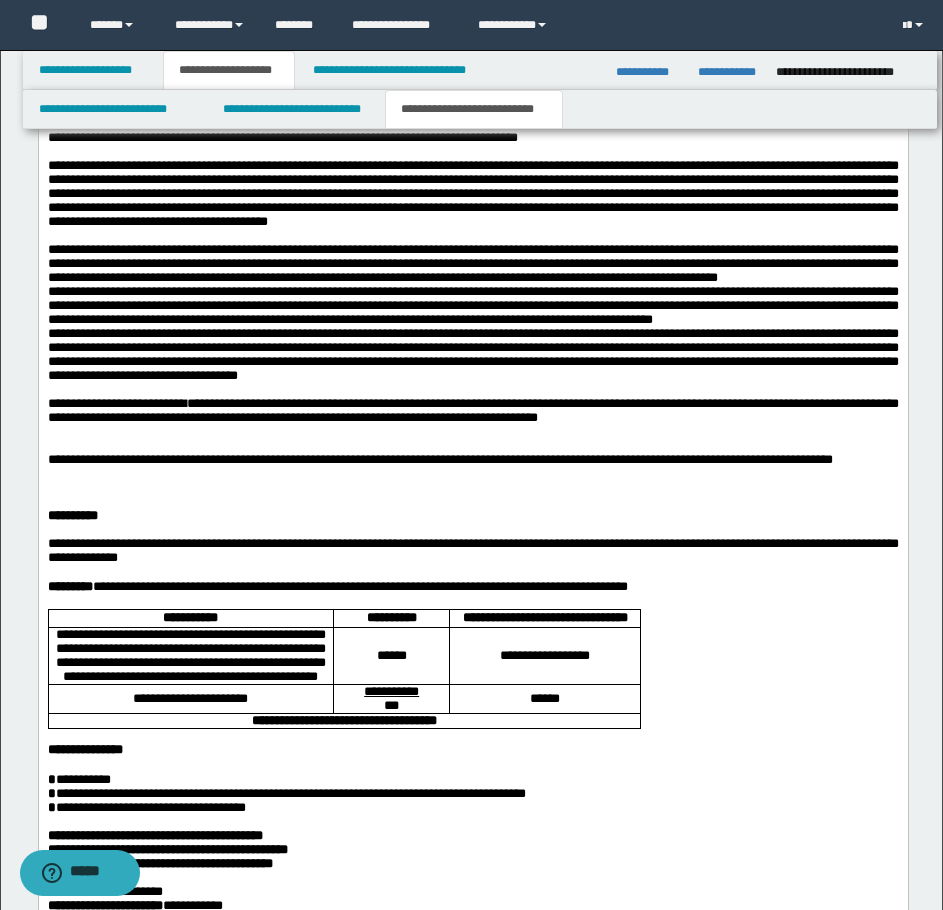 click at bounding box center (472, 489) 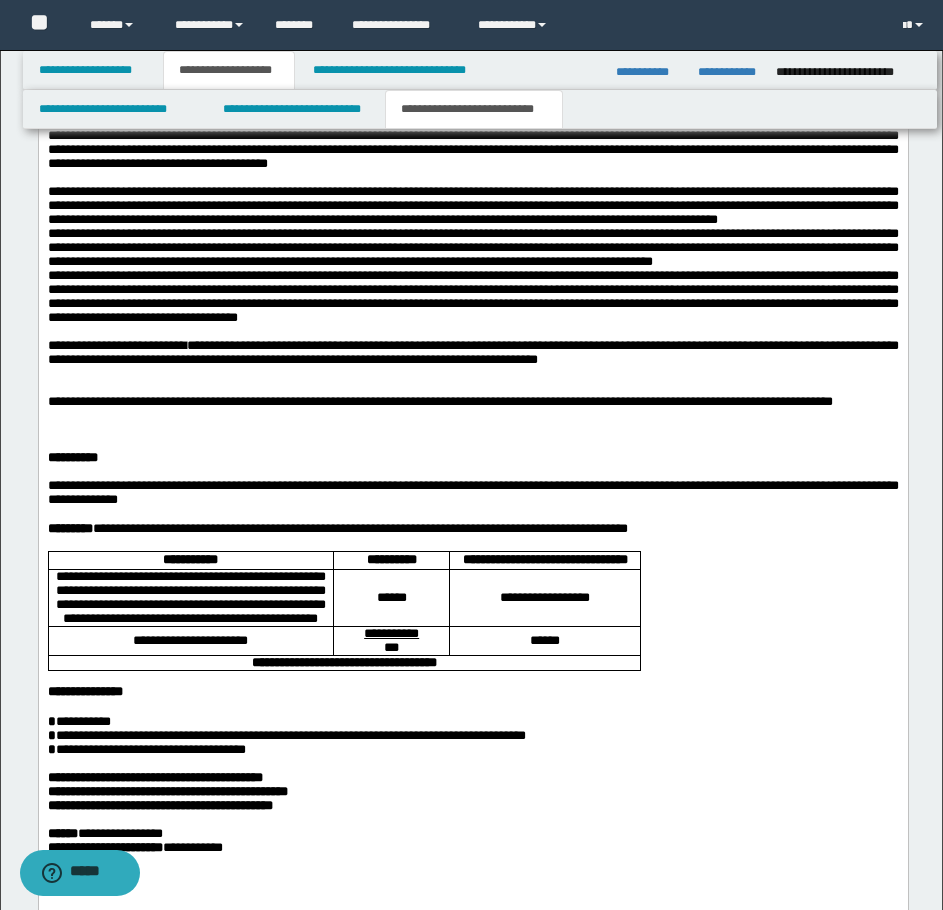 scroll, scrollTop: 1800, scrollLeft: 0, axis: vertical 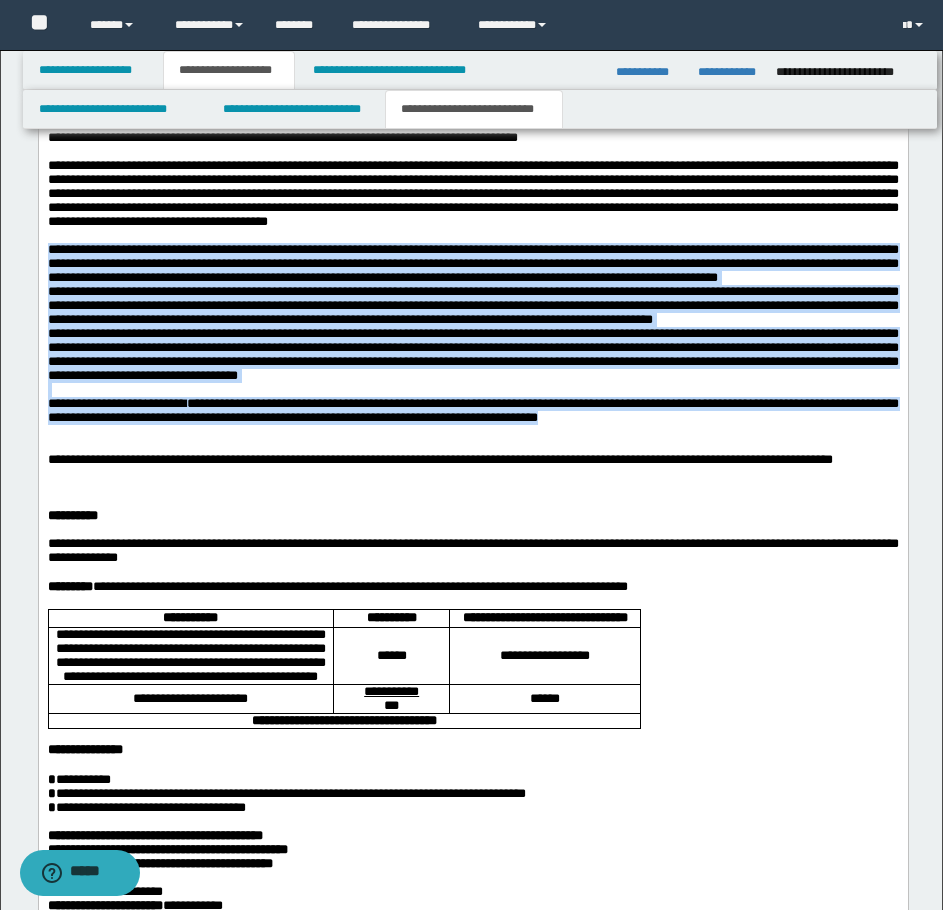 drag, startPoint x: 47, startPoint y: 353, endPoint x: 499, endPoint y: 591, distance: 510.8307 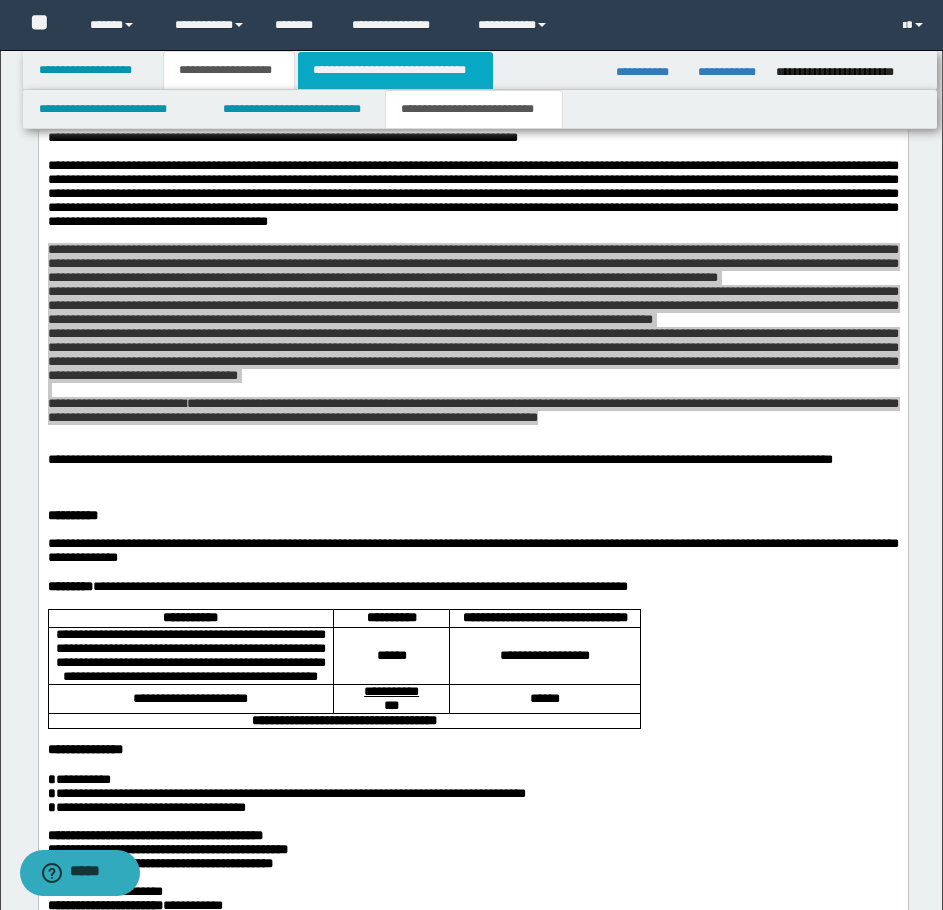 click on "**********" at bounding box center (395, 70) 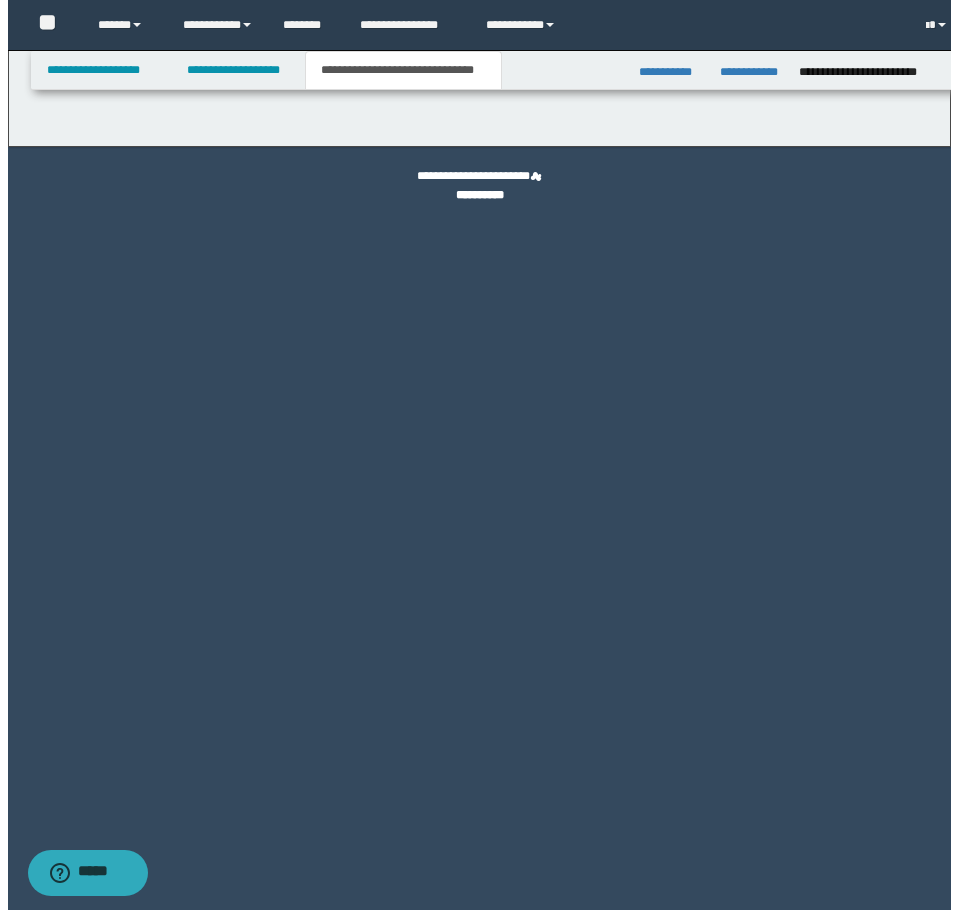 scroll, scrollTop: 0, scrollLeft: 0, axis: both 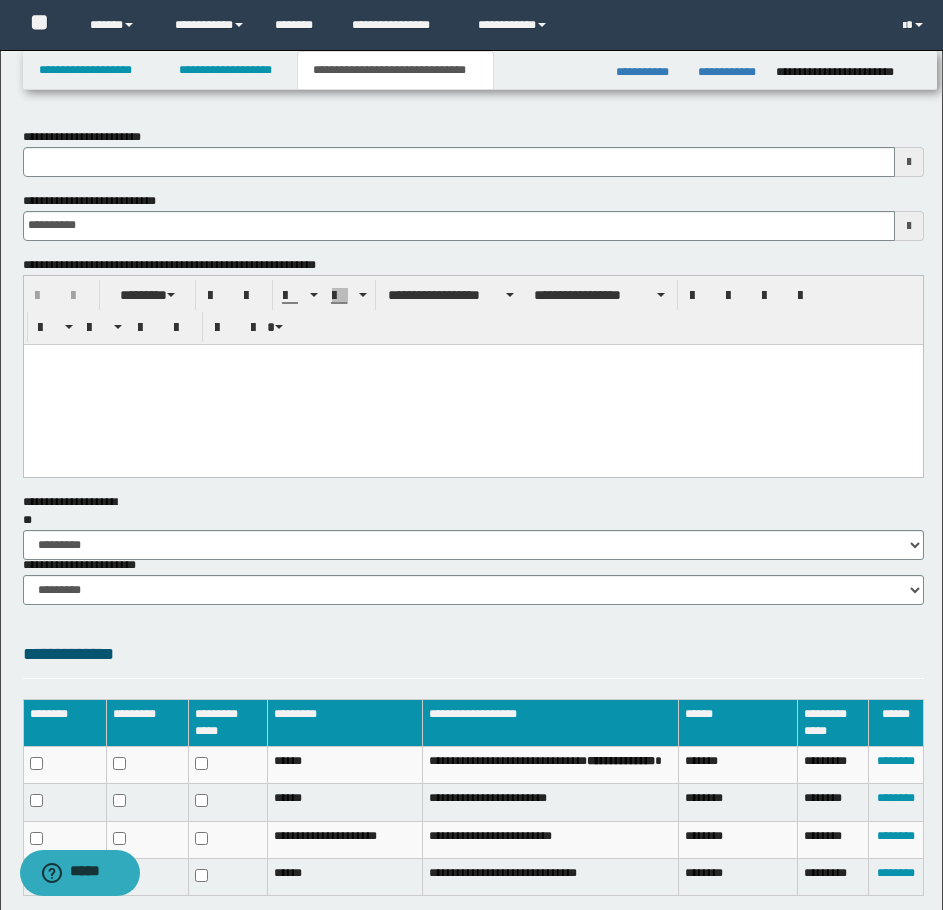 click at bounding box center (472, 384) 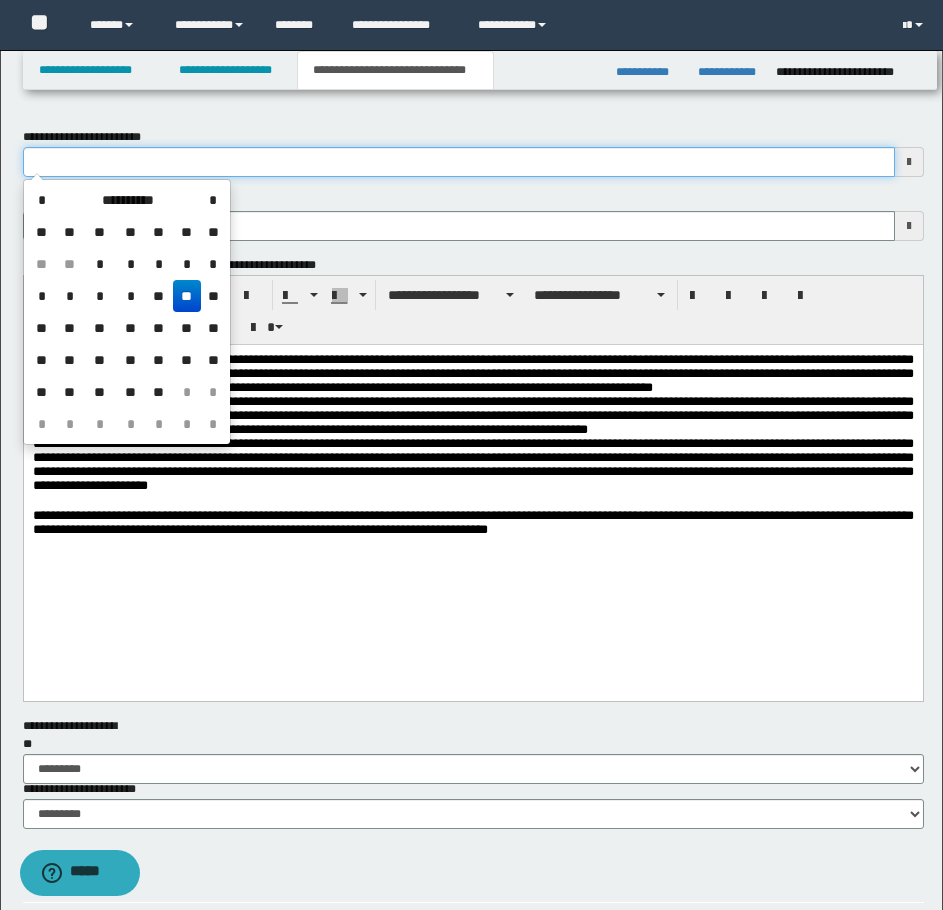 click on "**********" at bounding box center (459, 162) 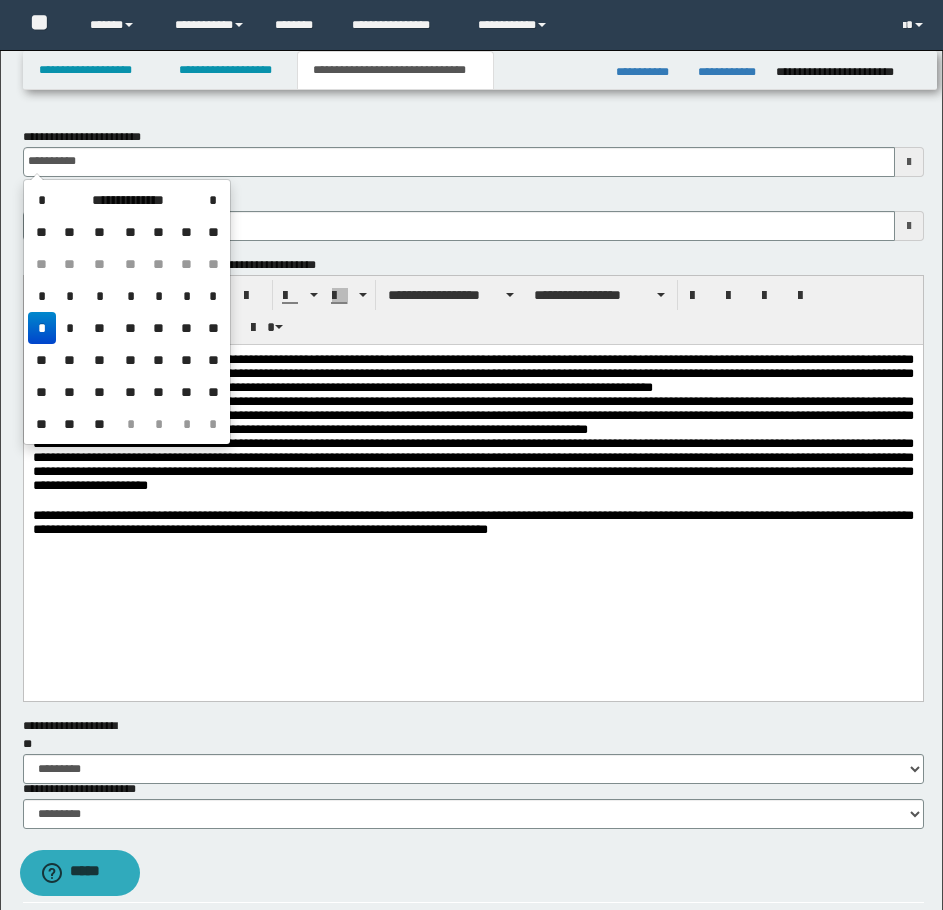 click on "*" at bounding box center [42, 328] 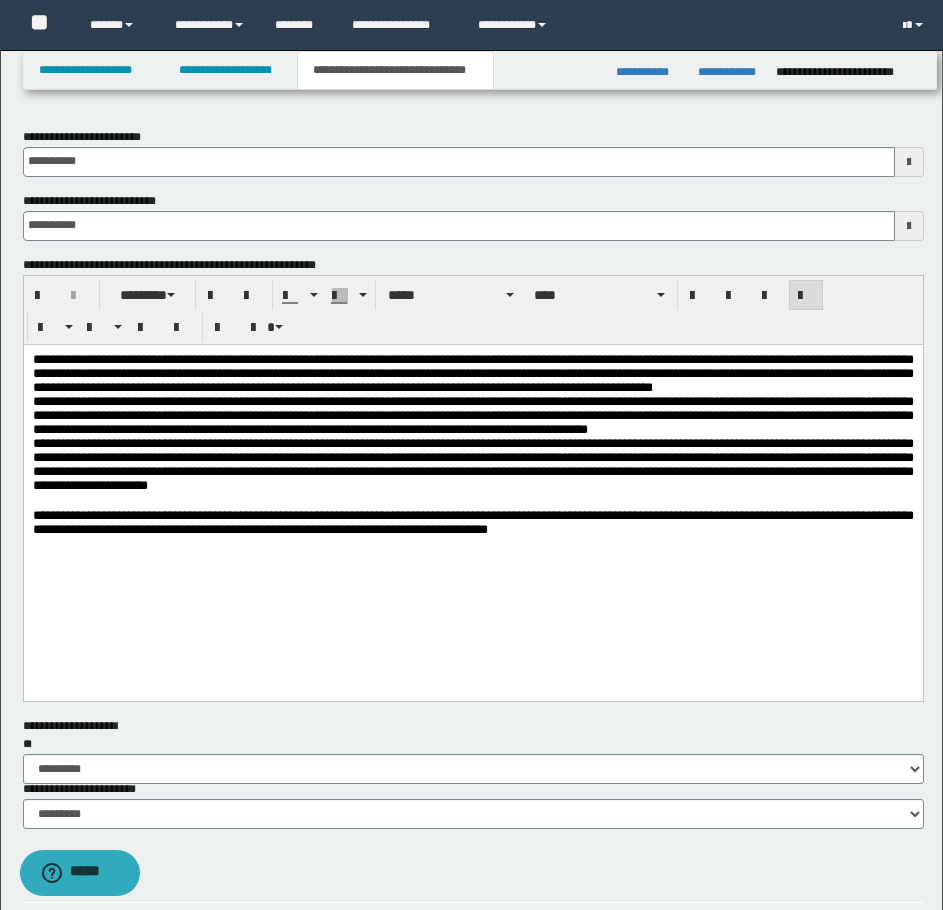 click on "**********" at bounding box center (472, 469) 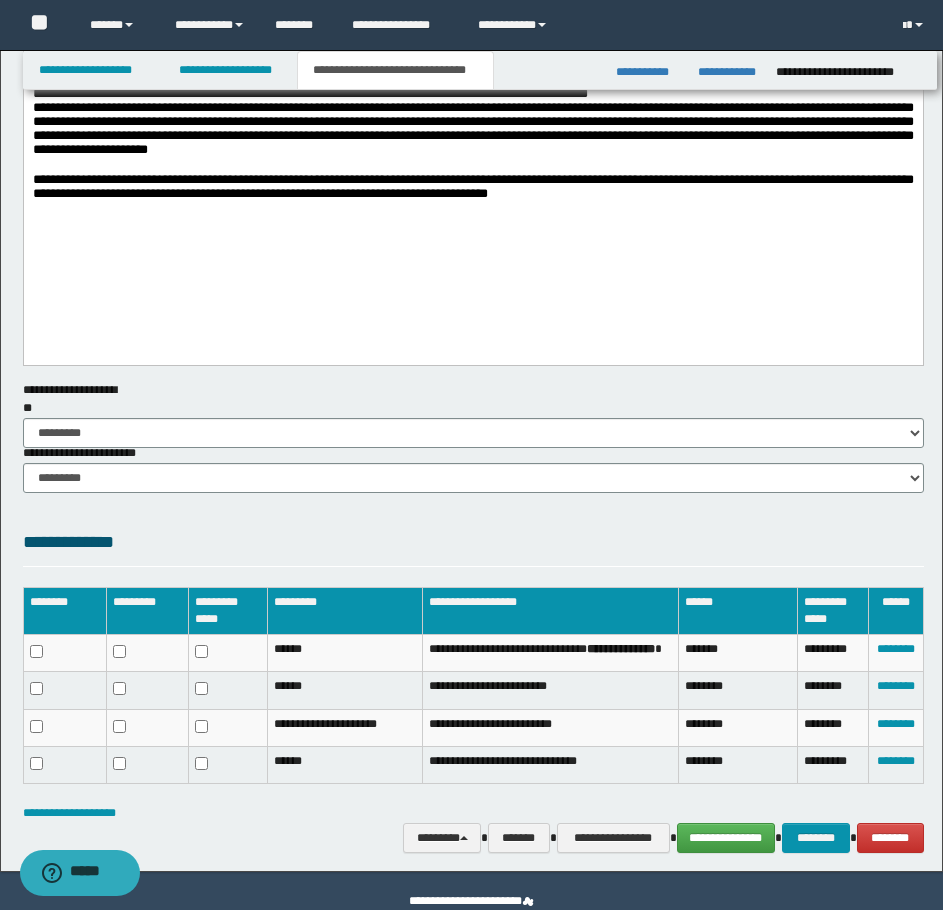 scroll, scrollTop: 307, scrollLeft: 0, axis: vertical 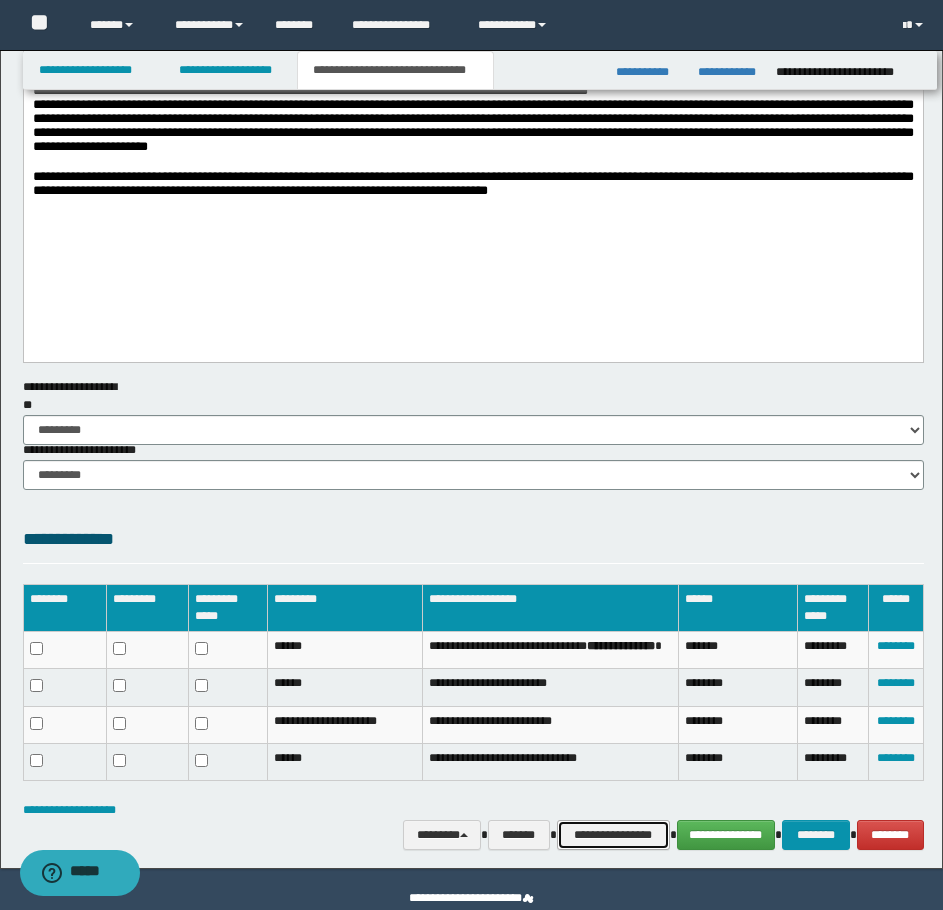 click on "**********" at bounding box center [613, 835] 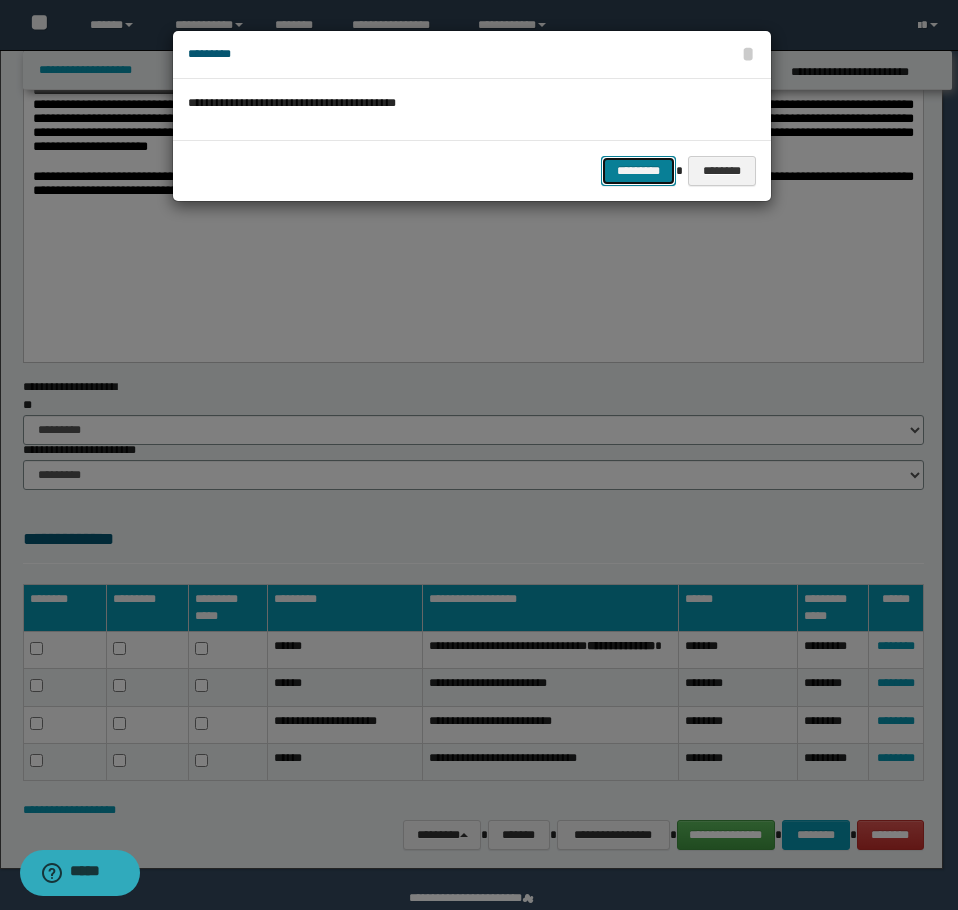 click on "*********" at bounding box center [638, 171] 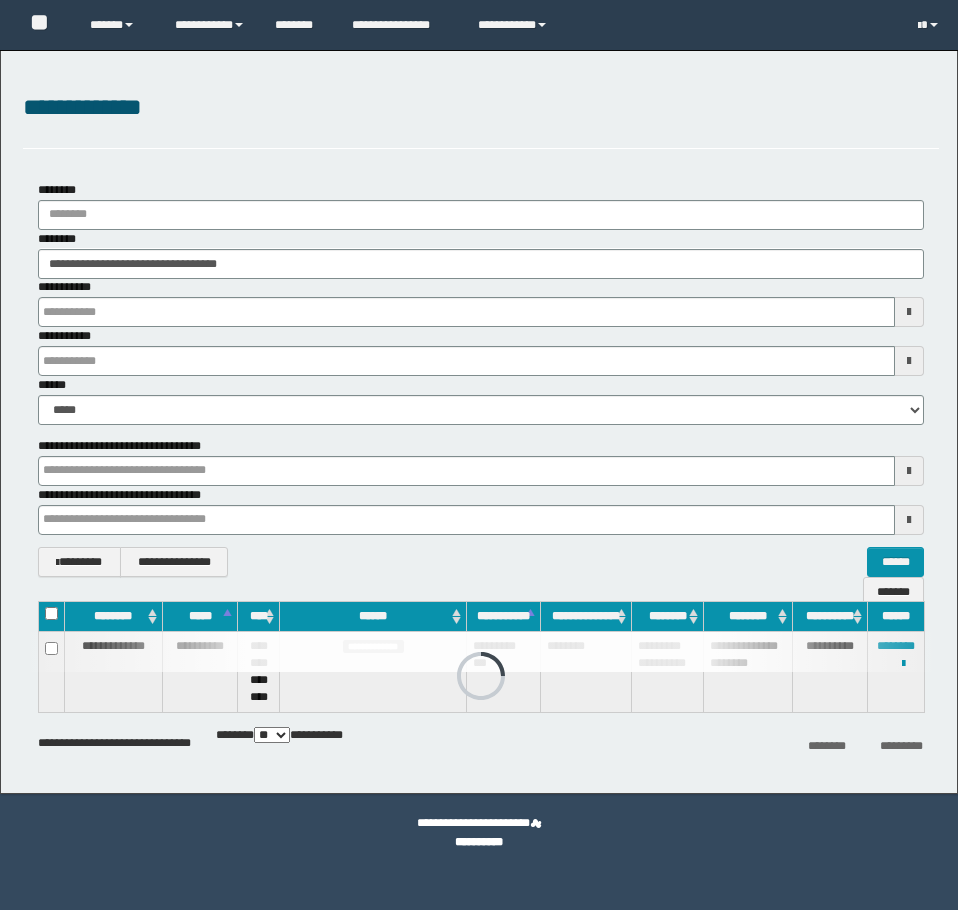 scroll, scrollTop: 0, scrollLeft: 0, axis: both 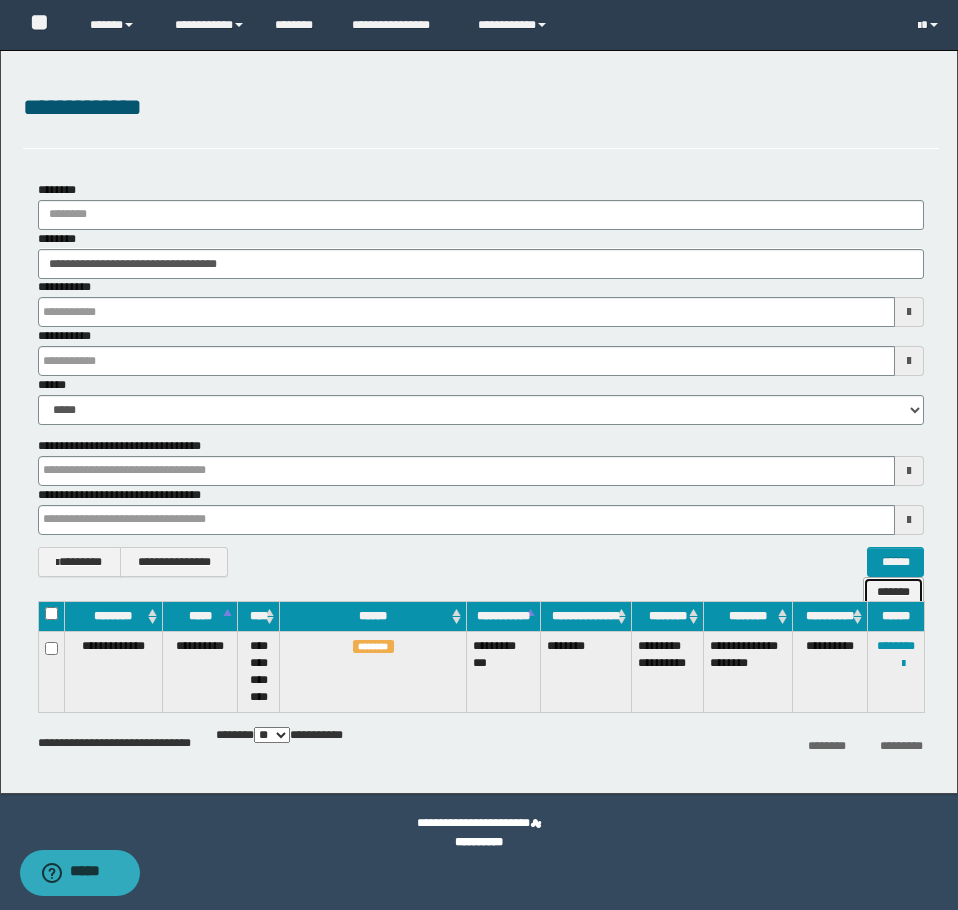 click on "*******" at bounding box center (893, 592) 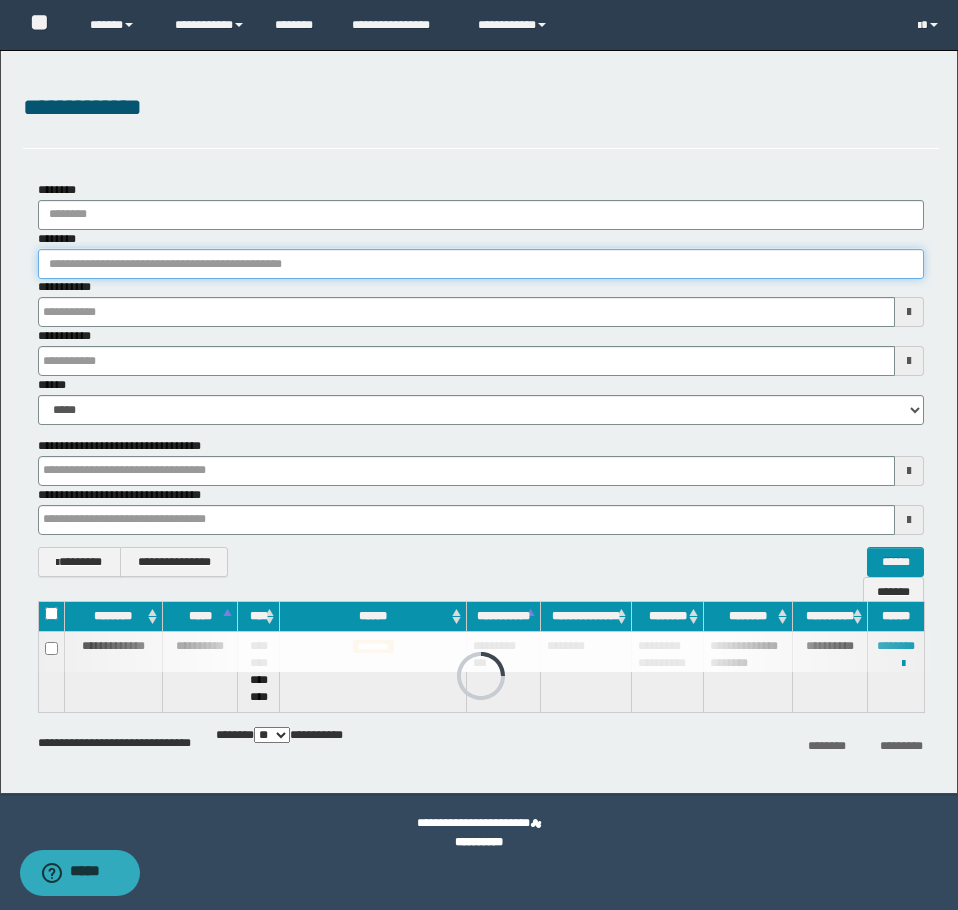 click on "********" at bounding box center (481, 264) 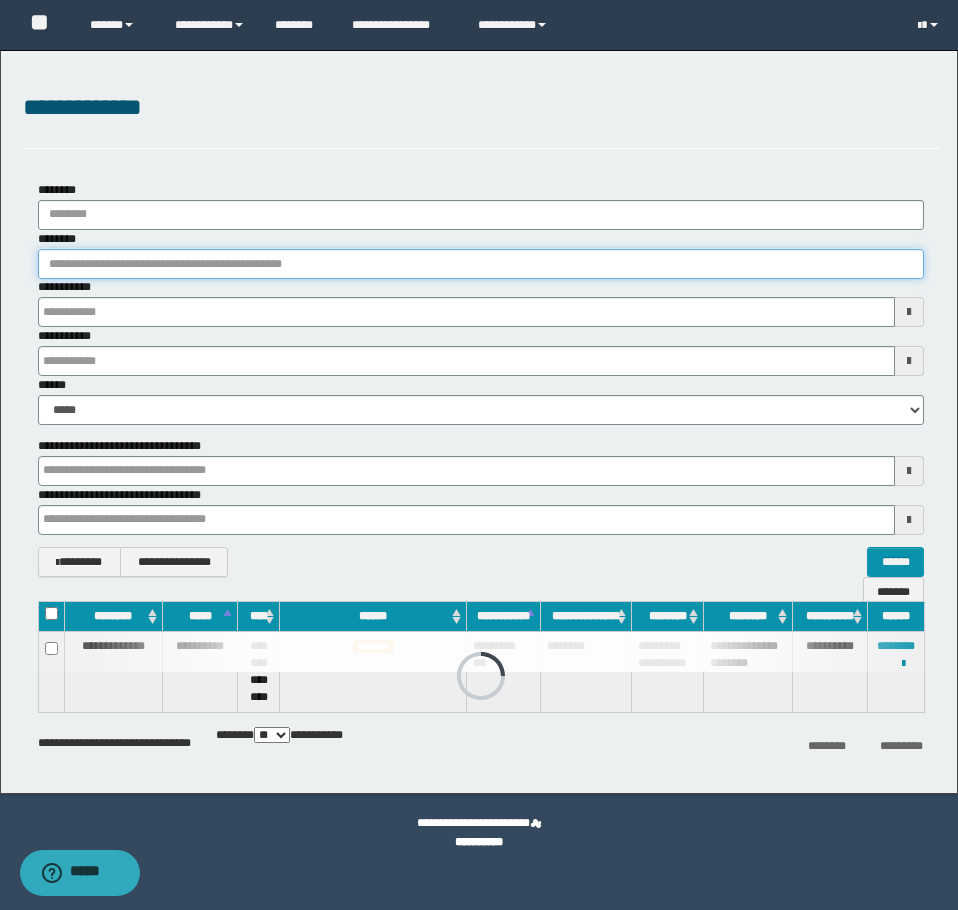 type on "**********" 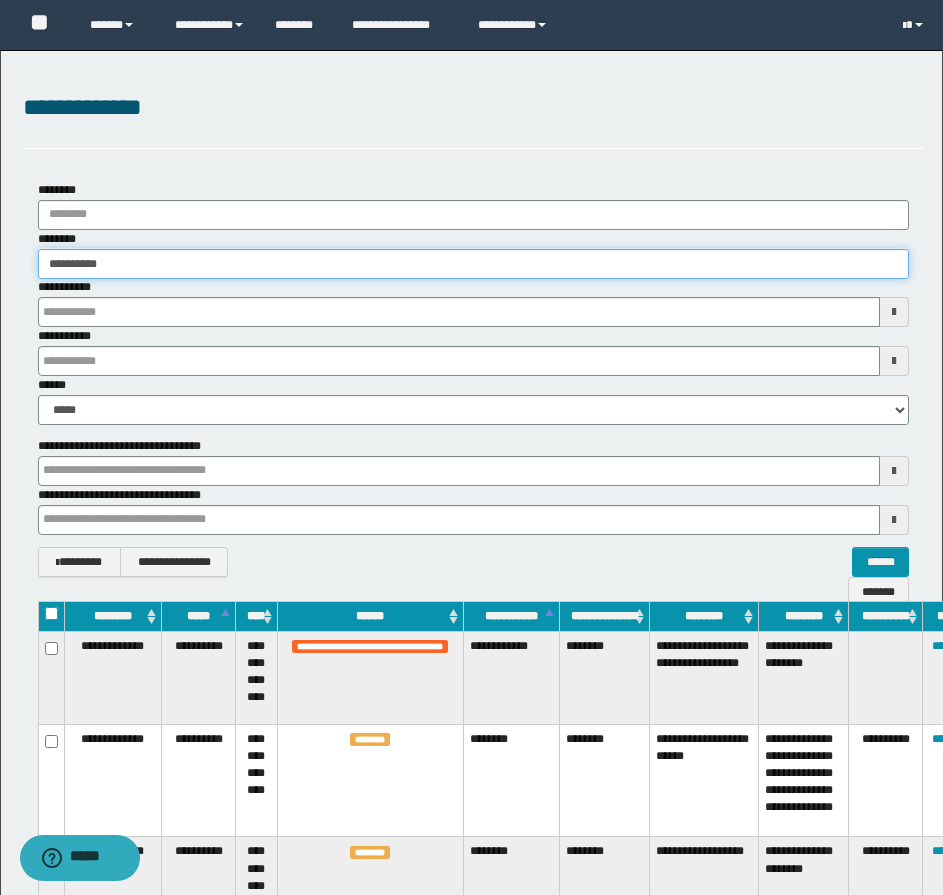 type on "**********" 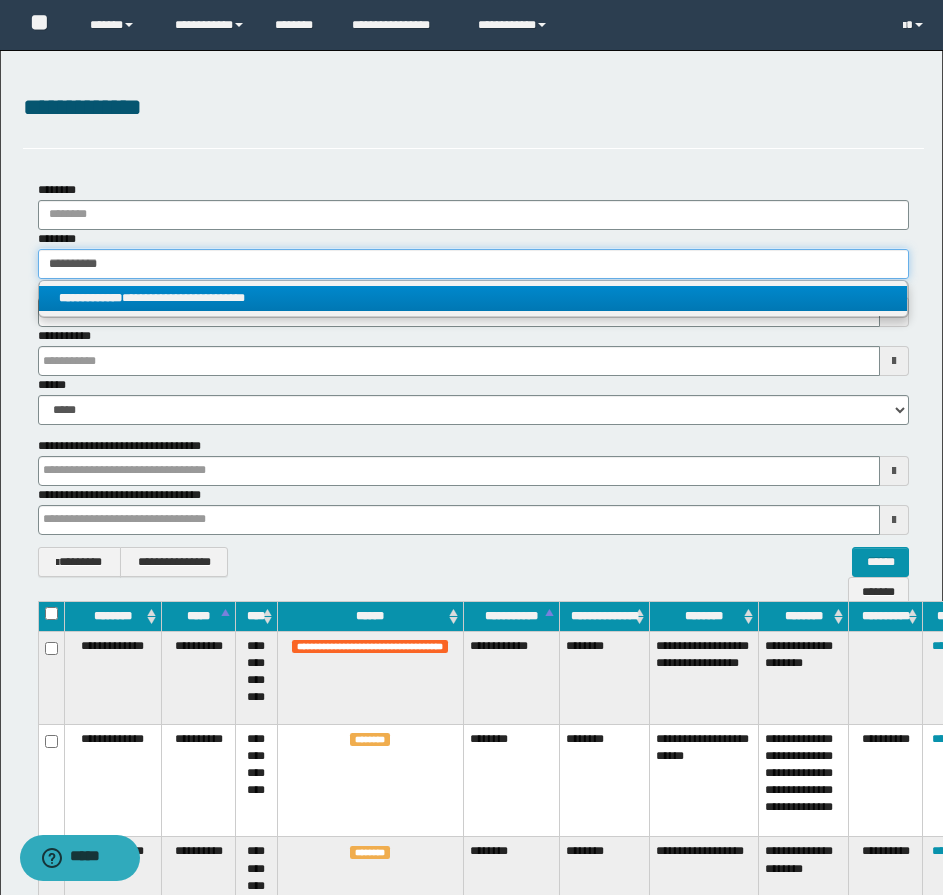 type on "**********" 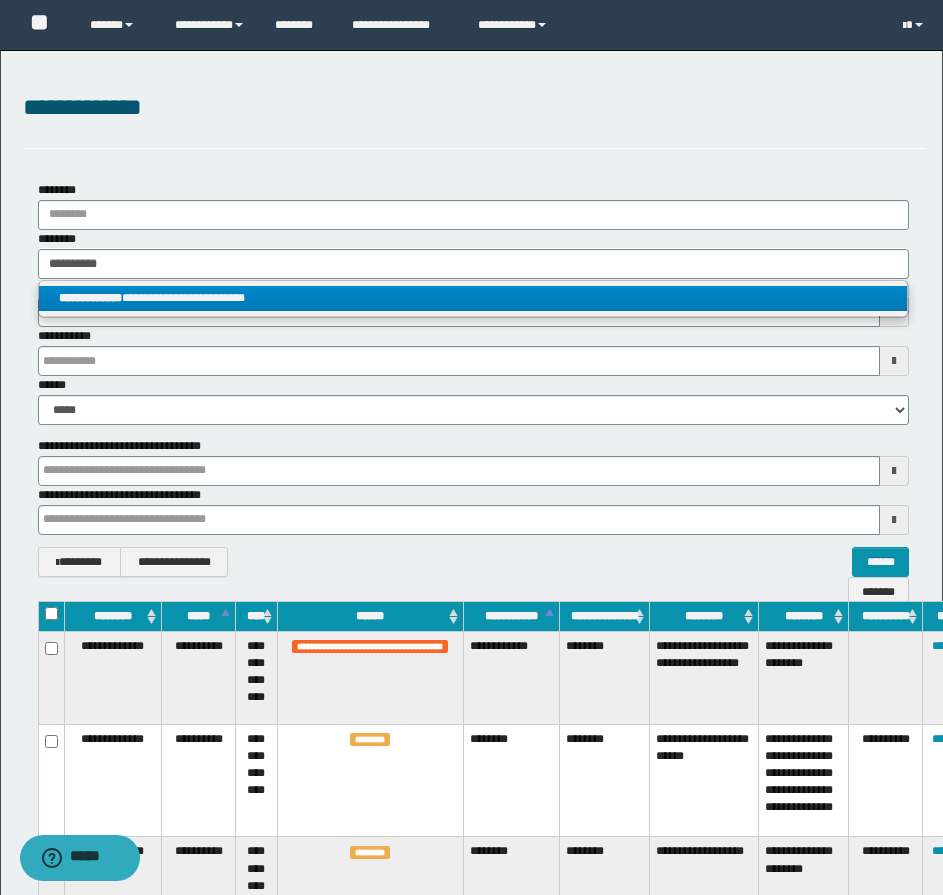click on "**********" at bounding box center [473, 298] 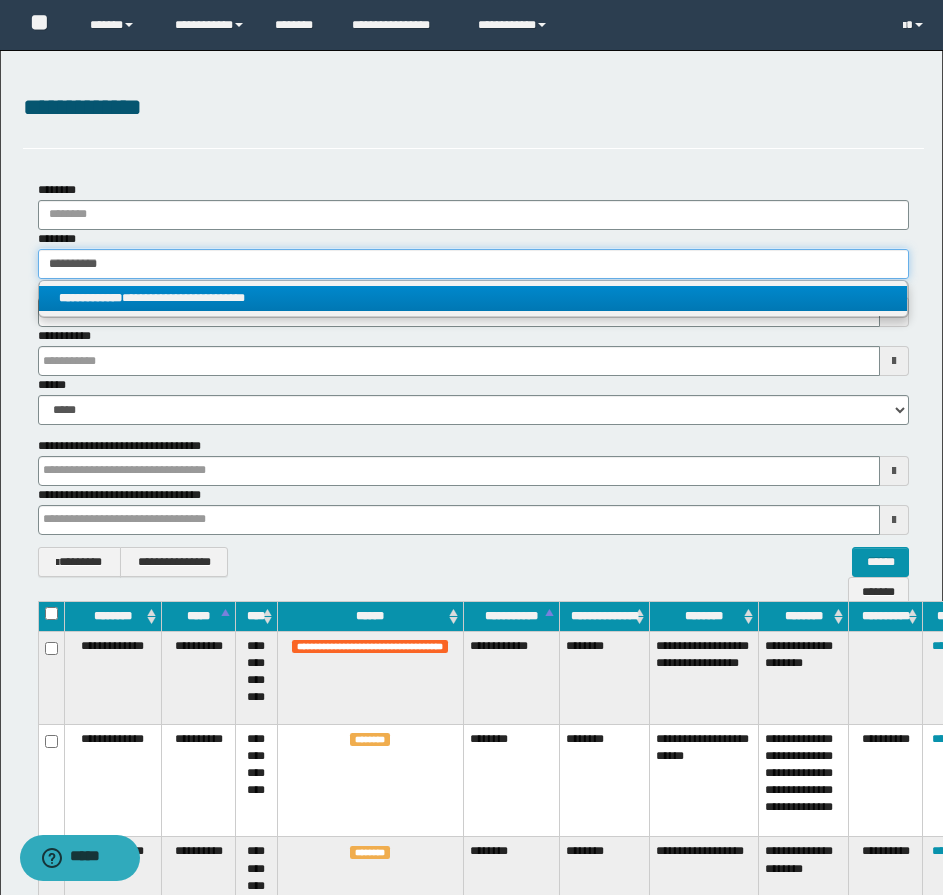 type 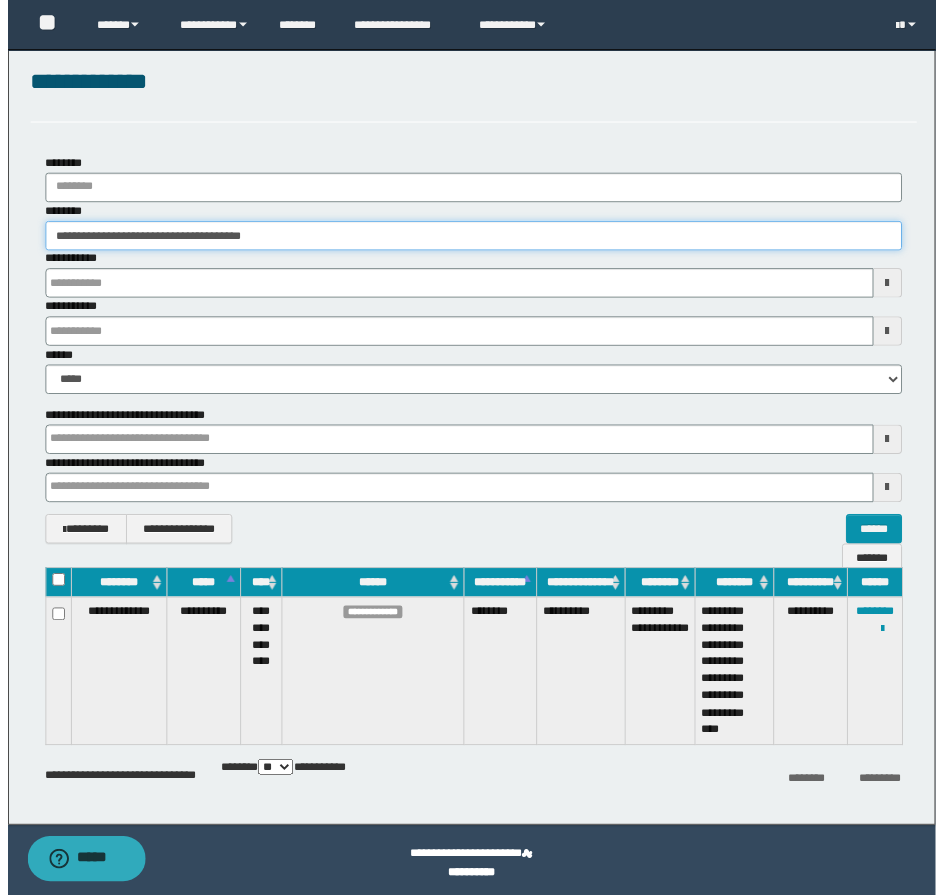 scroll, scrollTop: 30, scrollLeft: 0, axis: vertical 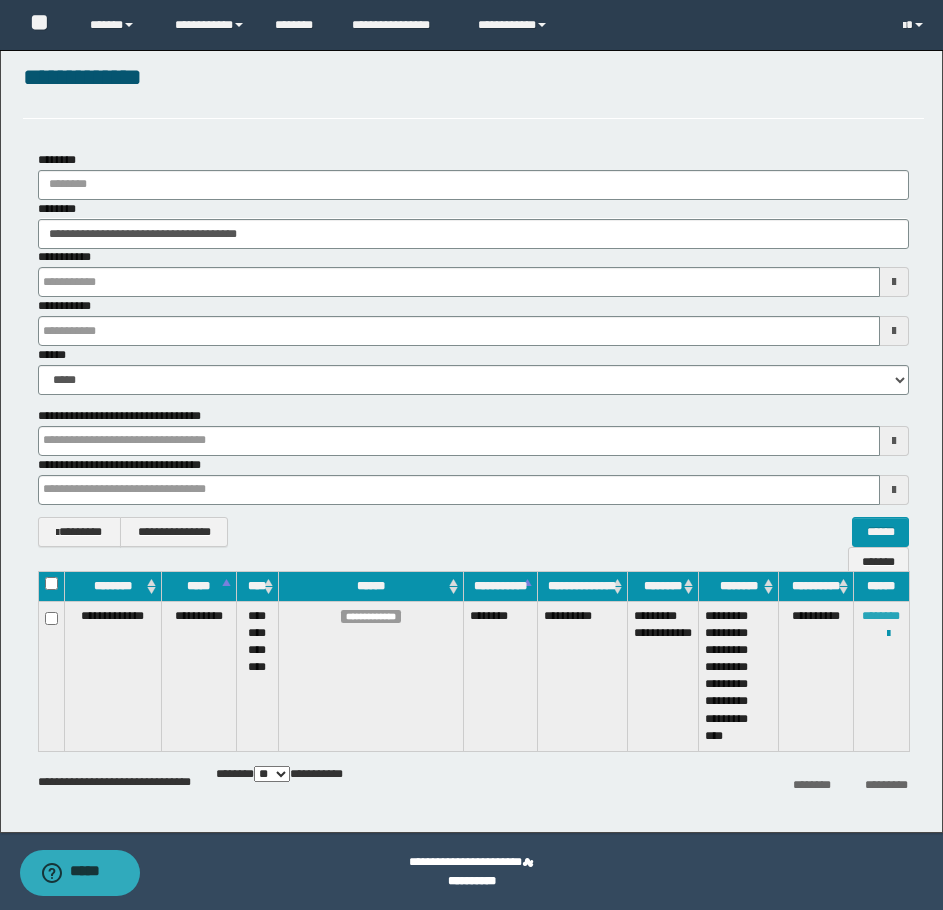 click on "********" at bounding box center [881, 616] 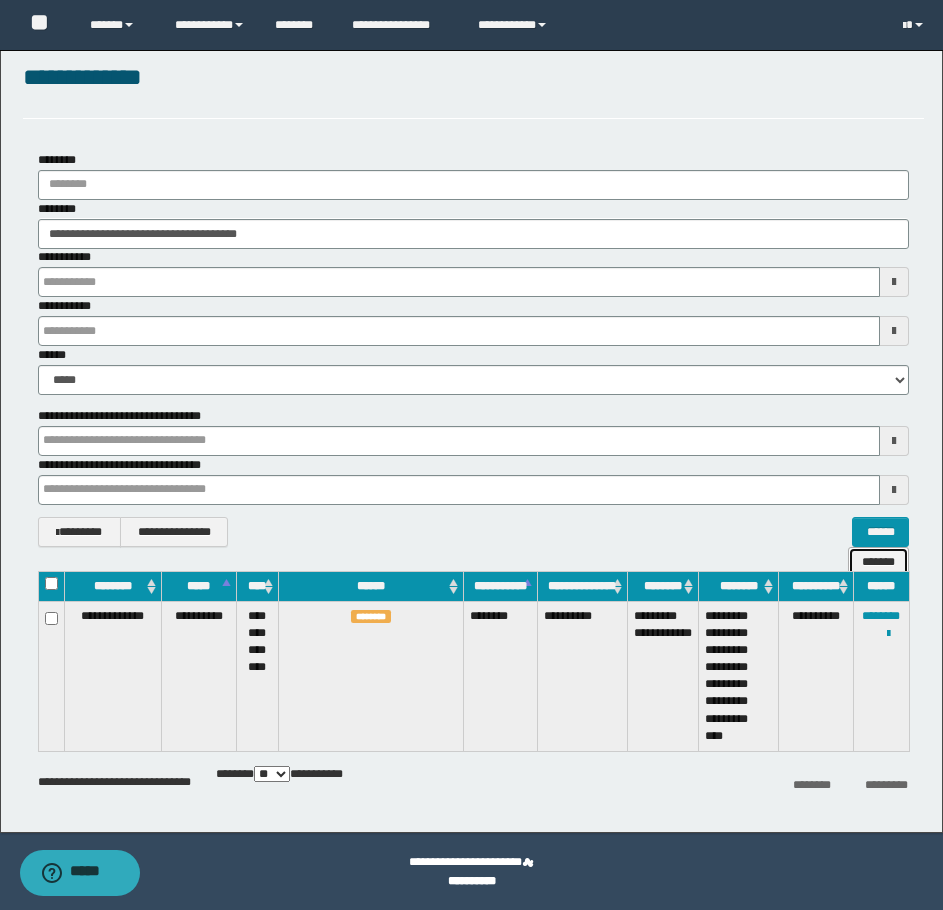 drag, startPoint x: 879, startPoint y: 535, endPoint x: 869, endPoint y: 530, distance: 11.18034 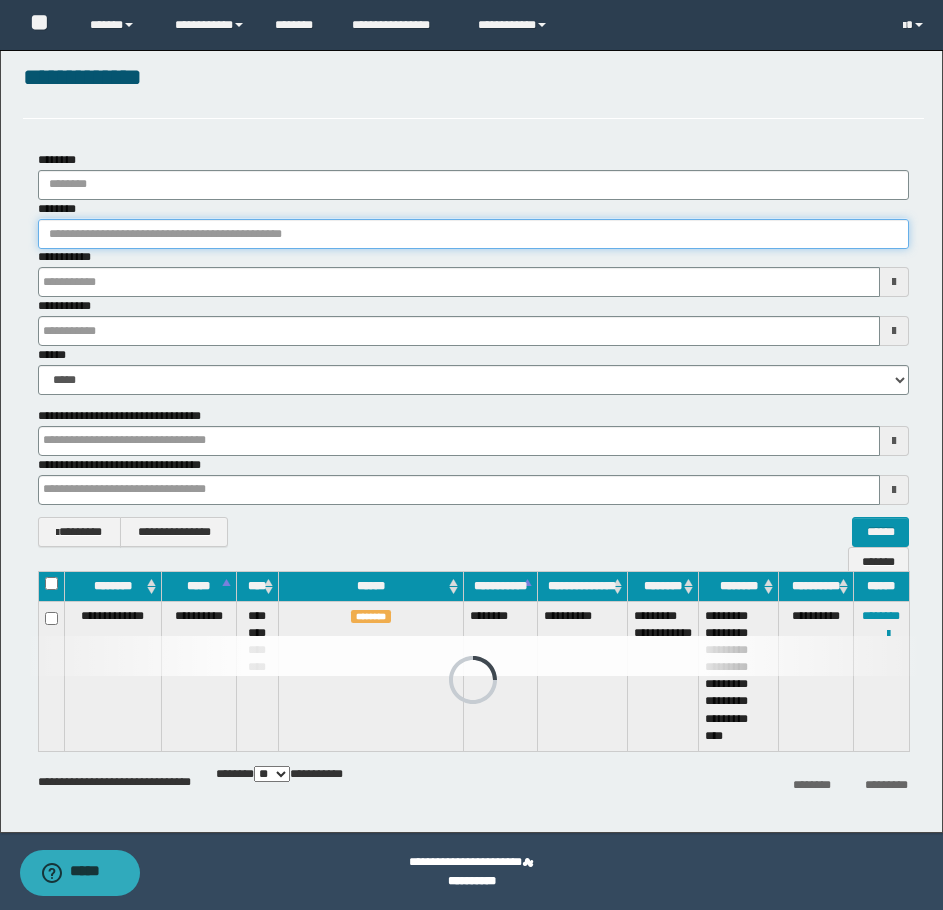 click on "********" at bounding box center [473, 234] 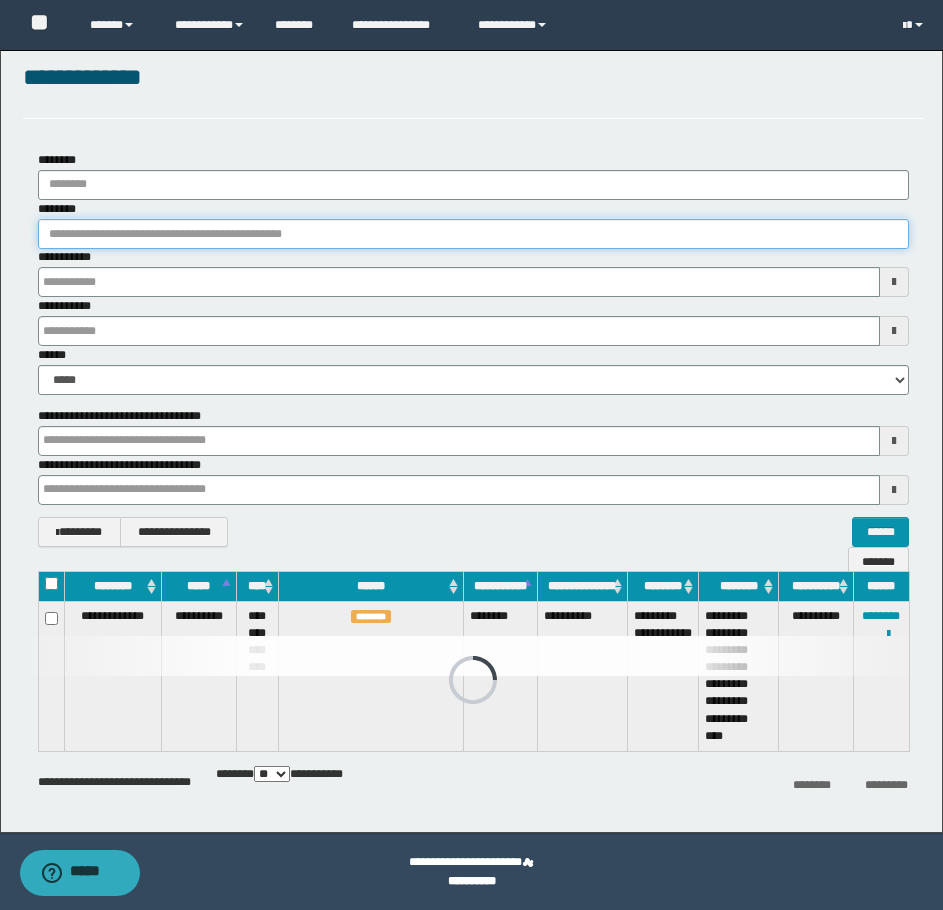 type on "*******" 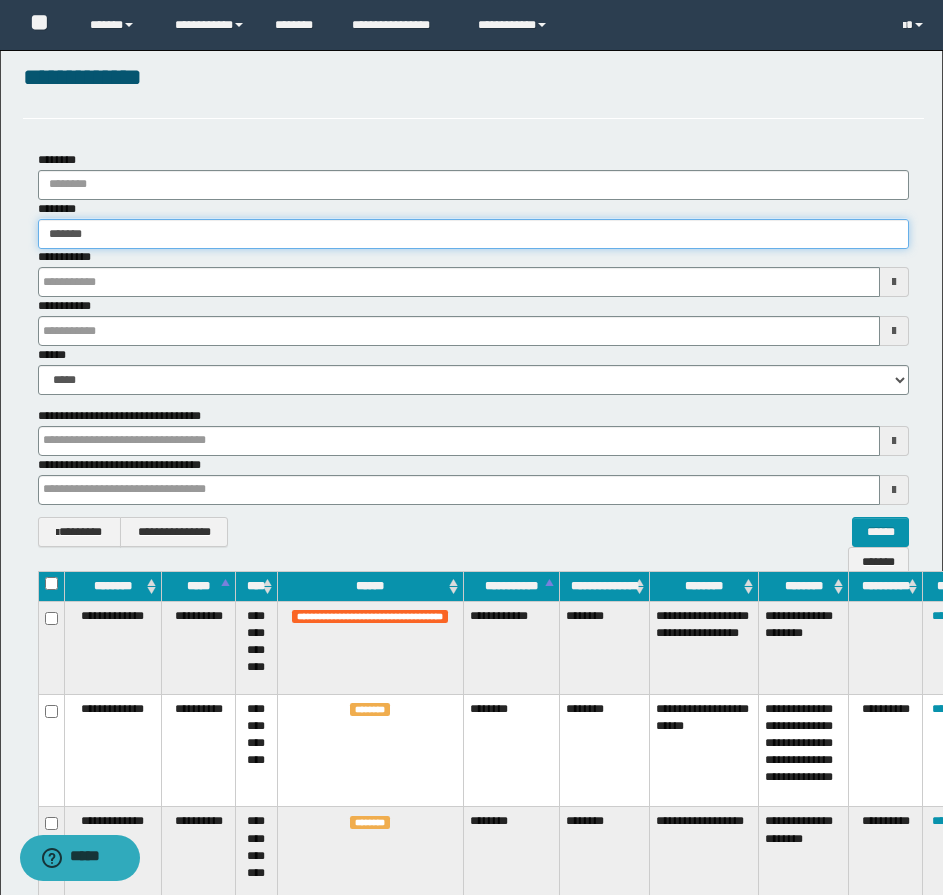 type on "*******" 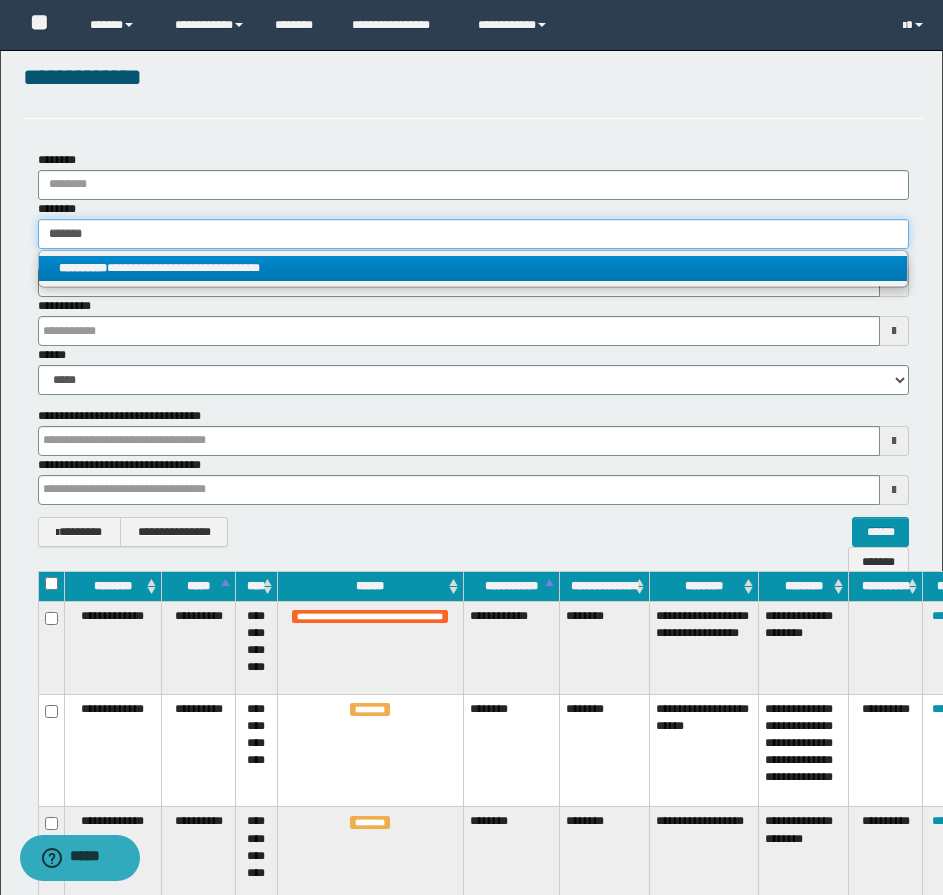 type on "*******" 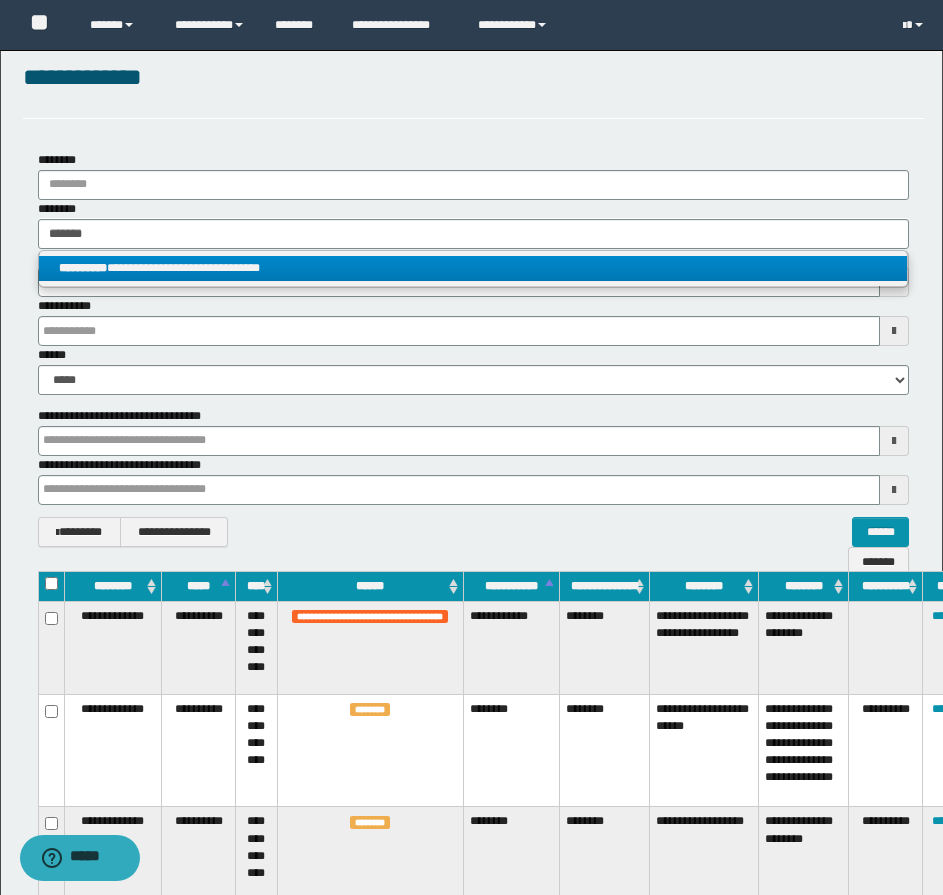 click on "**********" at bounding box center [473, 268] 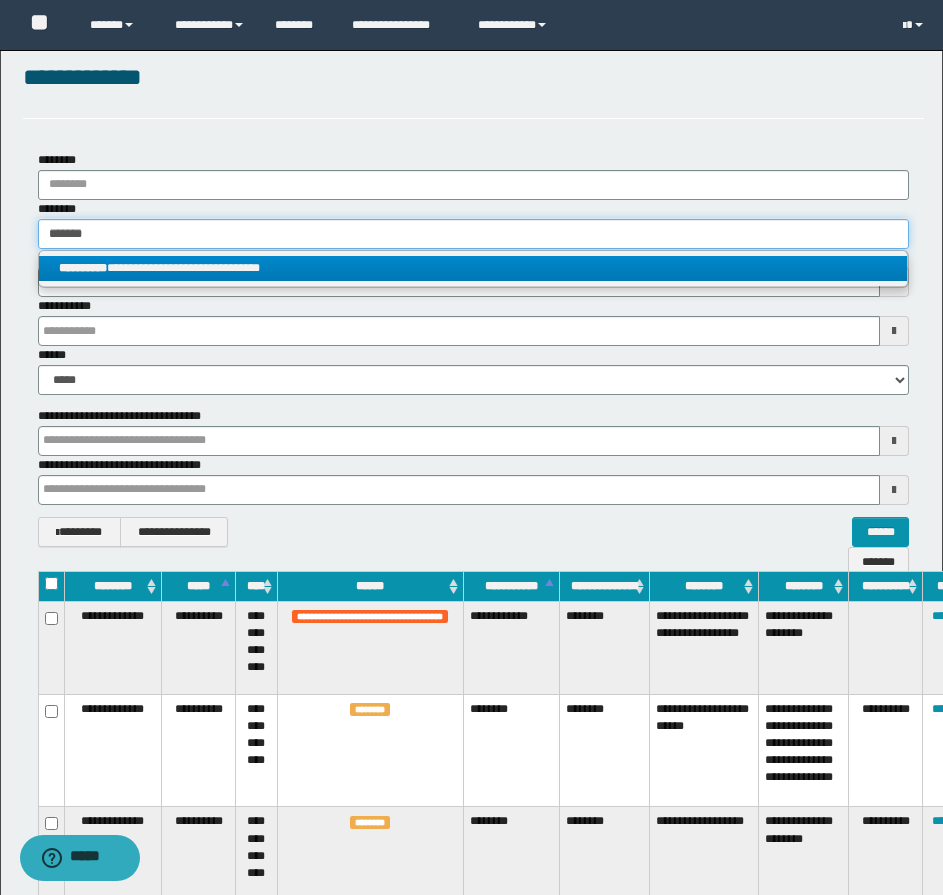 type 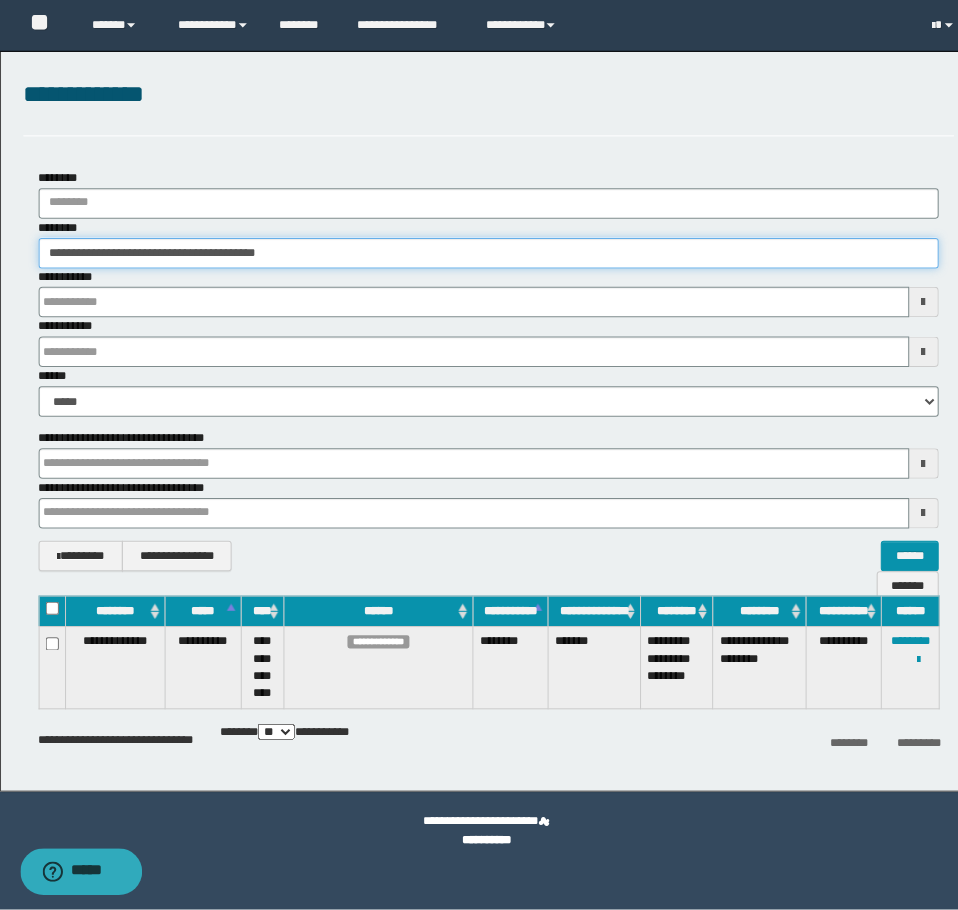scroll, scrollTop: 0, scrollLeft: 0, axis: both 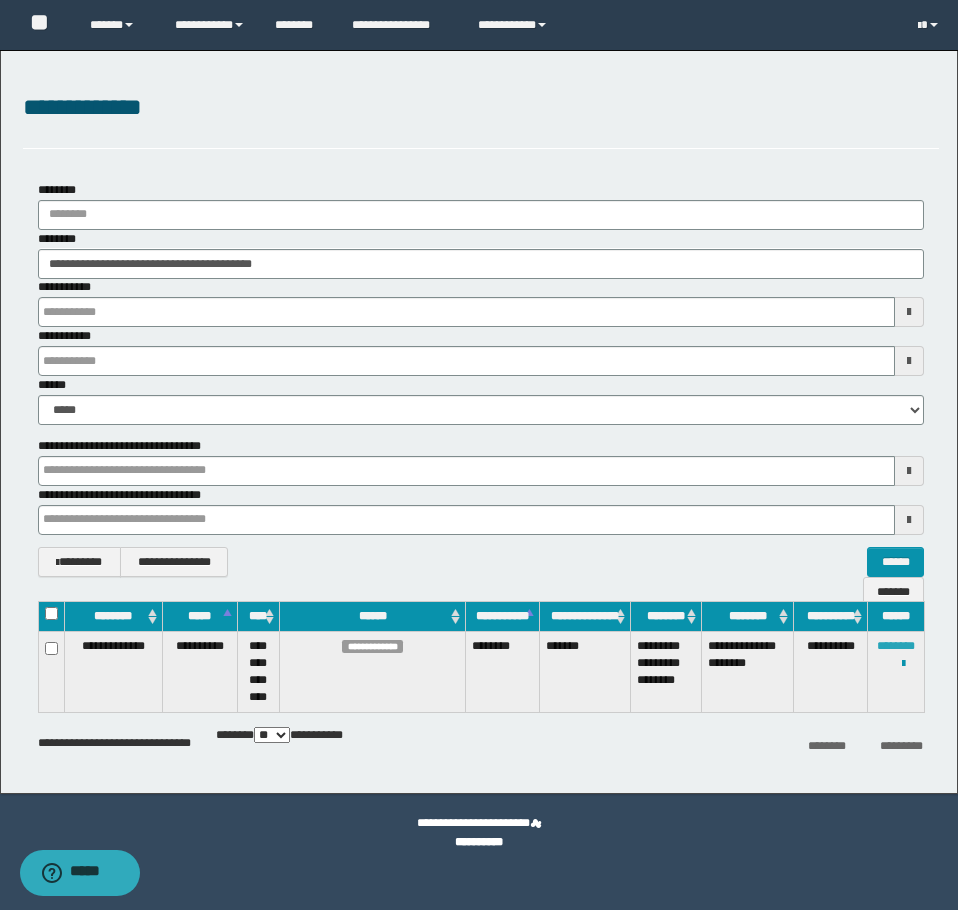 click on "********" at bounding box center (896, 646) 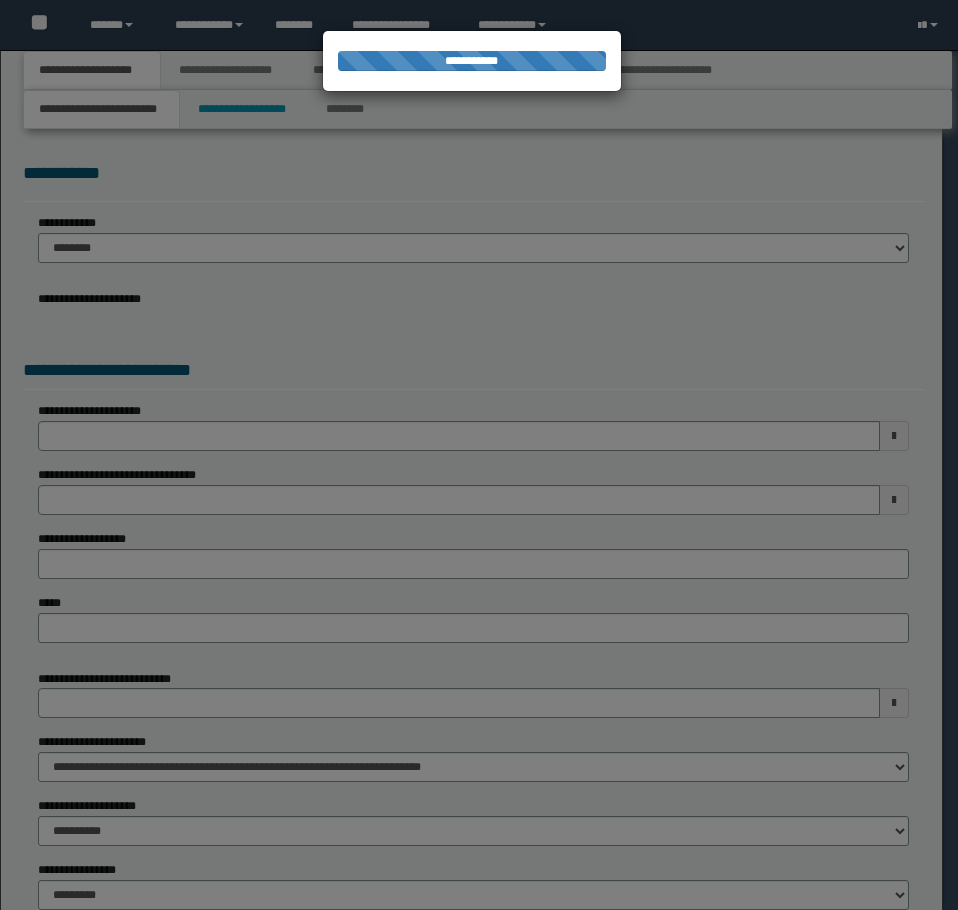 scroll, scrollTop: 0, scrollLeft: 0, axis: both 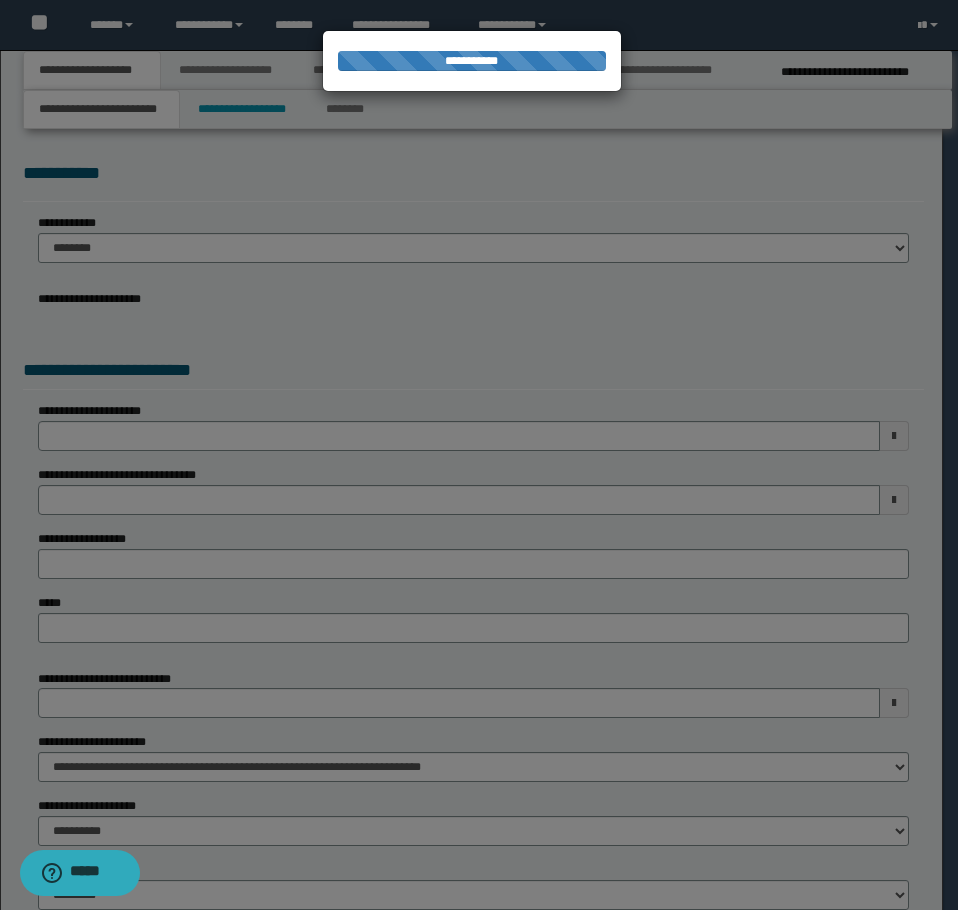 select on "*" 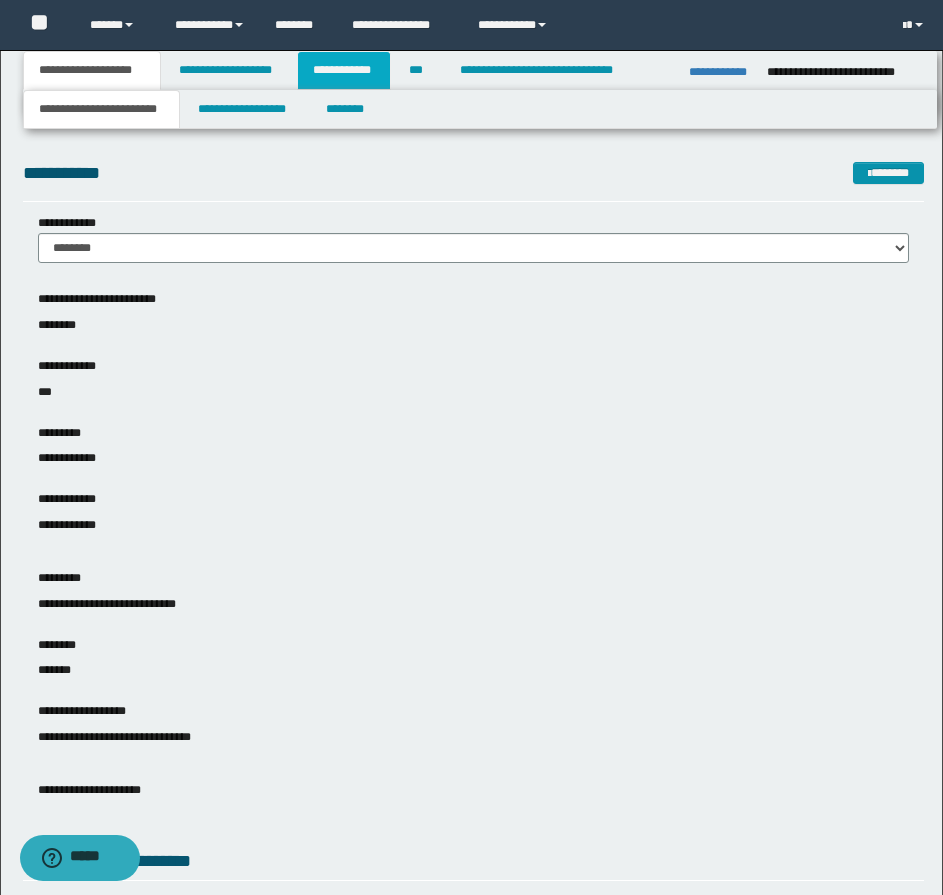 click on "**********" at bounding box center [344, 70] 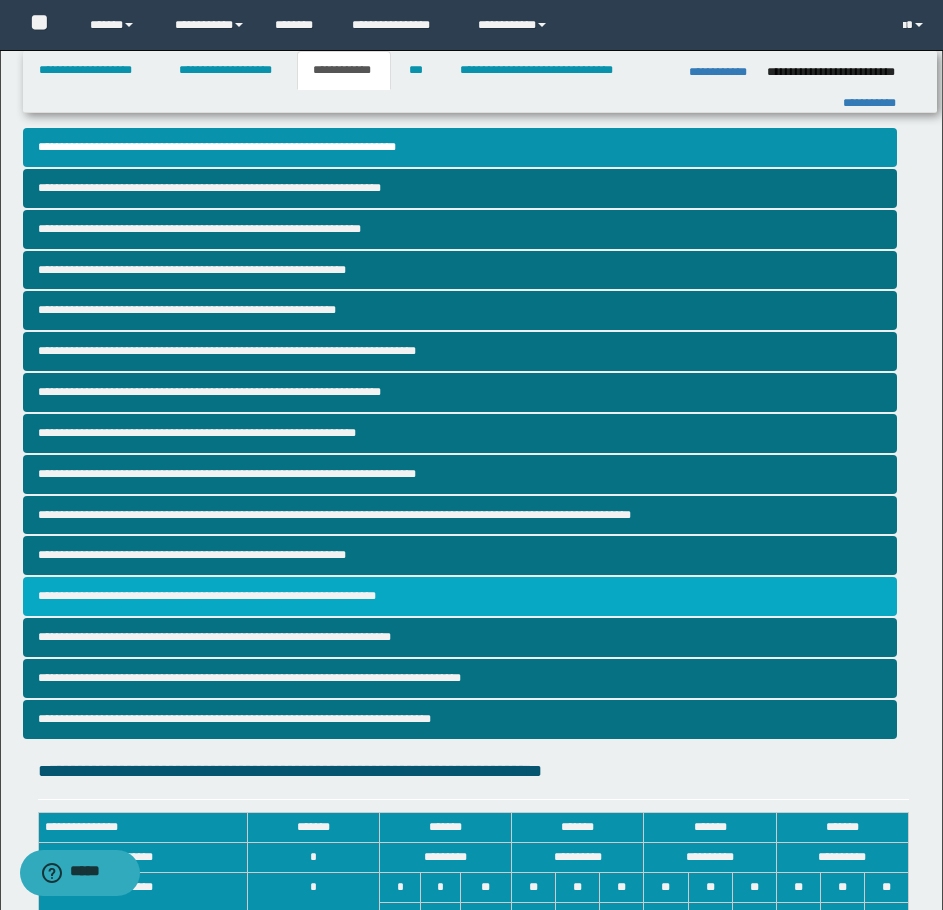 click on "**********" at bounding box center (460, 596) 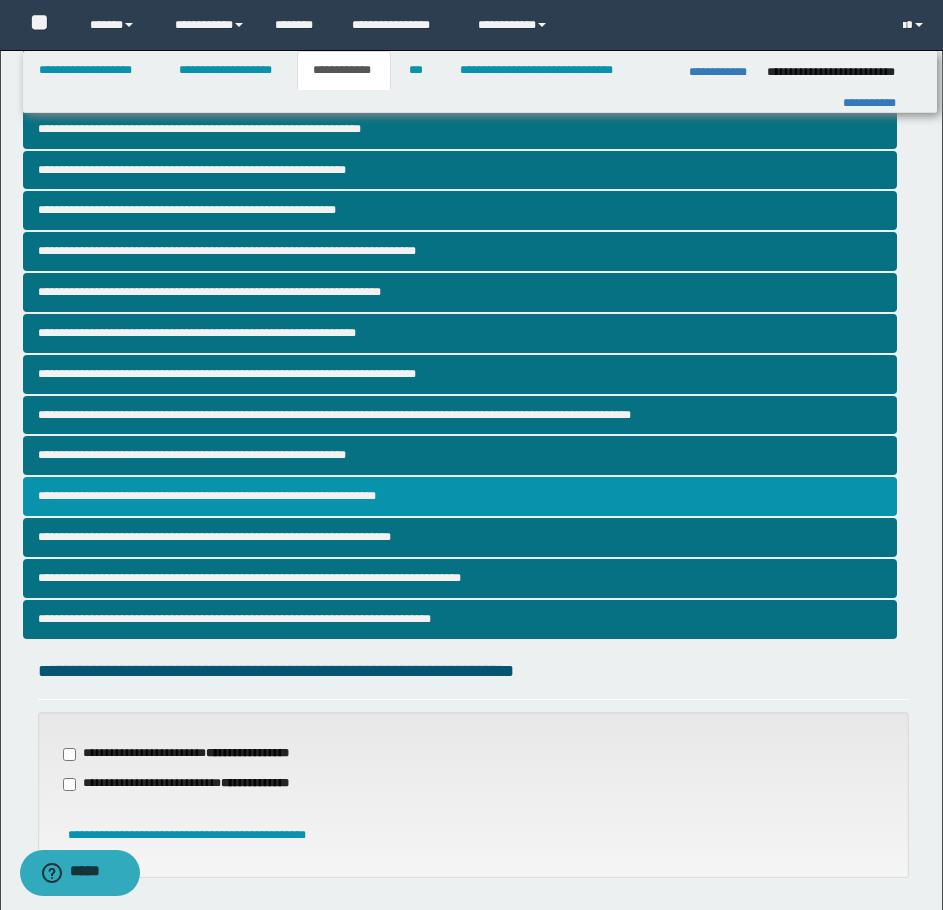 scroll, scrollTop: 200, scrollLeft: 0, axis: vertical 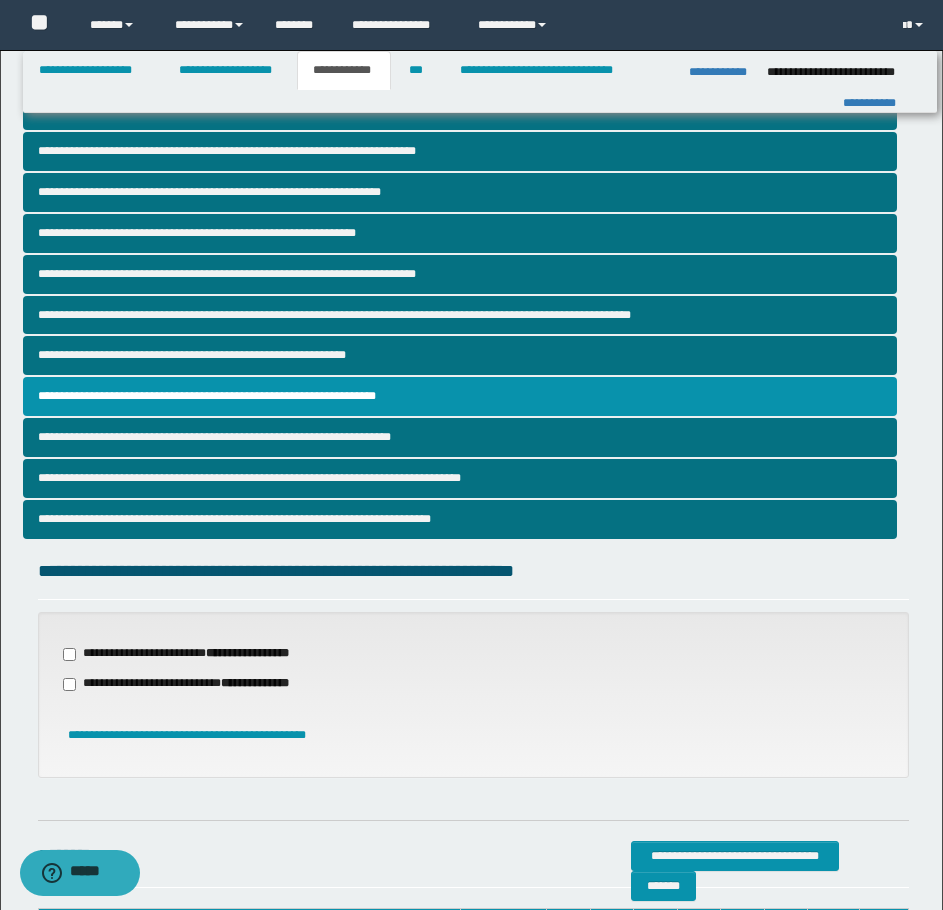 click on "**********" at bounding box center [188, 684] 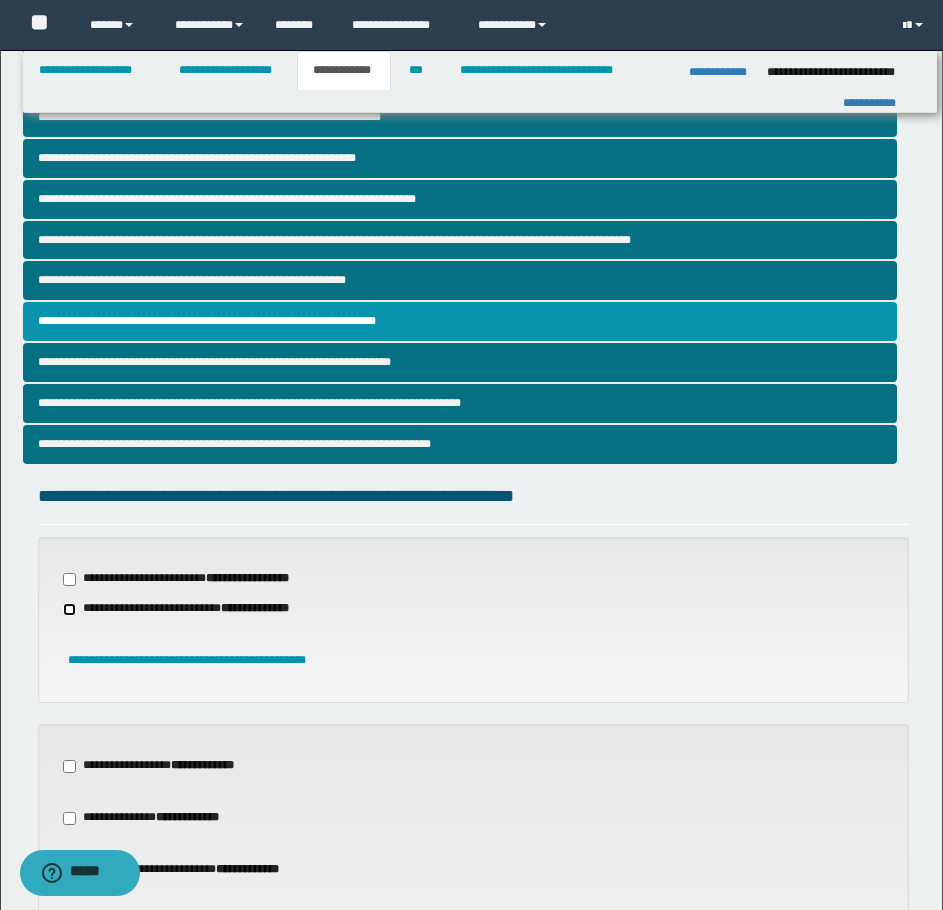 scroll, scrollTop: 300, scrollLeft: 0, axis: vertical 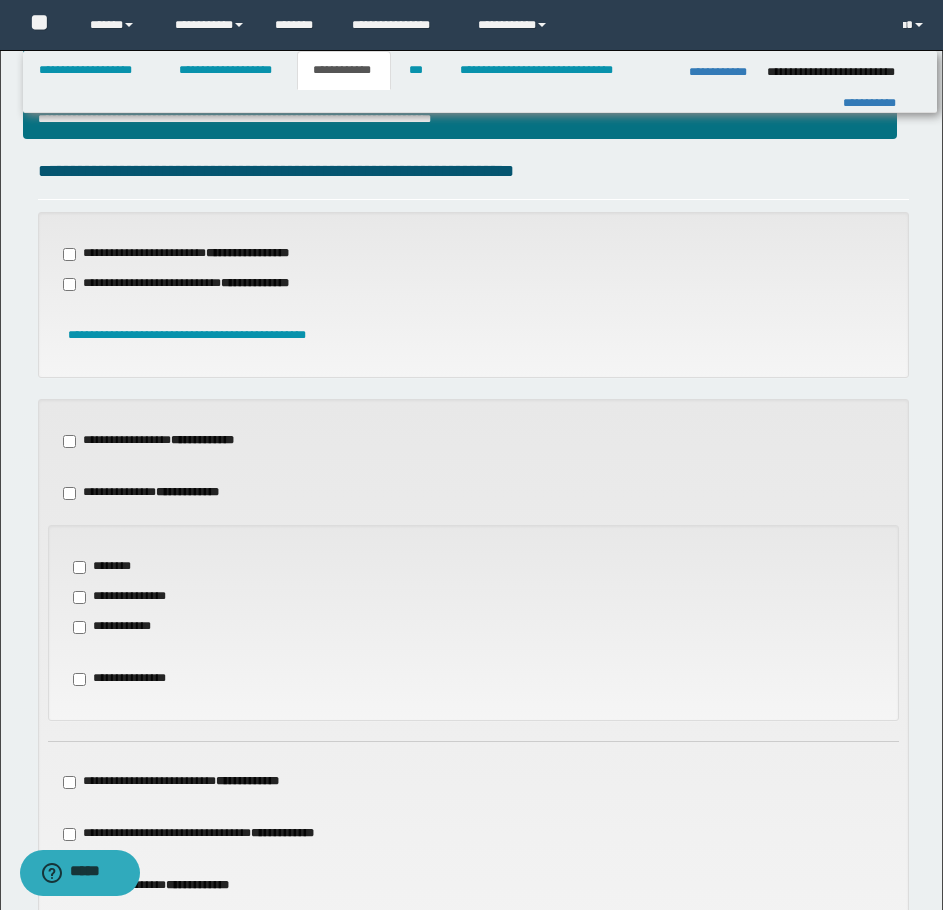 click on "**********" at bounding box center [119, 627] 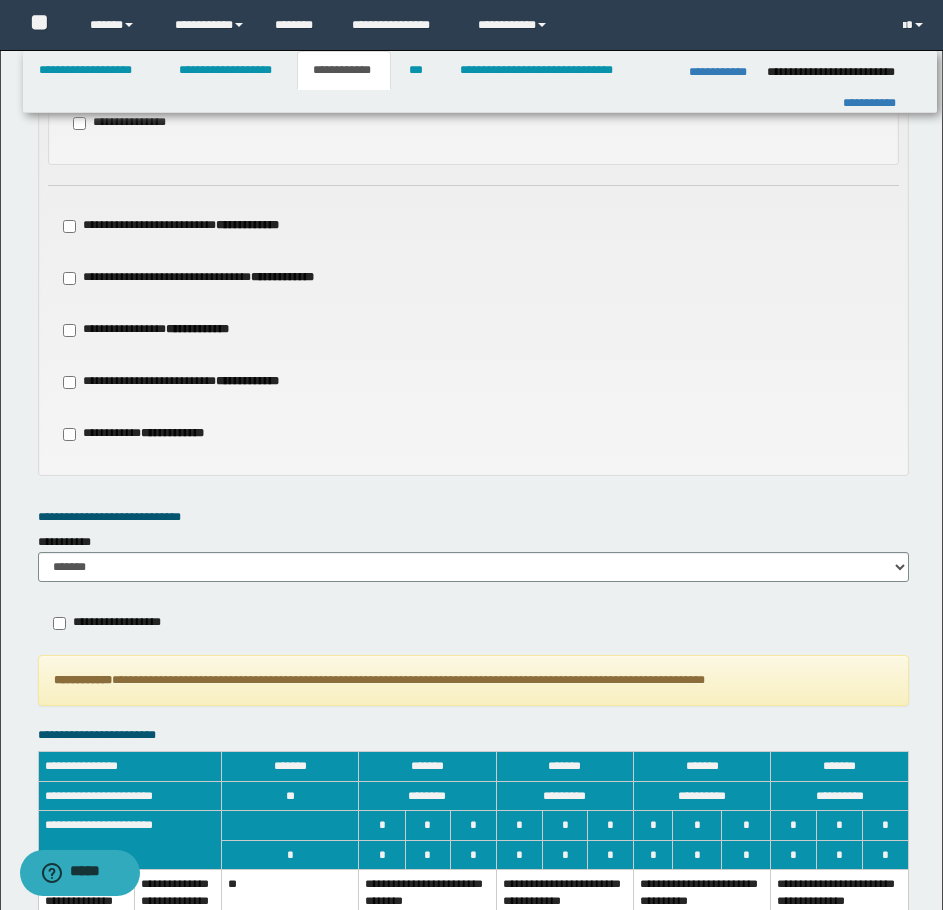 scroll, scrollTop: 1200, scrollLeft: 0, axis: vertical 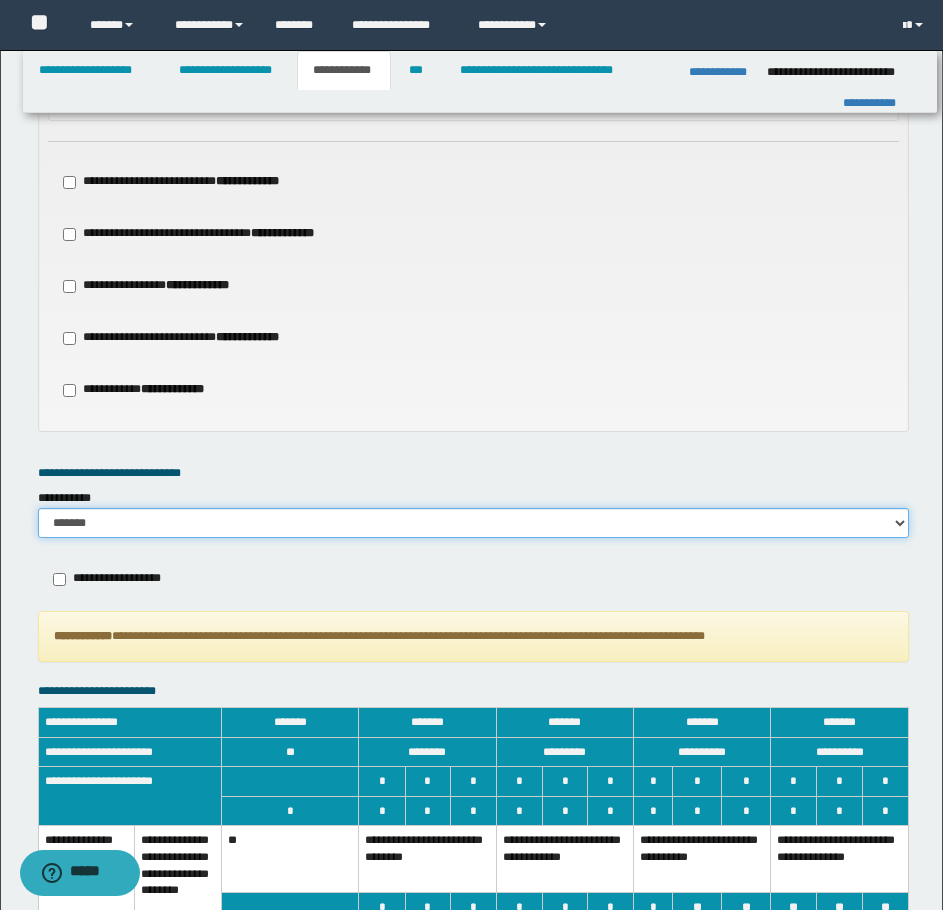 click on "*******
*********" at bounding box center (473, 523) 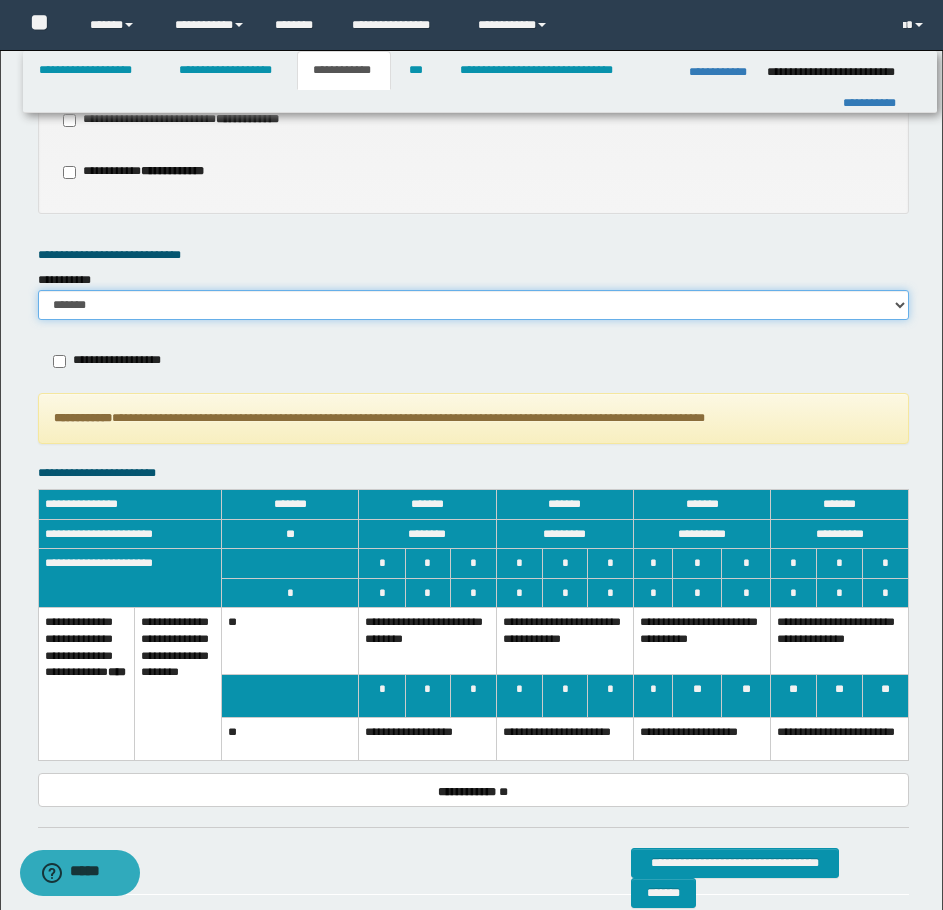 scroll, scrollTop: 1500, scrollLeft: 0, axis: vertical 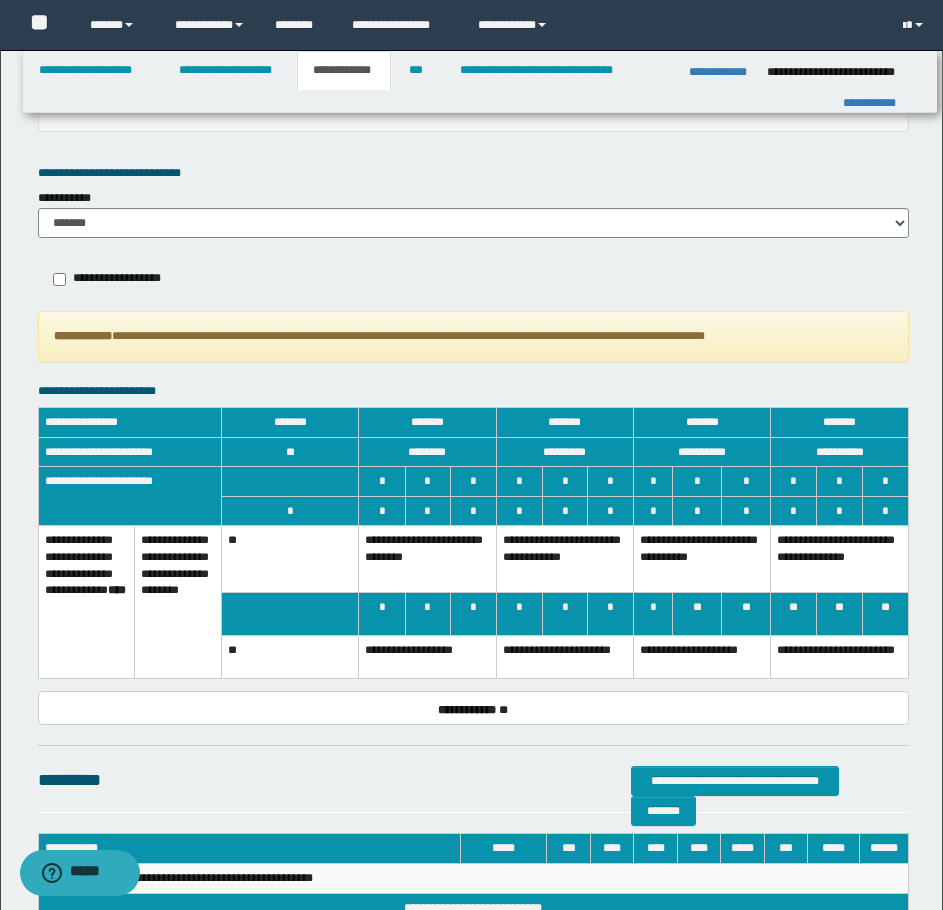 click on "*" at bounding box center [565, 614] 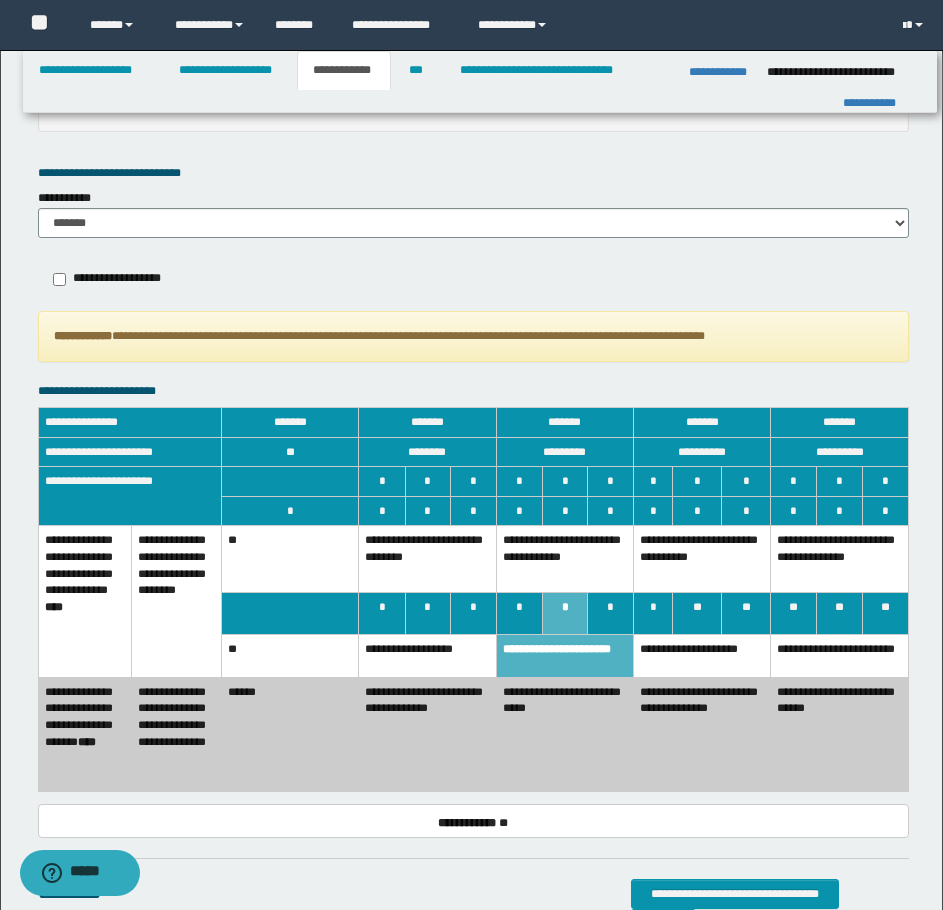 click on "**********" at bounding box center (427, 559) 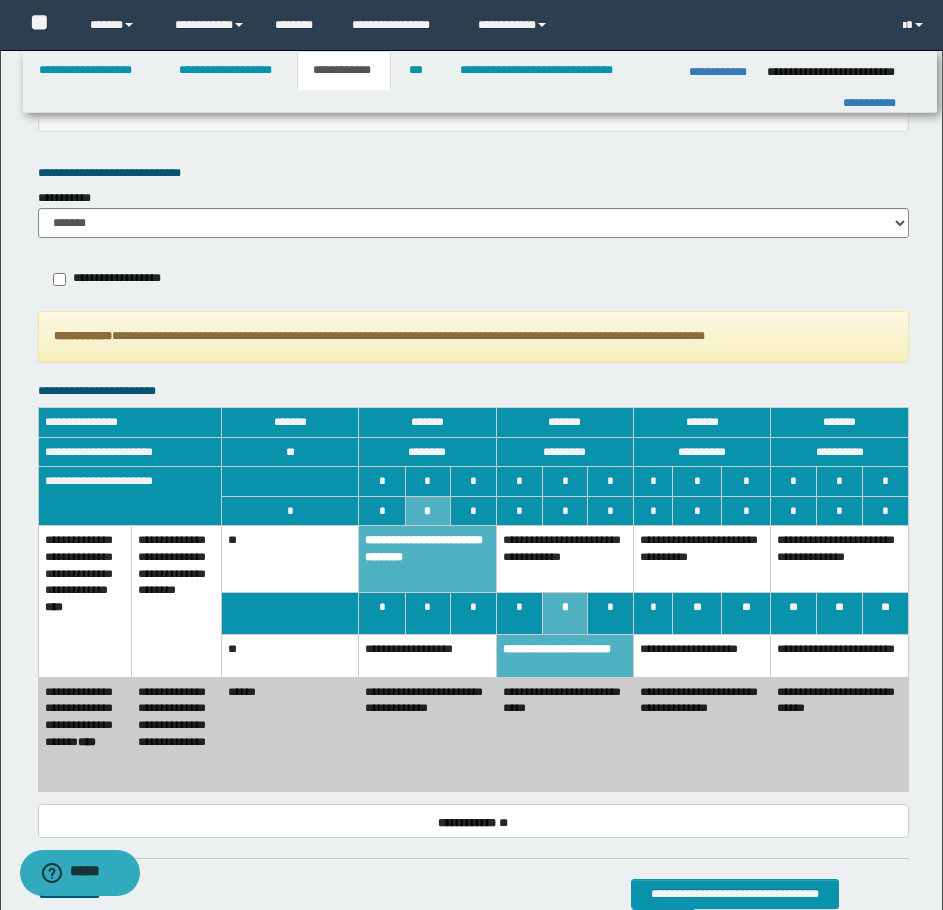 click on "**********" at bounding box center (427, 559) 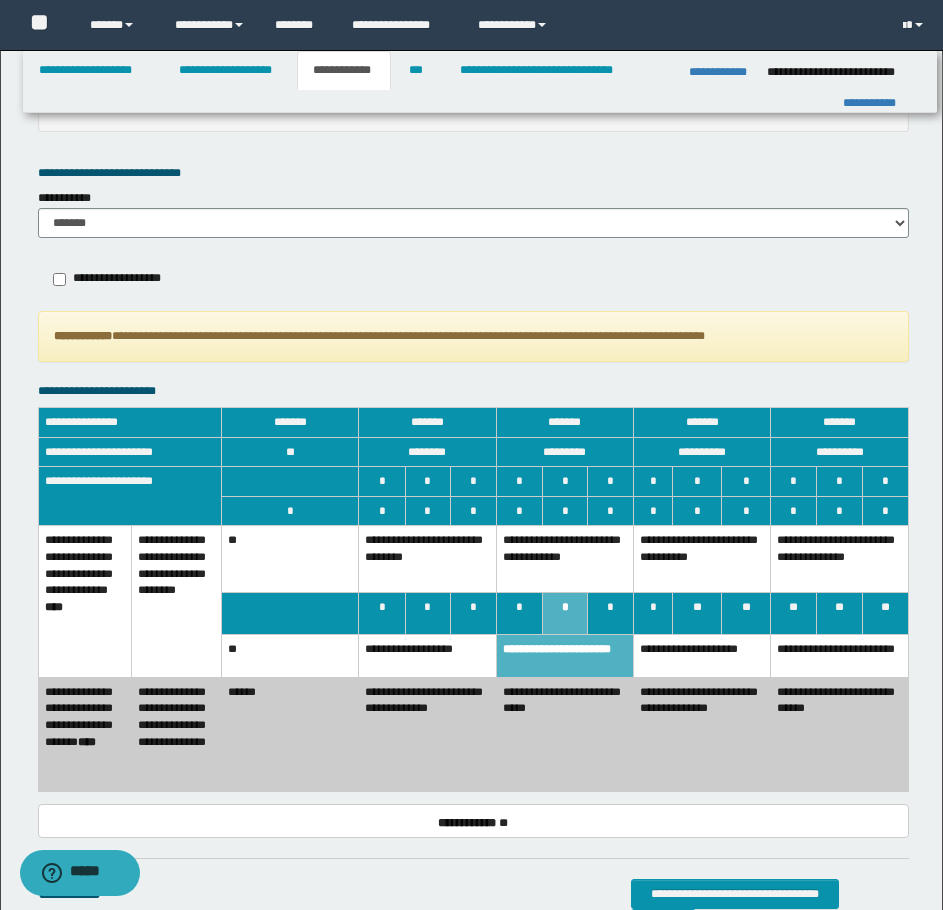 click on "**********" at bounding box center (427, 656) 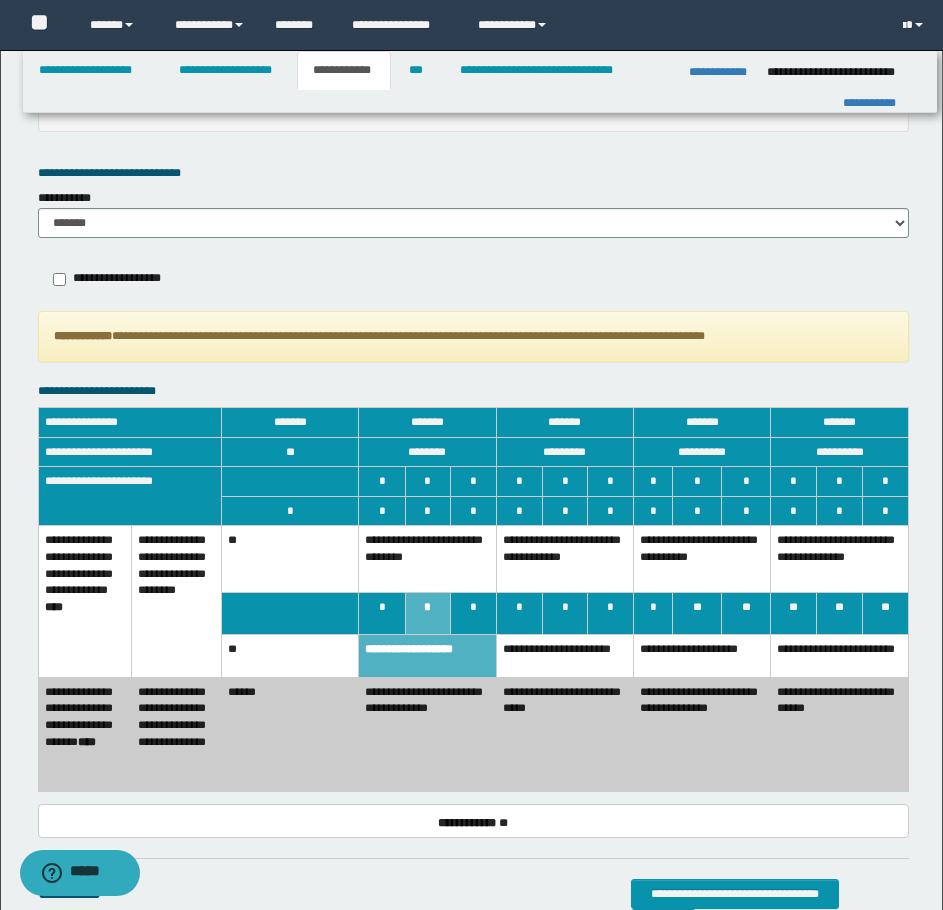 click on "**********" at bounding box center (564, 656) 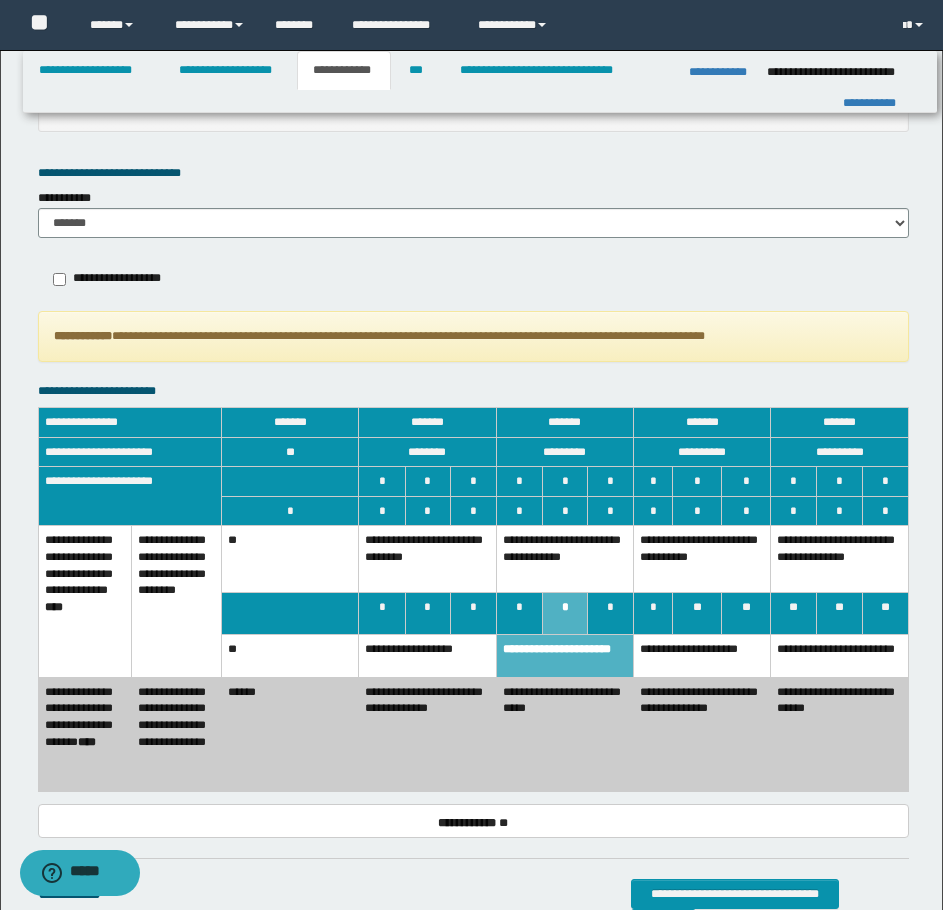click on "**********" at bounding box center [427, 734] 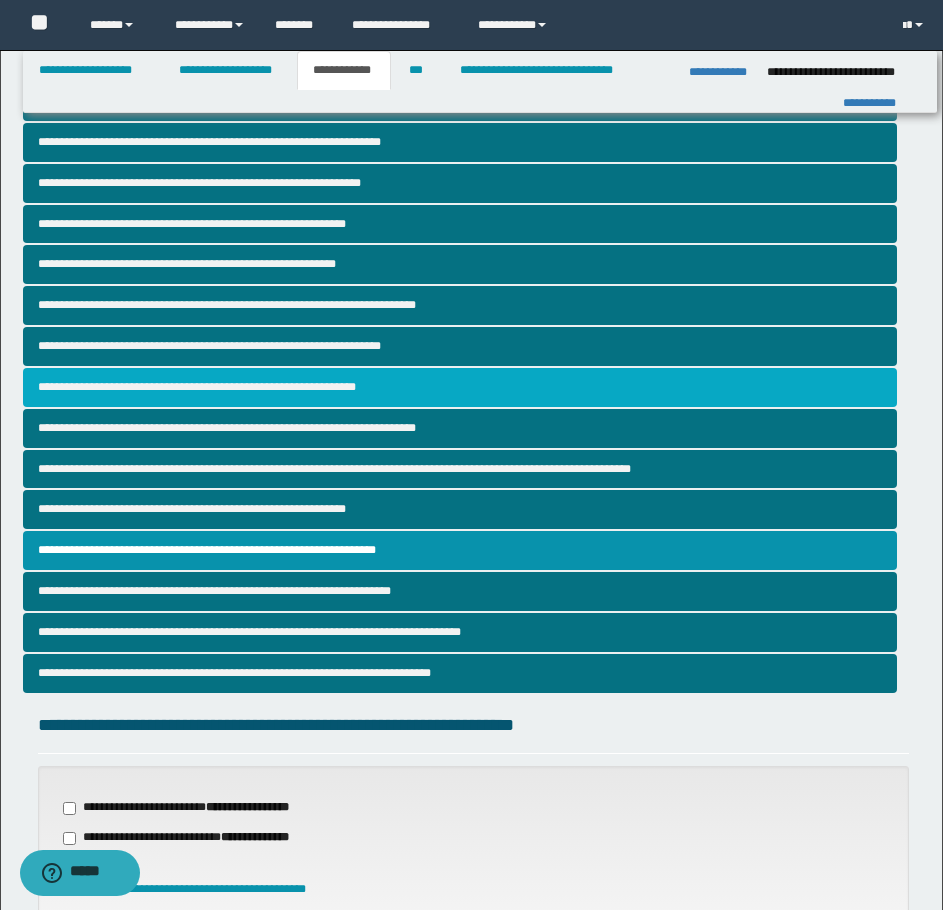 scroll, scrollTop: 0, scrollLeft: 0, axis: both 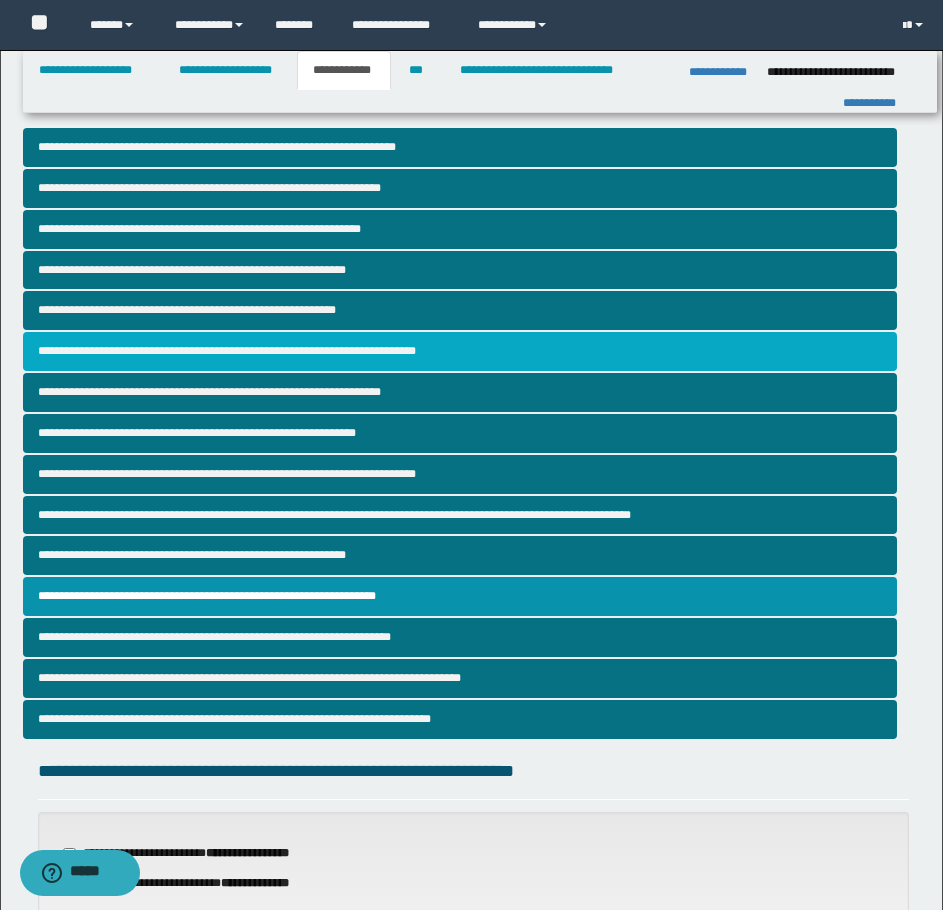 click on "**********" at bounding box center [460, 351] 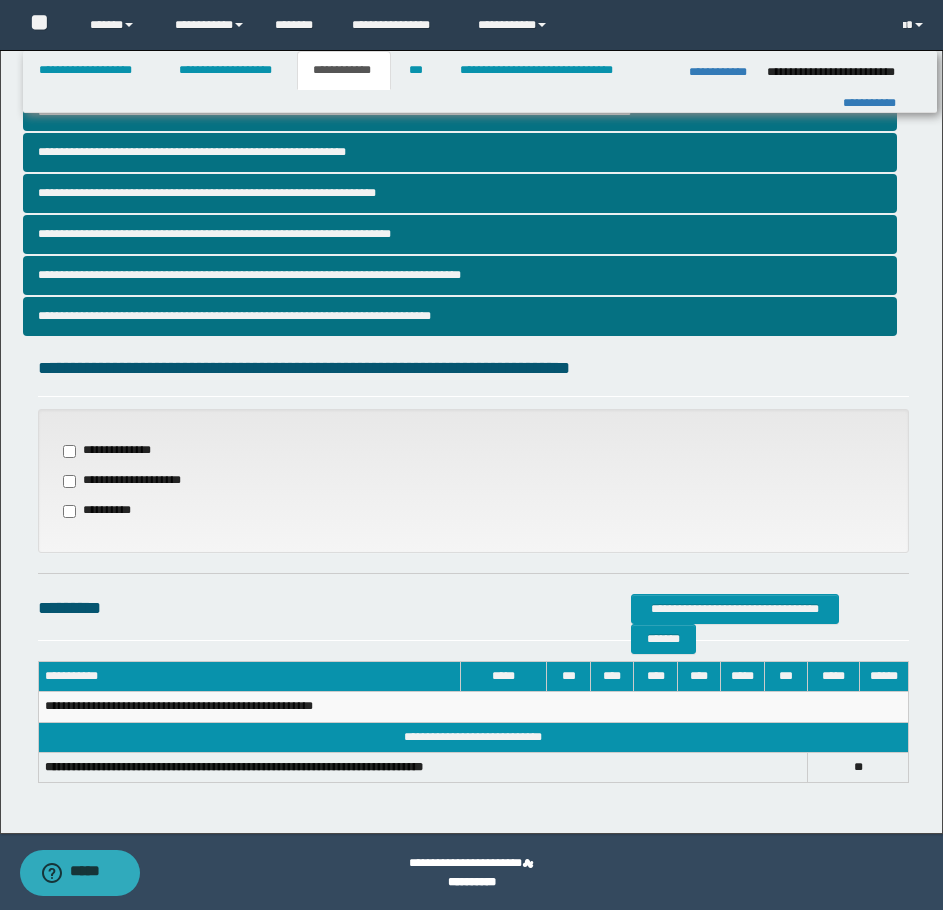 scroll, scrollTop: 404, scrollLeft: 0, axis: vertical 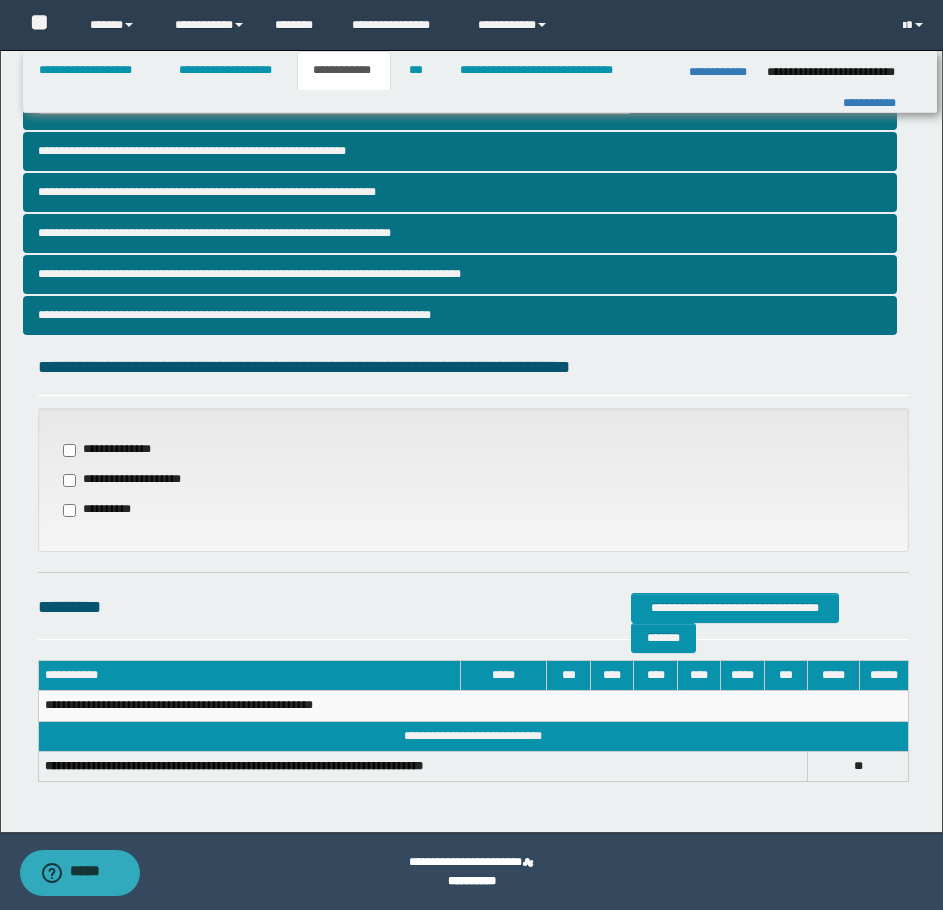 click on "**********" at bounding box center (108, 450) 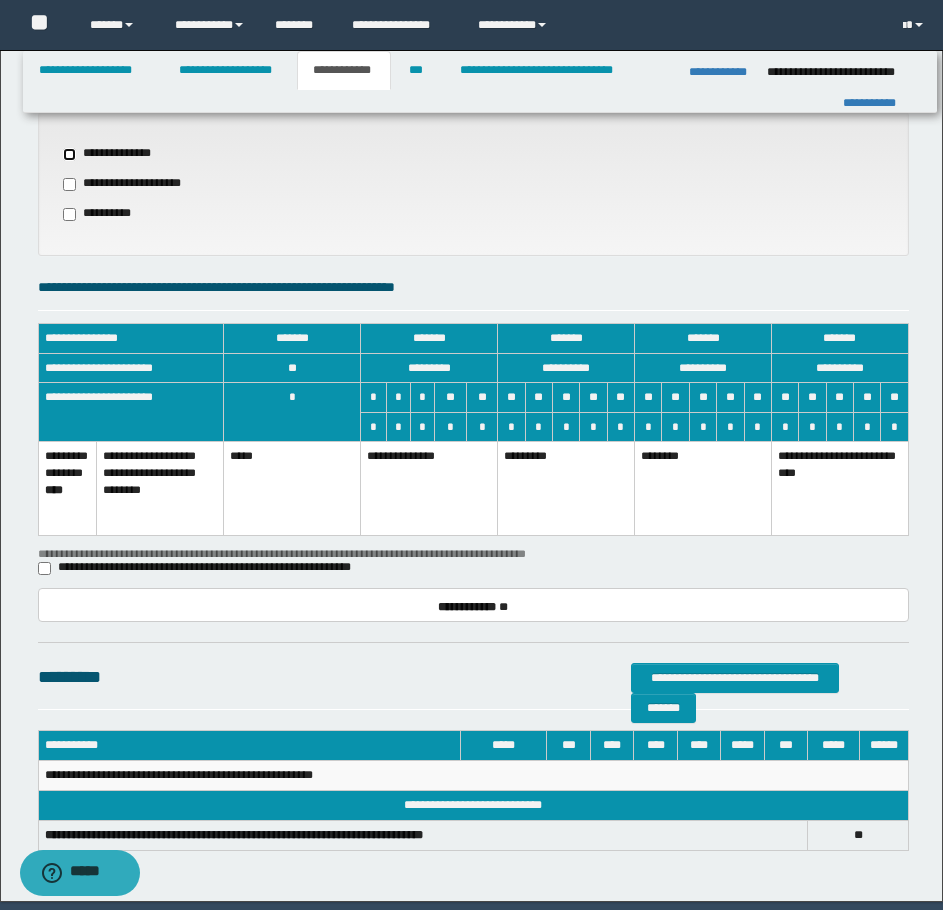 scroll, scrollTop: 704, scrollLeft: 0, axis: vertical 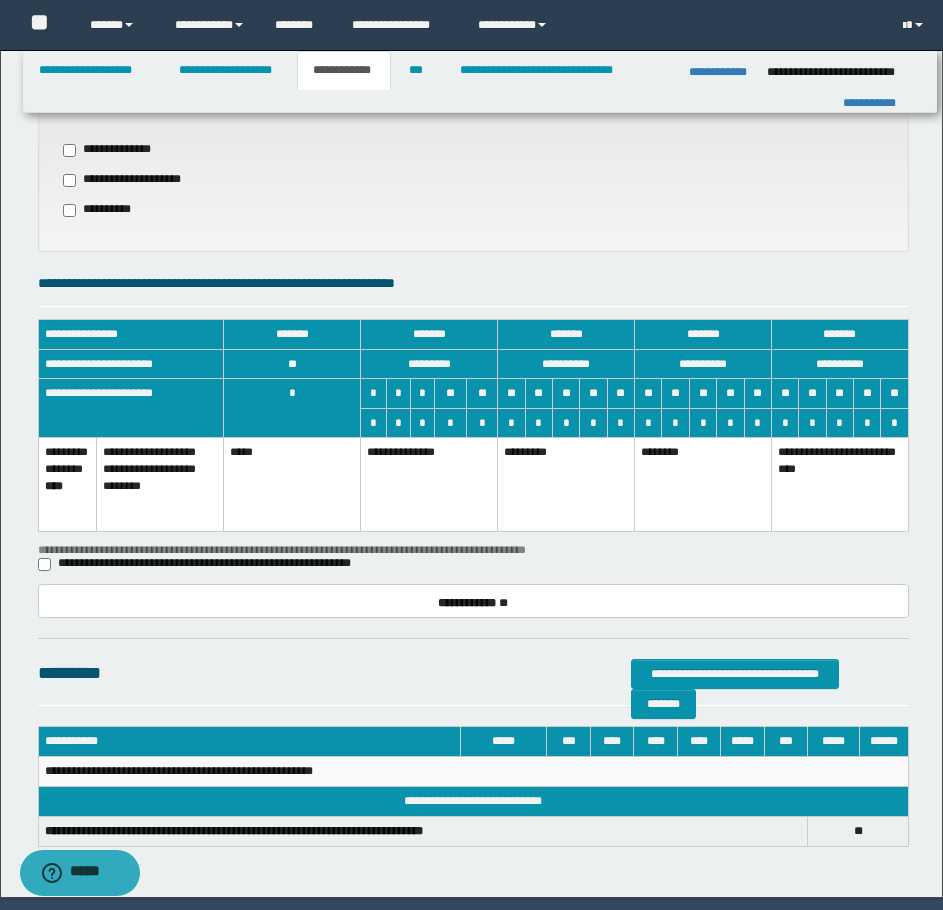 click on "**********" at bounding box center [429, 484] 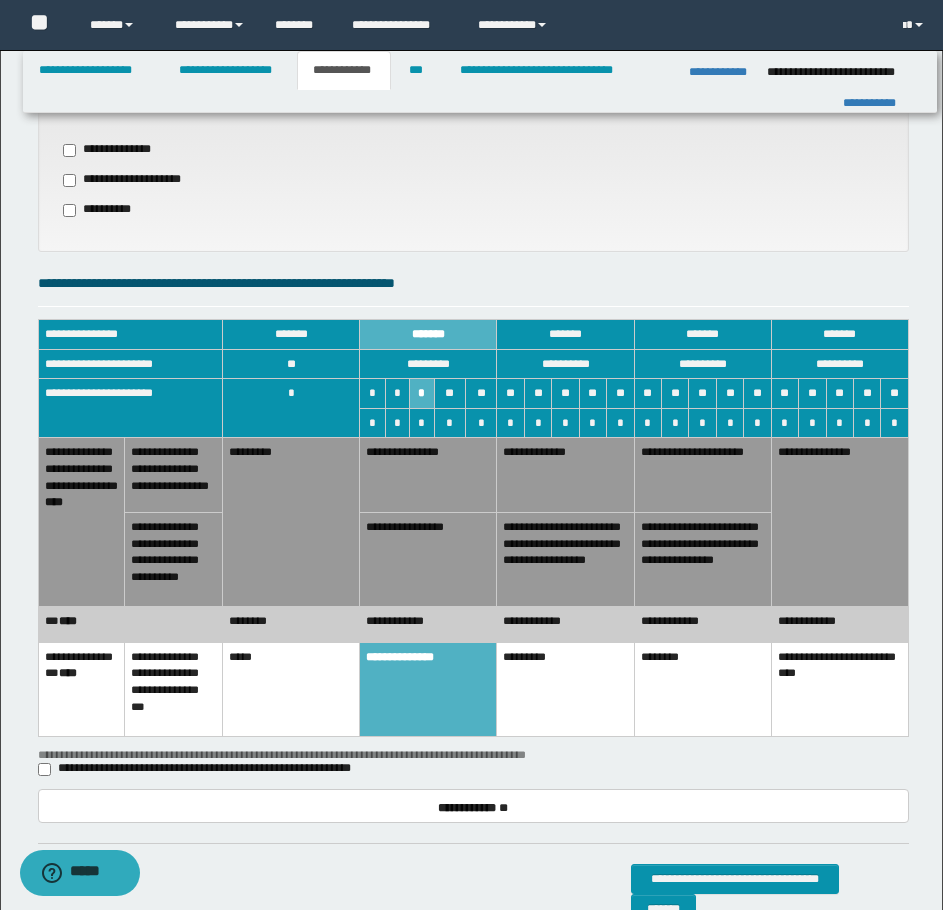click on "********" at bounding box center [291, 624] 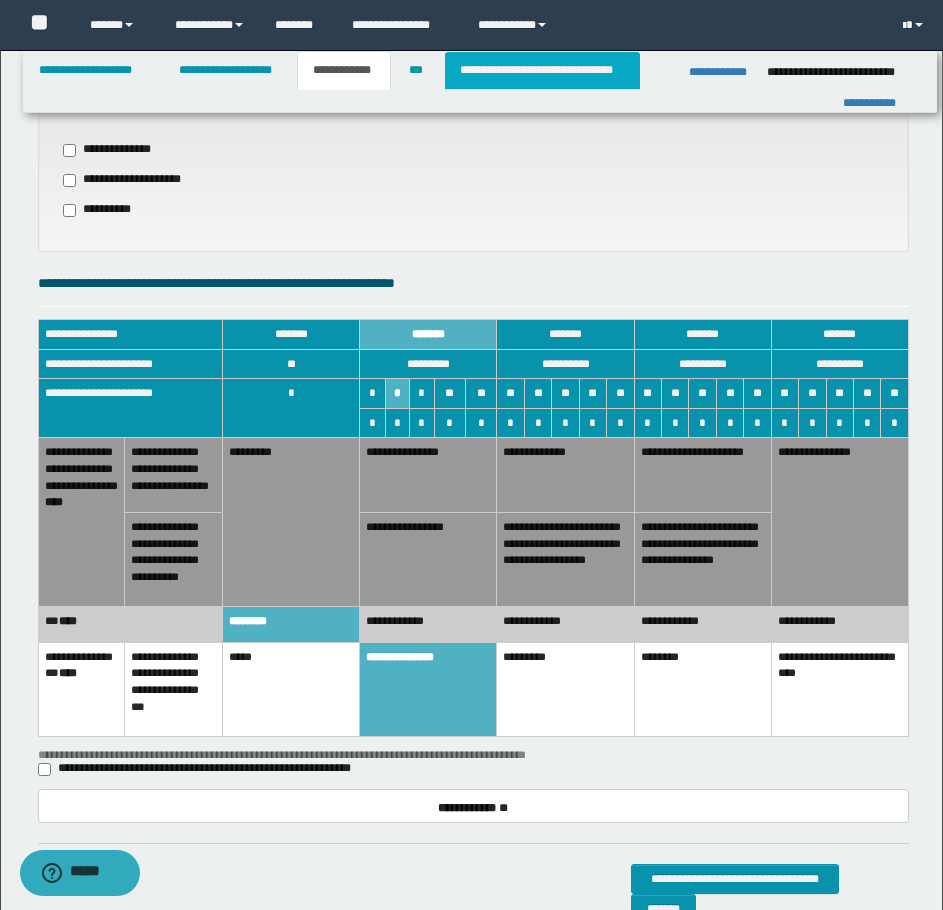 click on "**********" at bounding box center [542, 70] 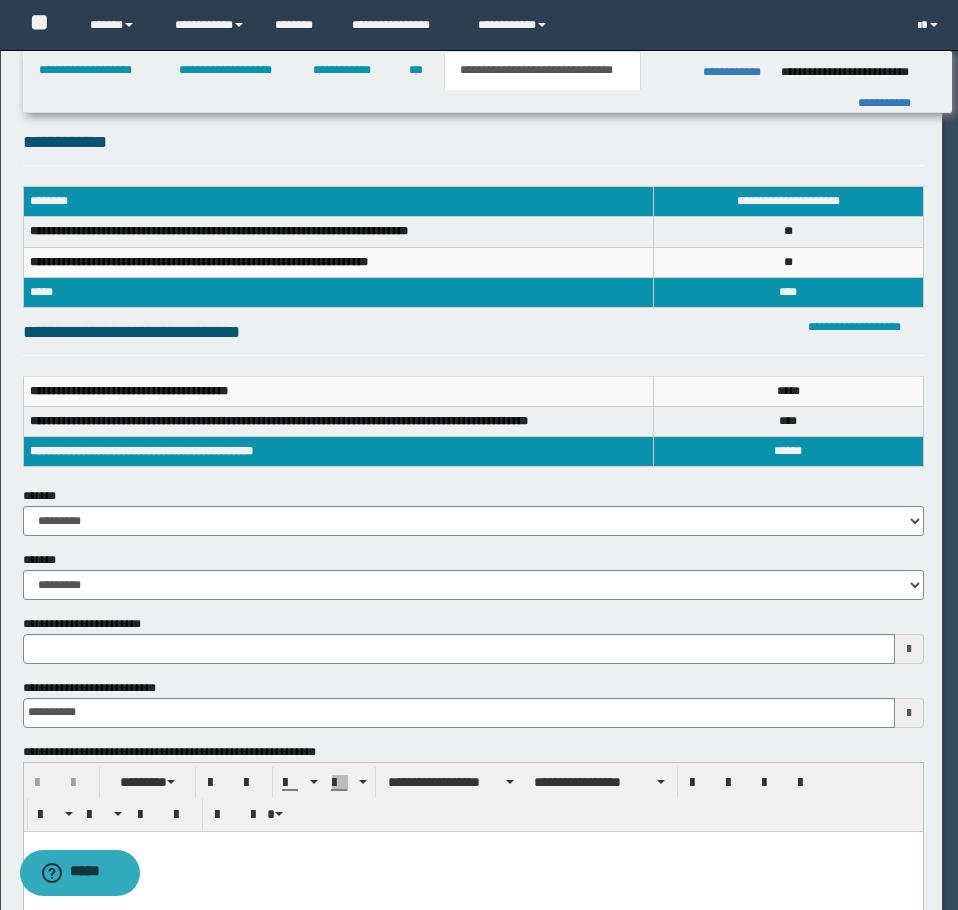 scroll, scrollTop: 0, scrollLeft: 0, axis: both 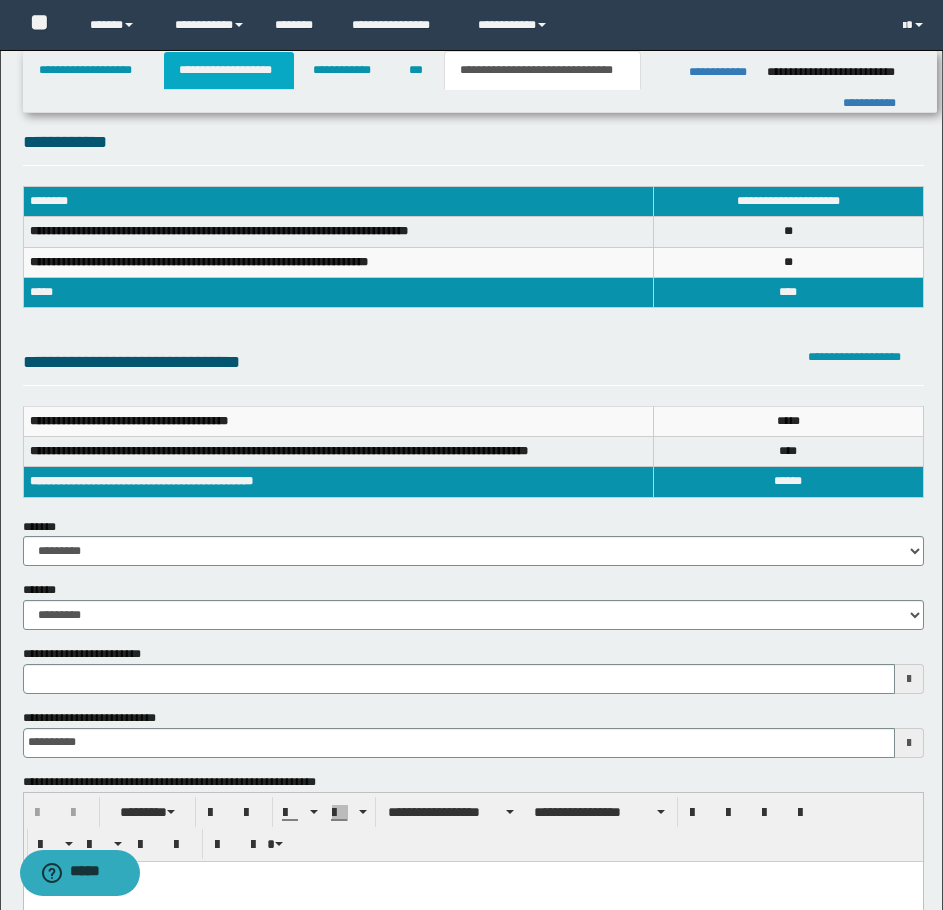 click on "**********" at bounding box center (229, 70) 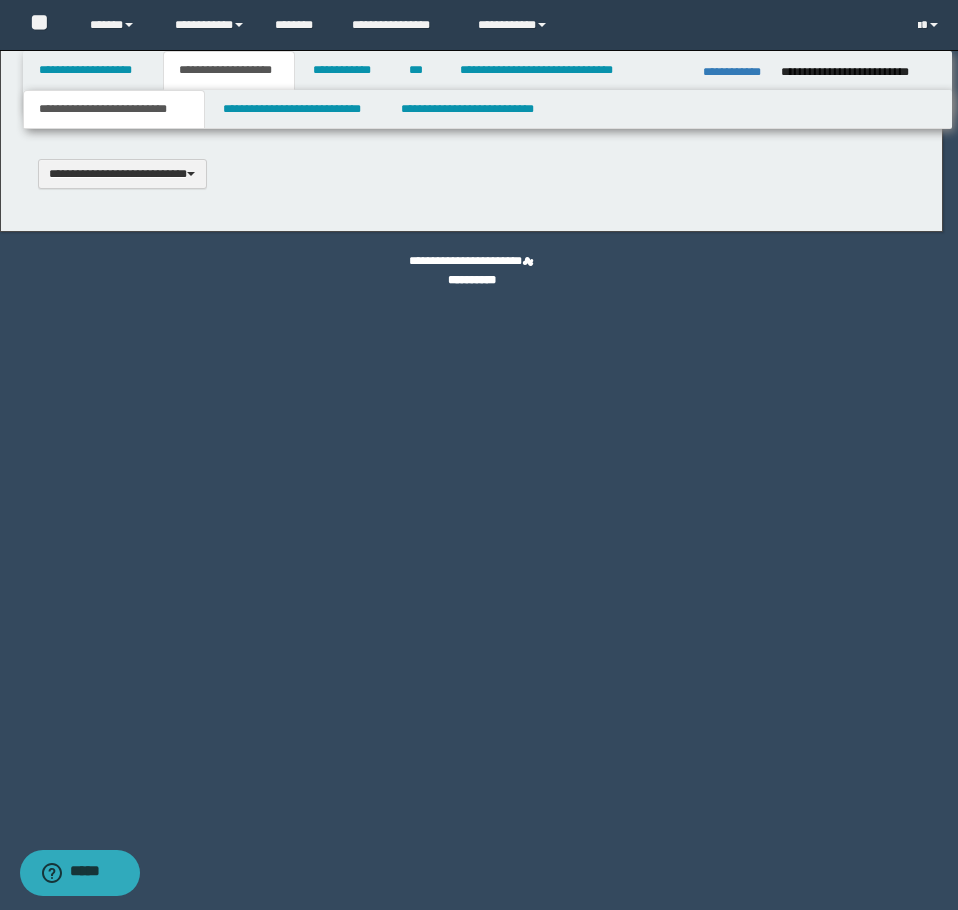 type 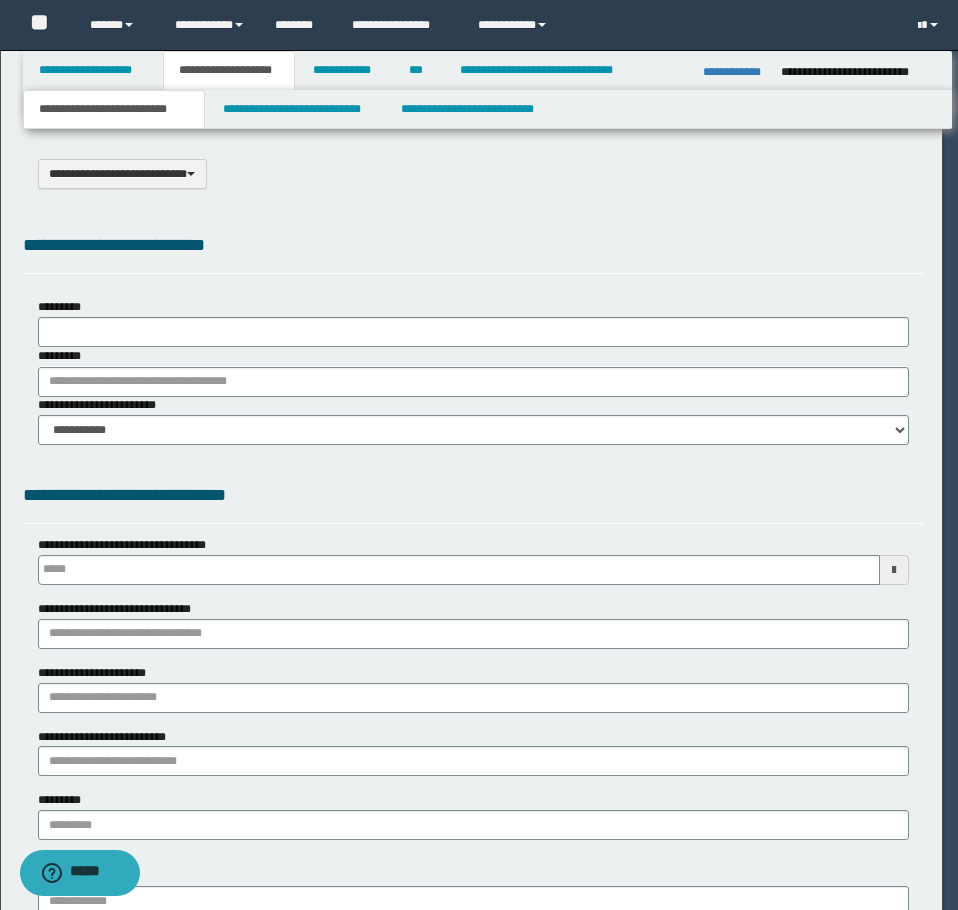 type on "**********" 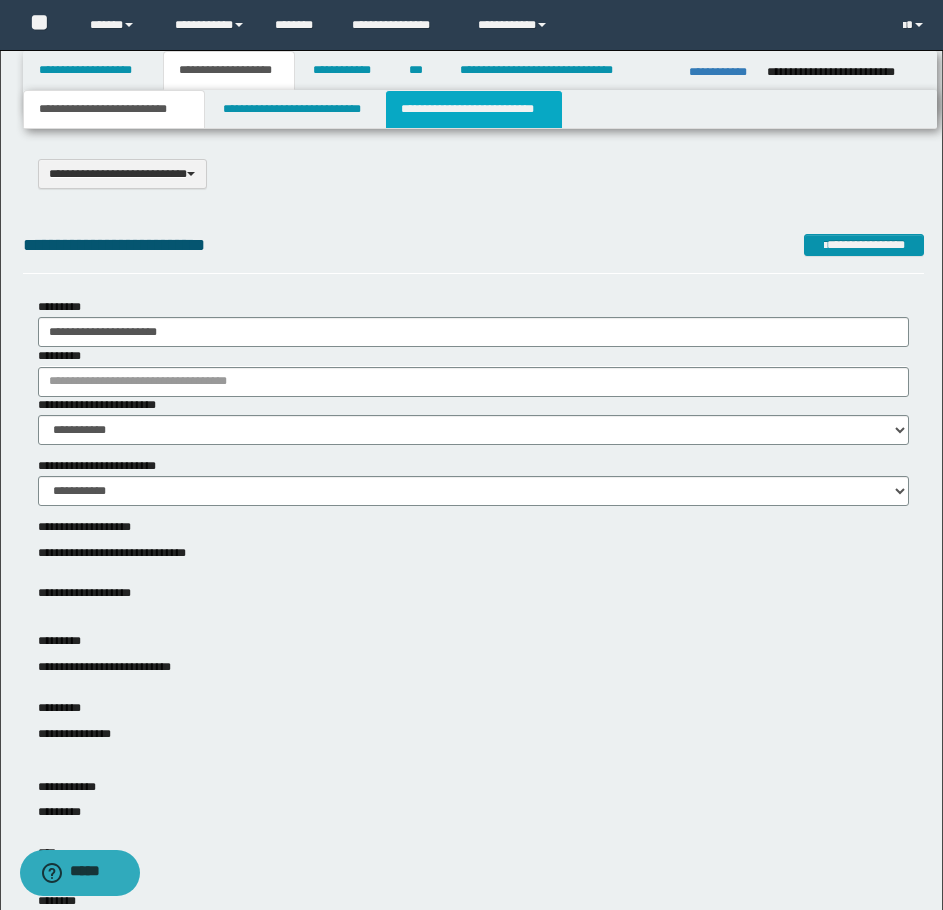 click on "**********" at bounding box center (474, 109) 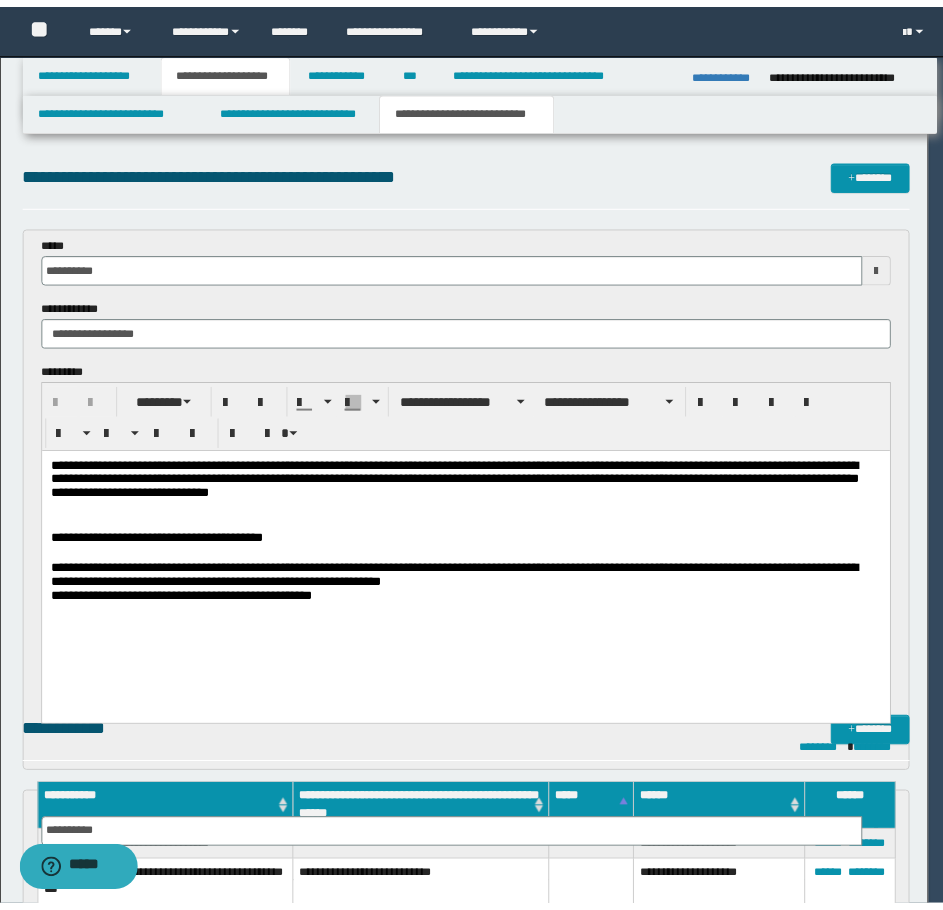 scroll, scrollTop: 0, scrollLeft: 0, axis: both 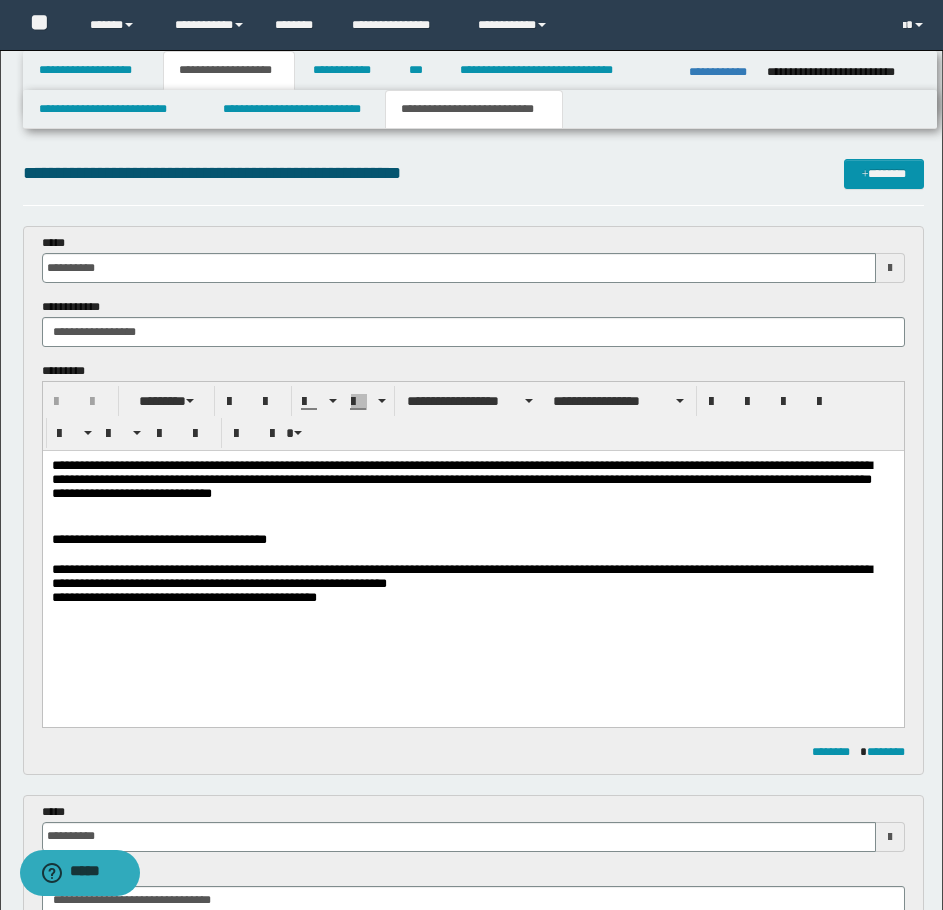 click at bounding box center (472, 555) 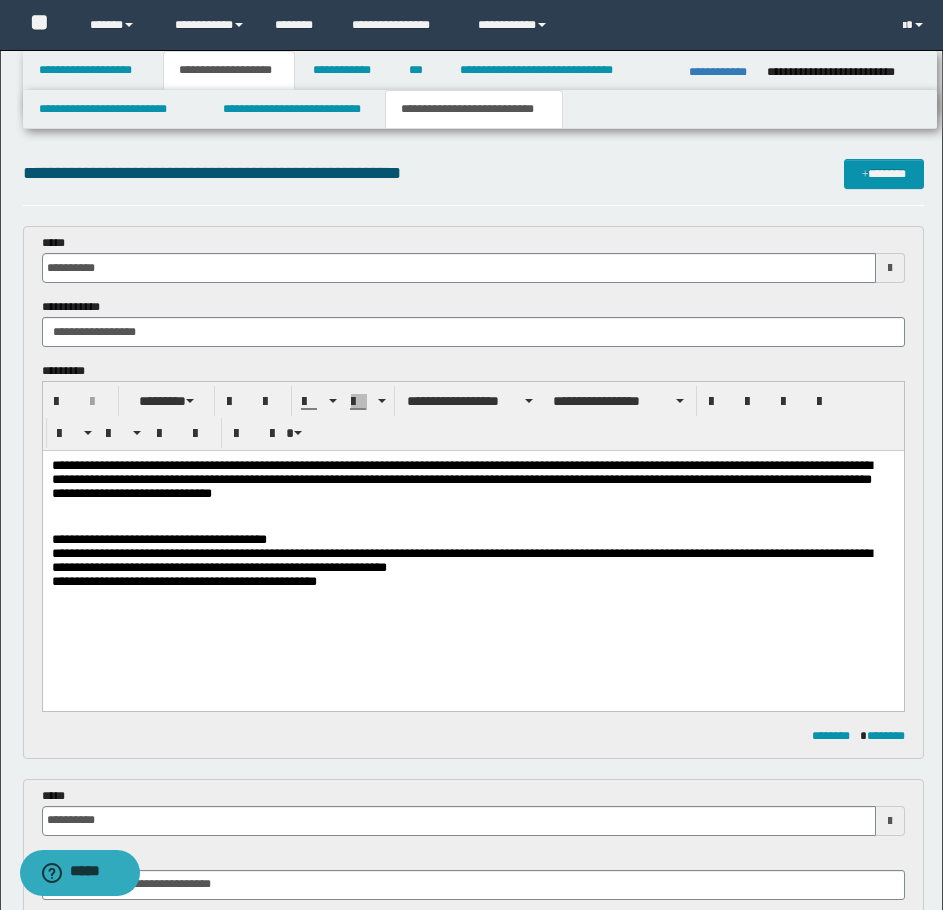drag, startPoint x: 411, startPoint y: 507, endPoint x: 402, endPoint y: 526, distance: 21.023796 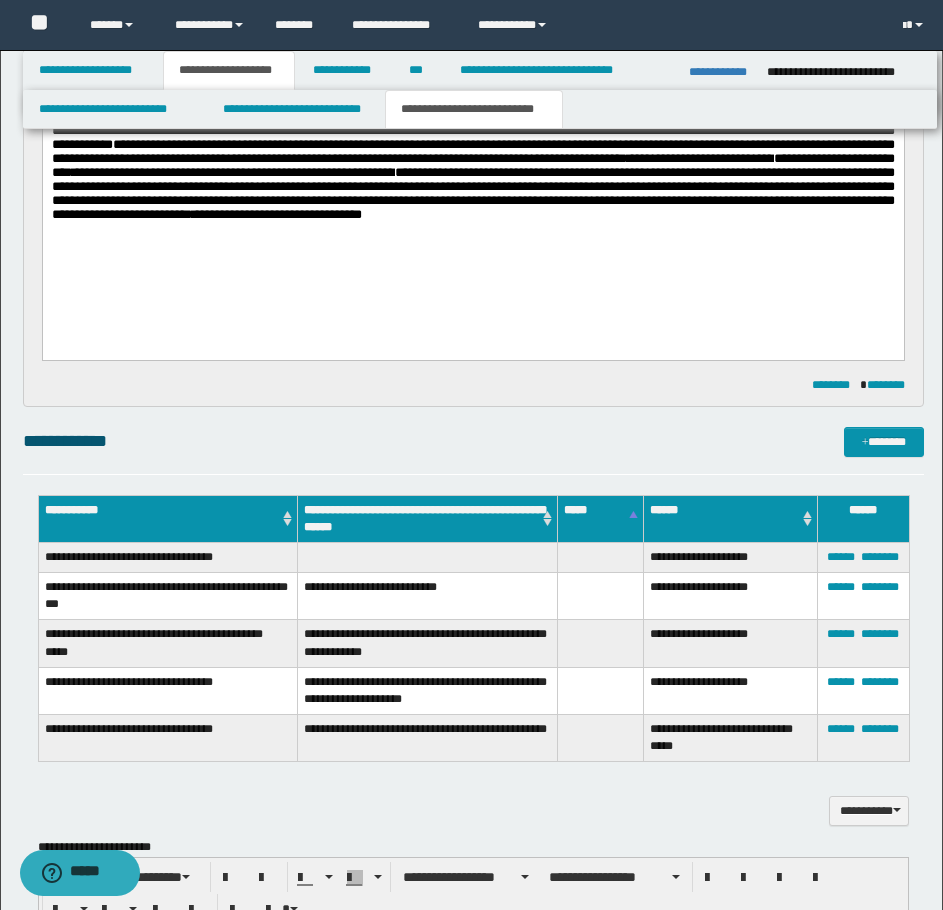 scroll, scrollTop: 900, scrollLeft: 0, axis: vertical 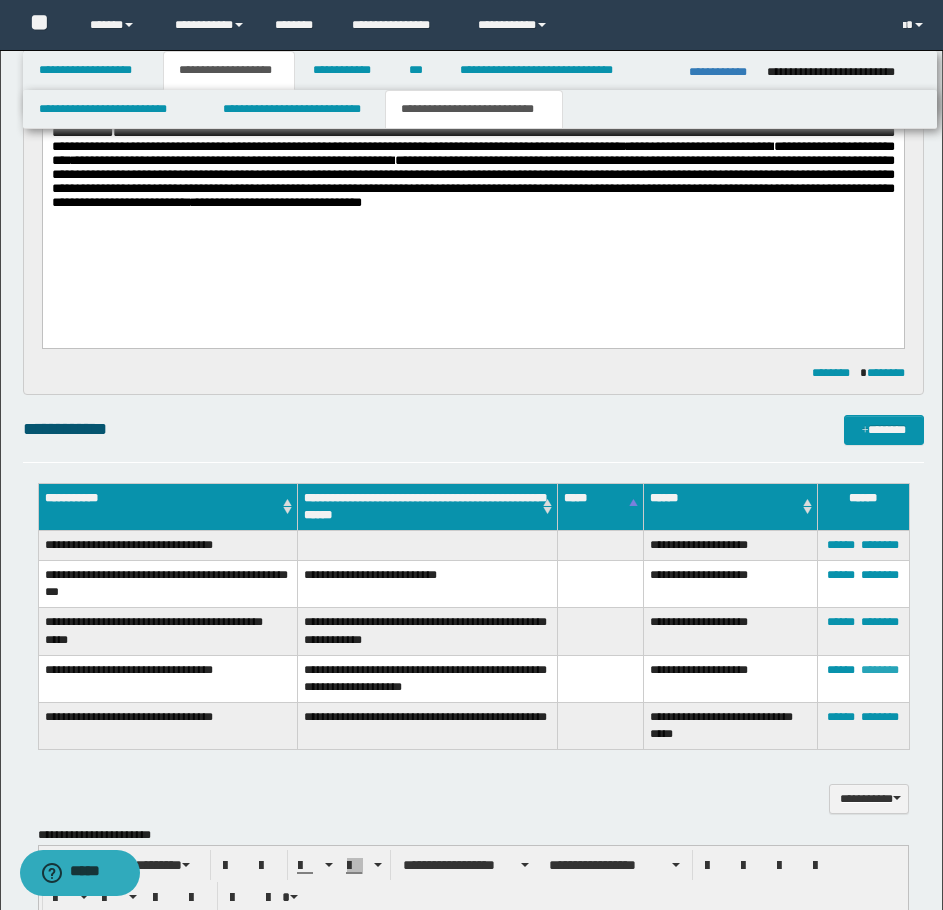 click on "********" at bounding box center (880, 670) 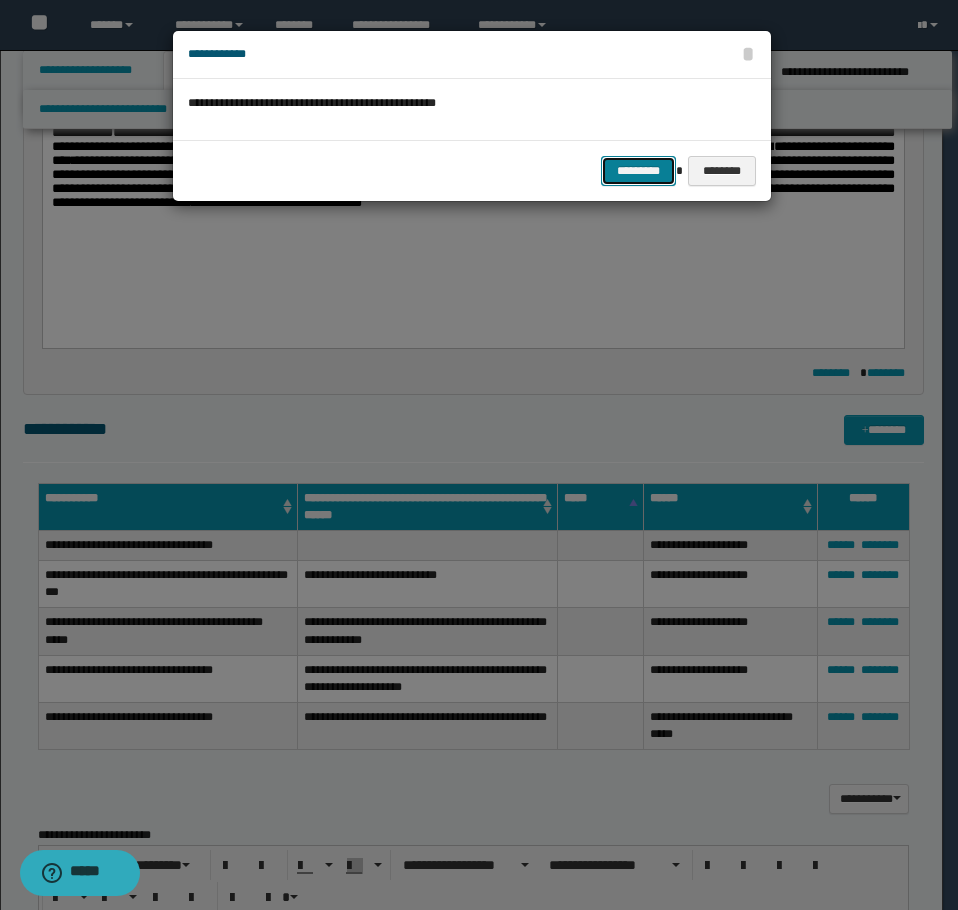 click on "*********" at bounding box center (638, 171) 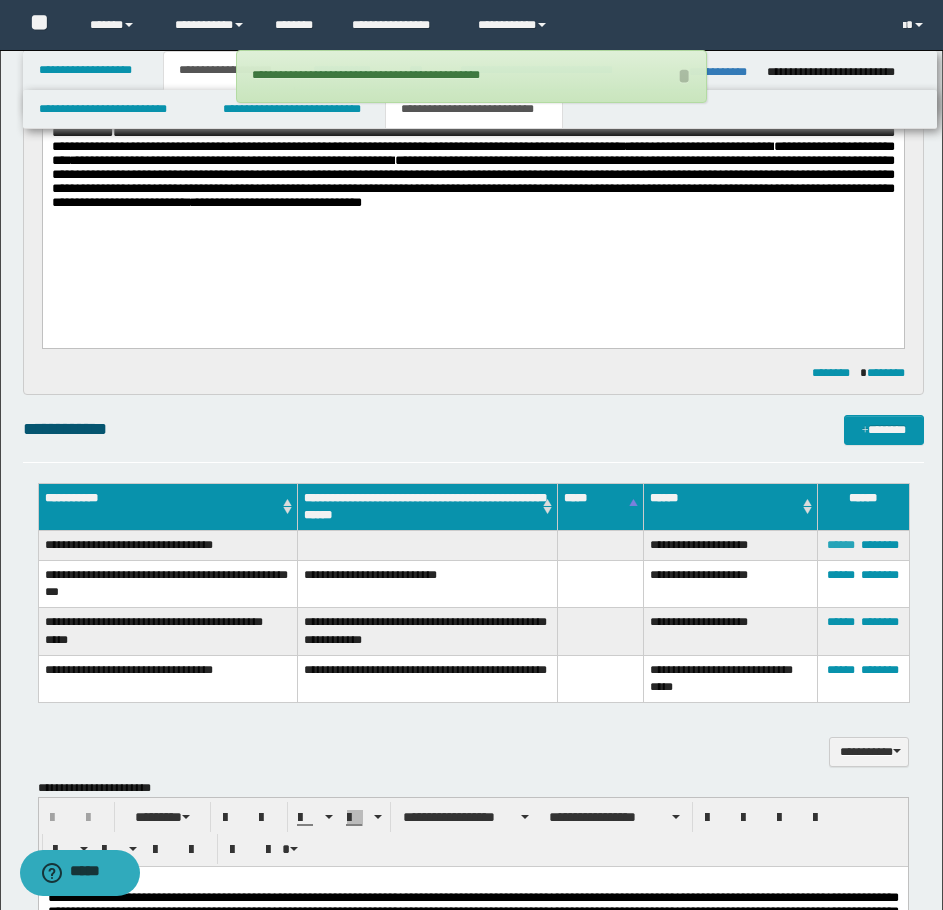 click on "******" at bounding box center (841, 545) 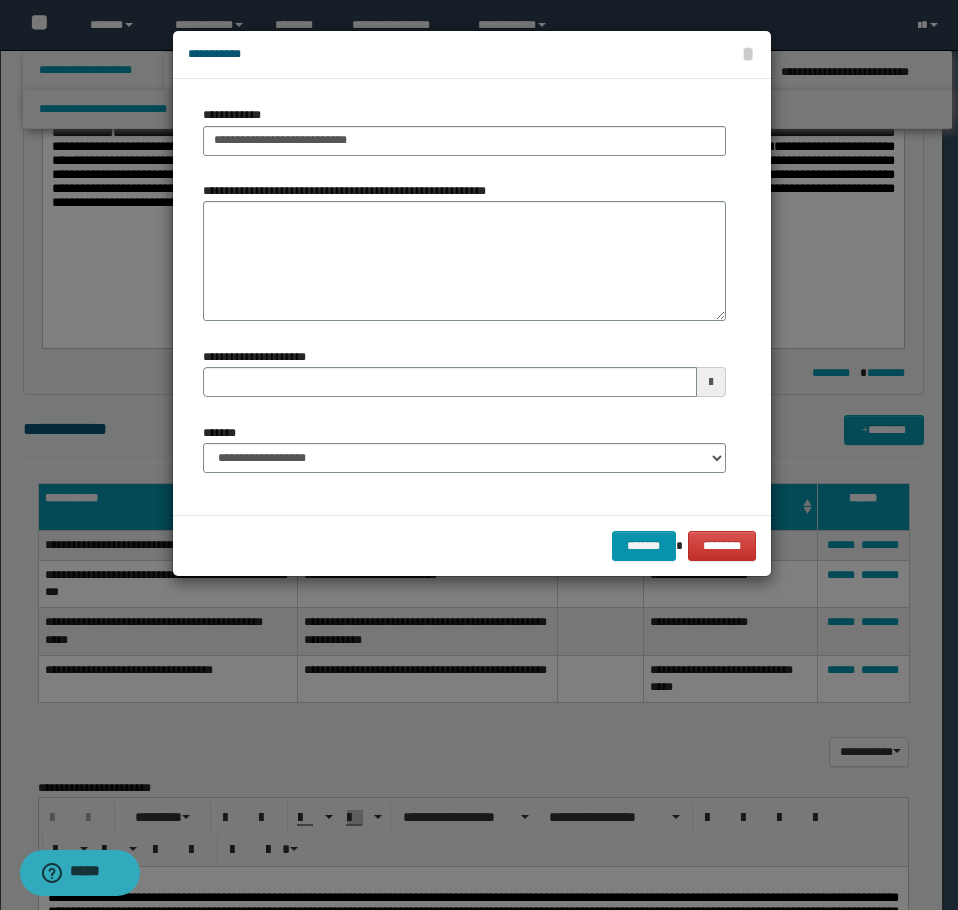 type 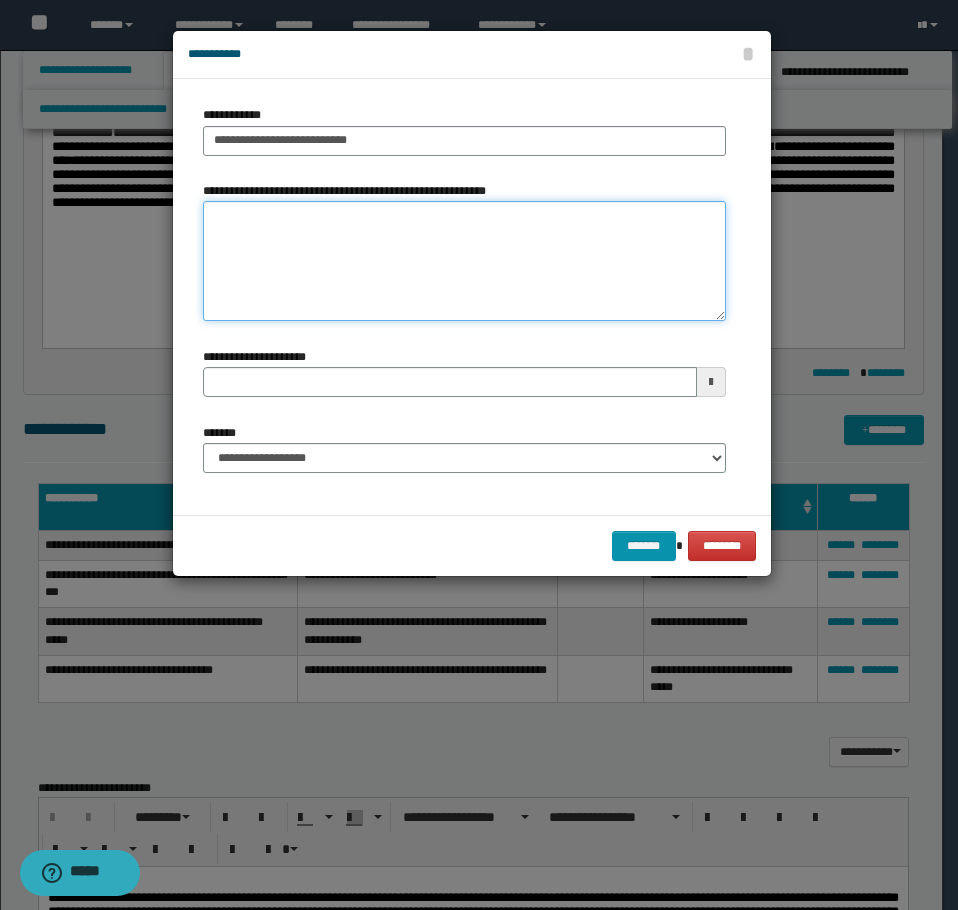 click on "**********" at bounding box center [464, 261] 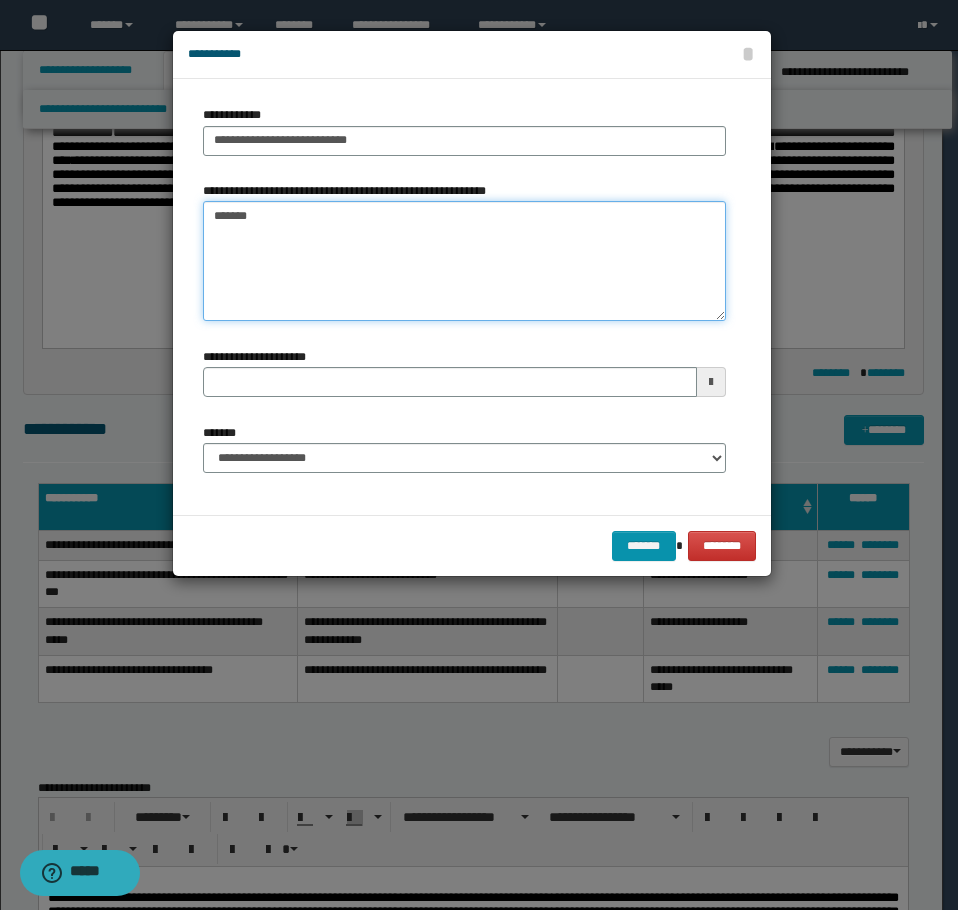 type on "********" 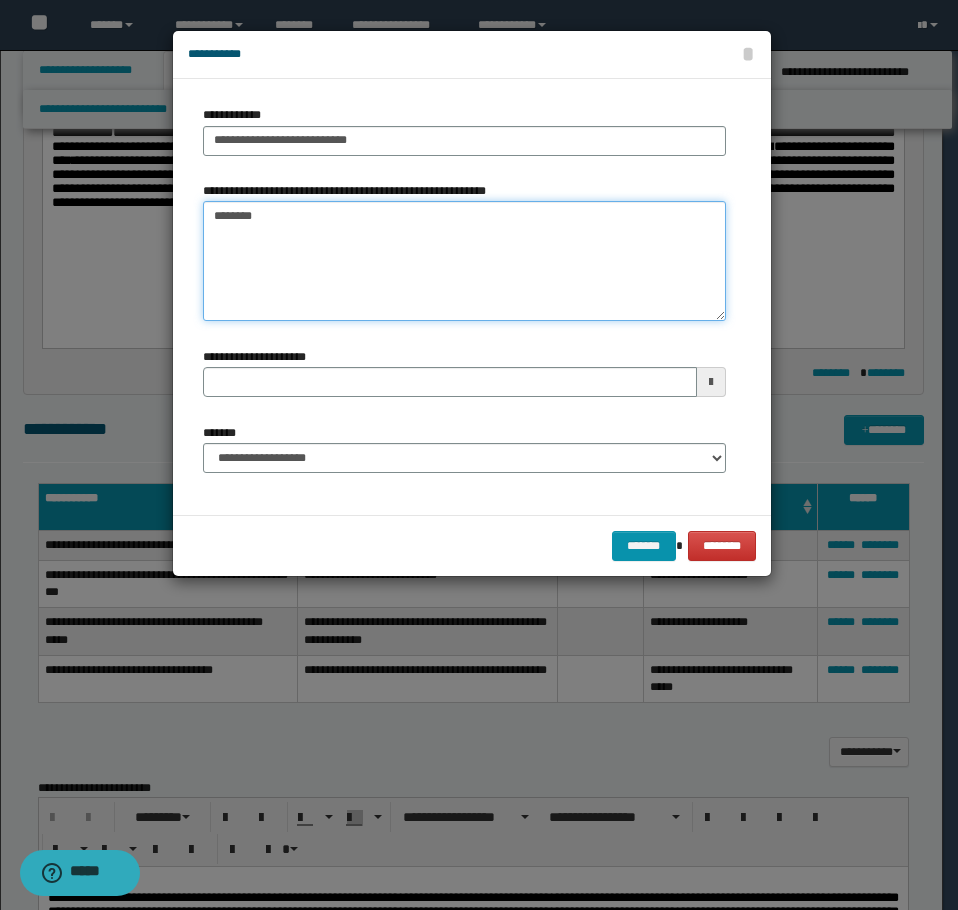 type 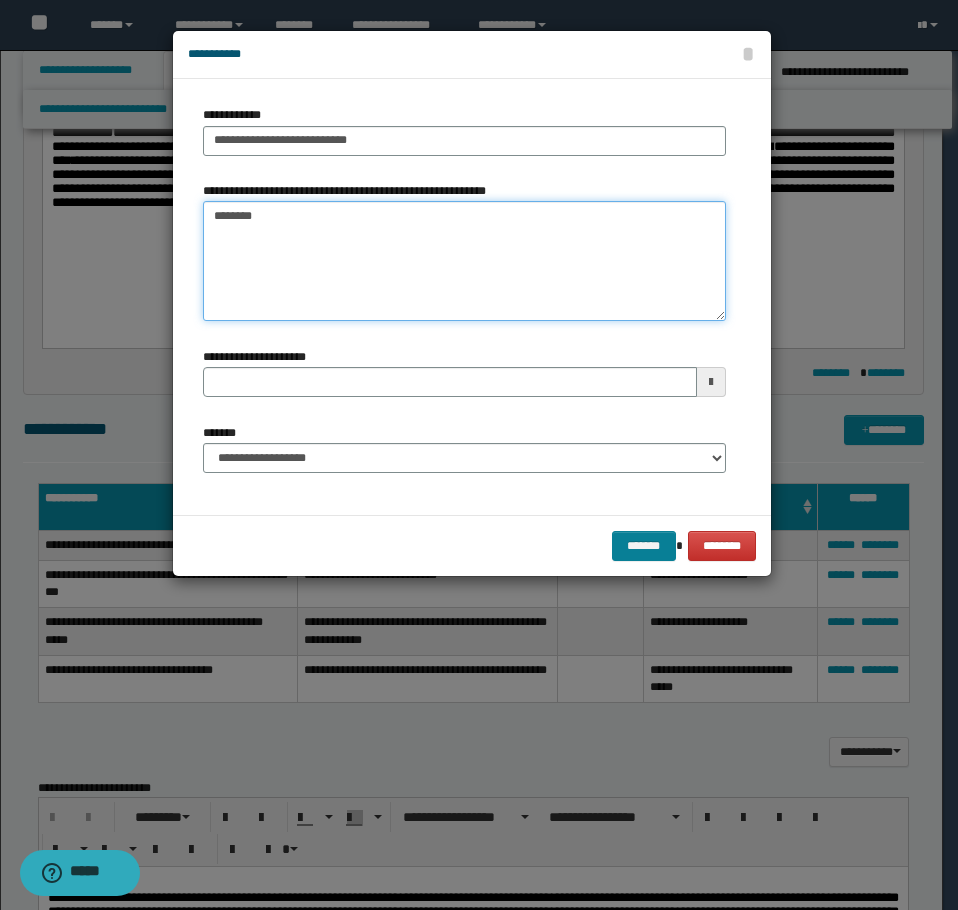 type on "********" 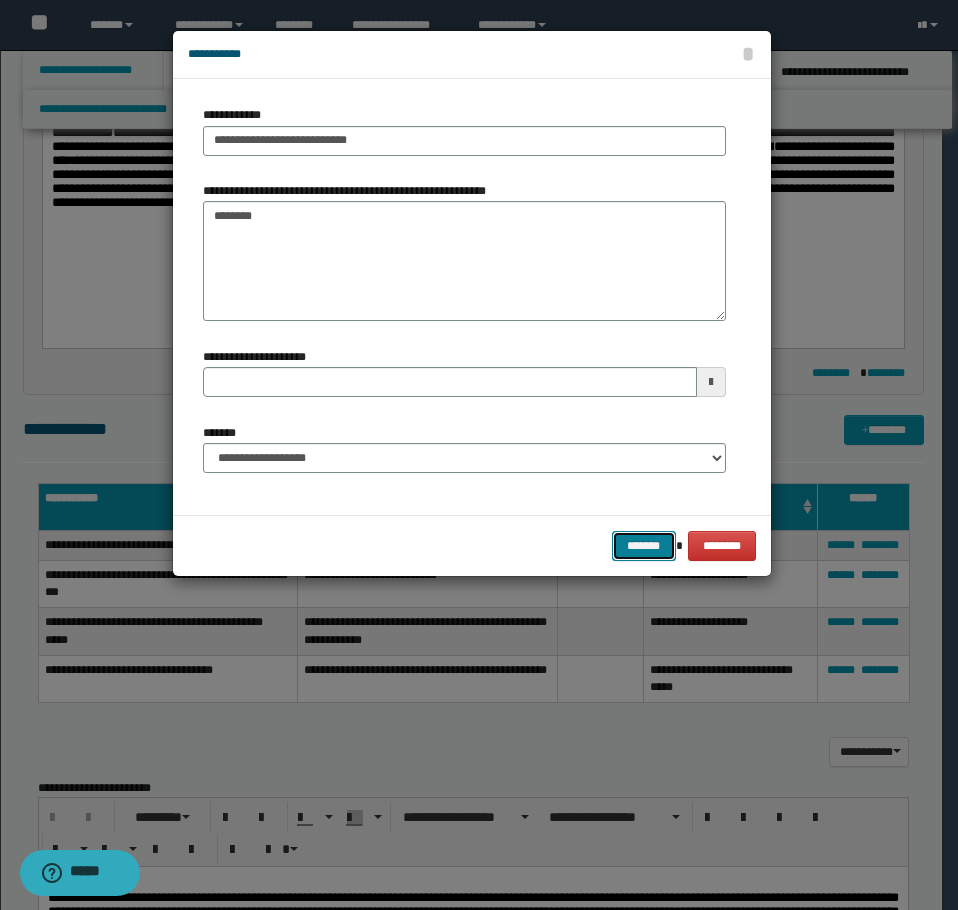 click on "*******" at bounding box center (644, 546) 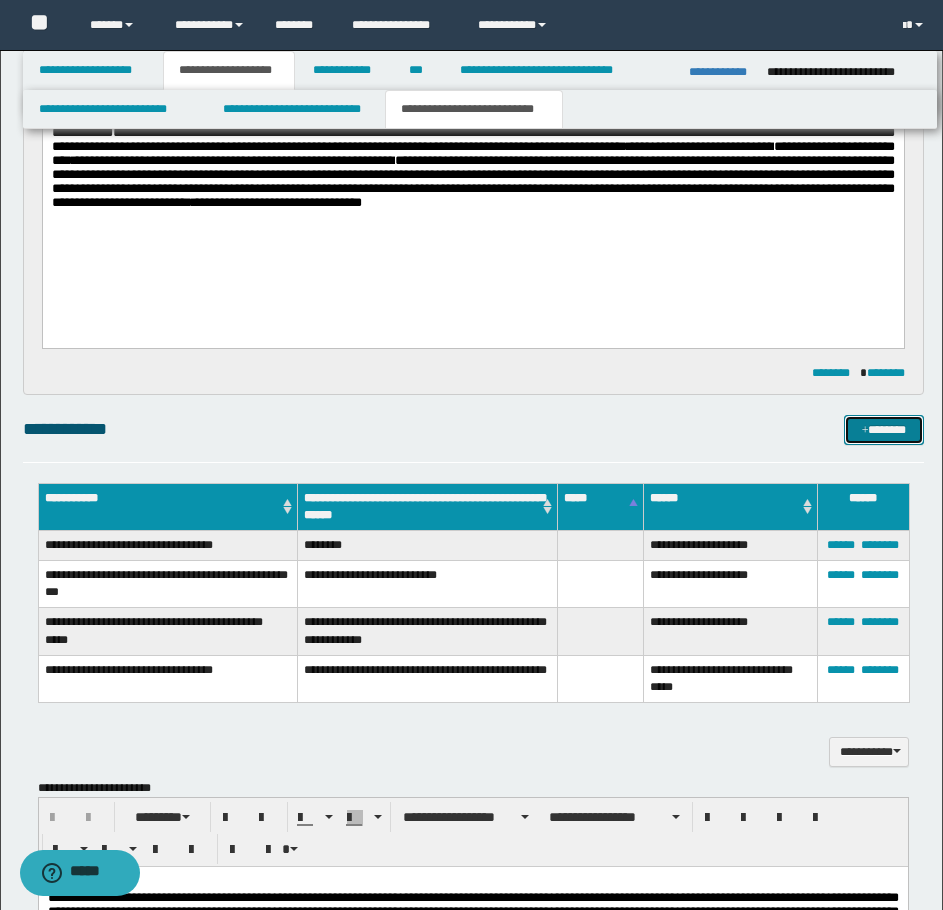 click on "*******" at bounding box center [884, 430] 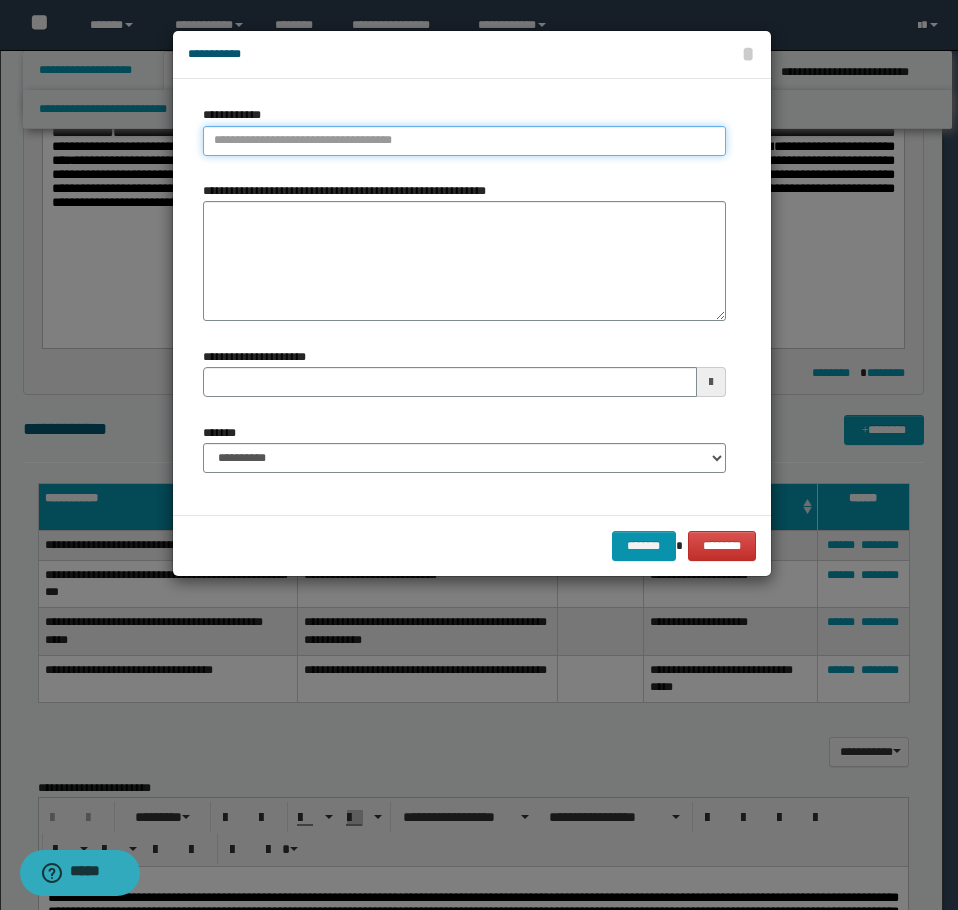 type on "**********" 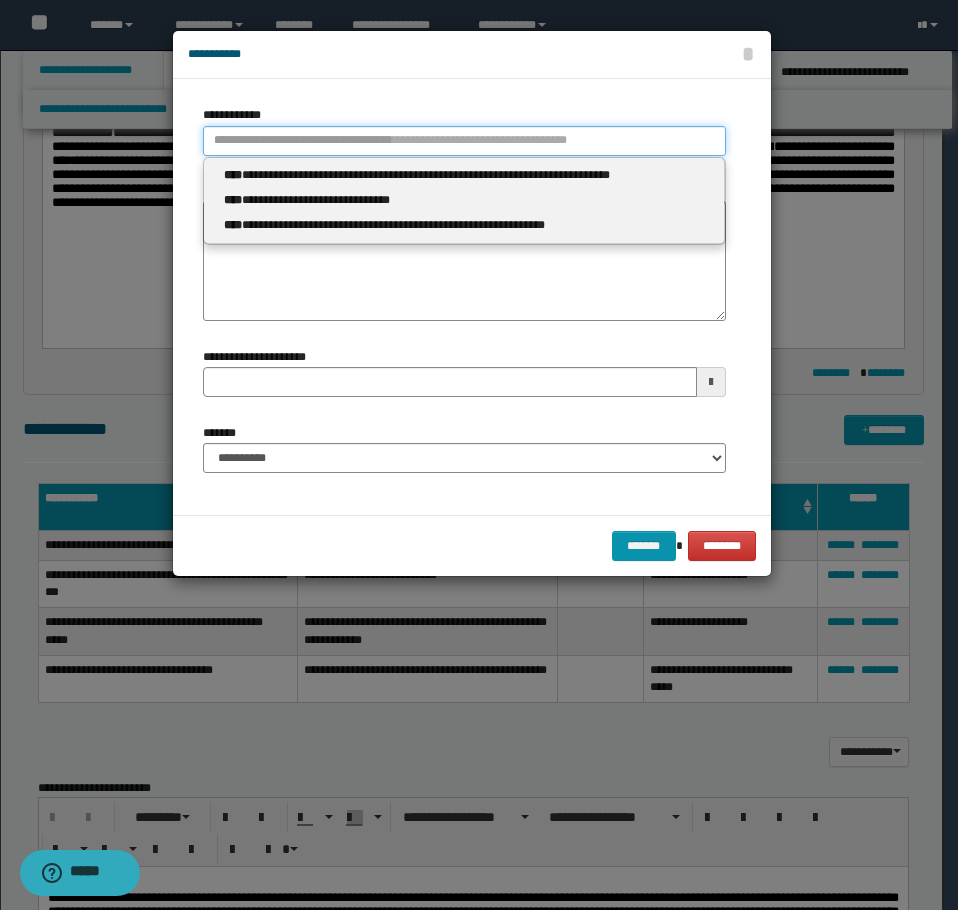 click on "**********" at bounding box center (464, 141) 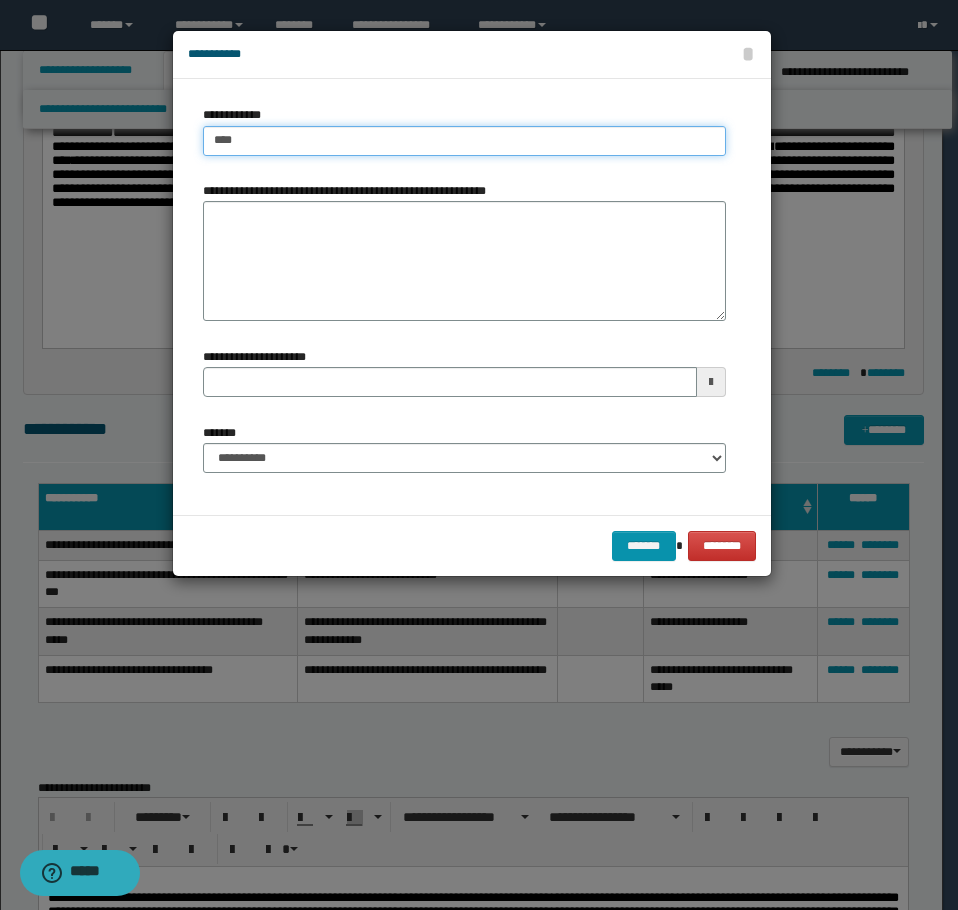 type on "*****" 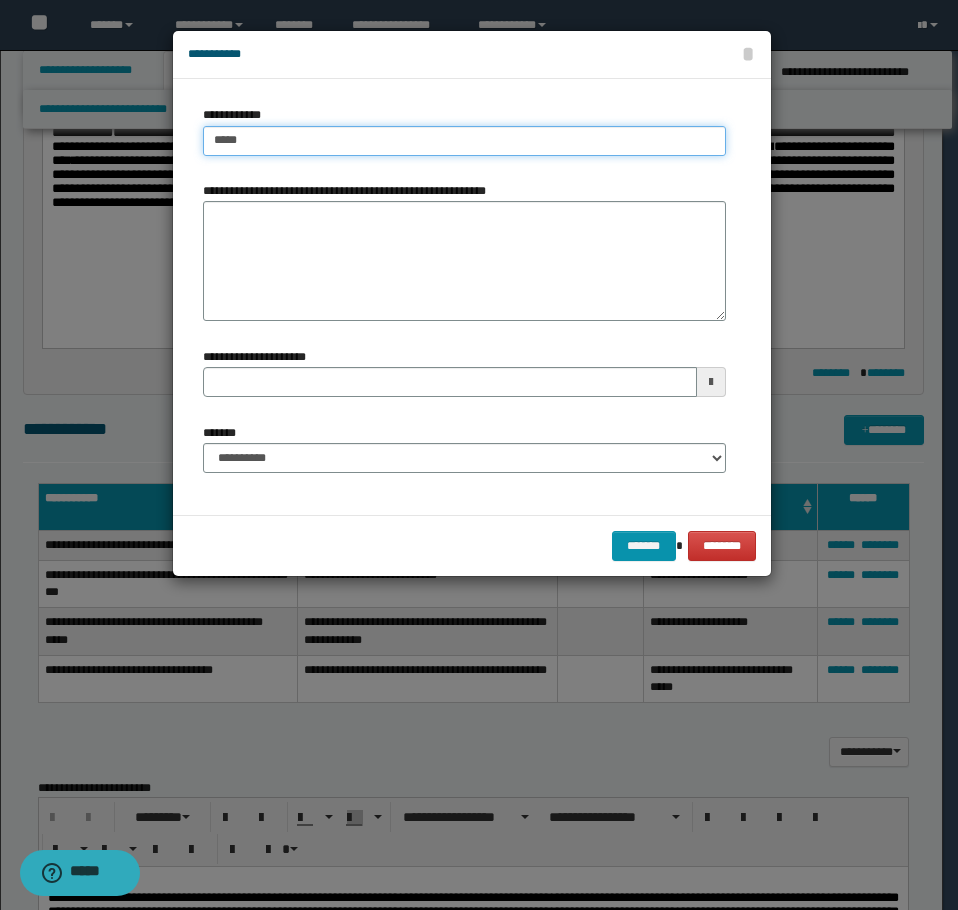 type on "*****" 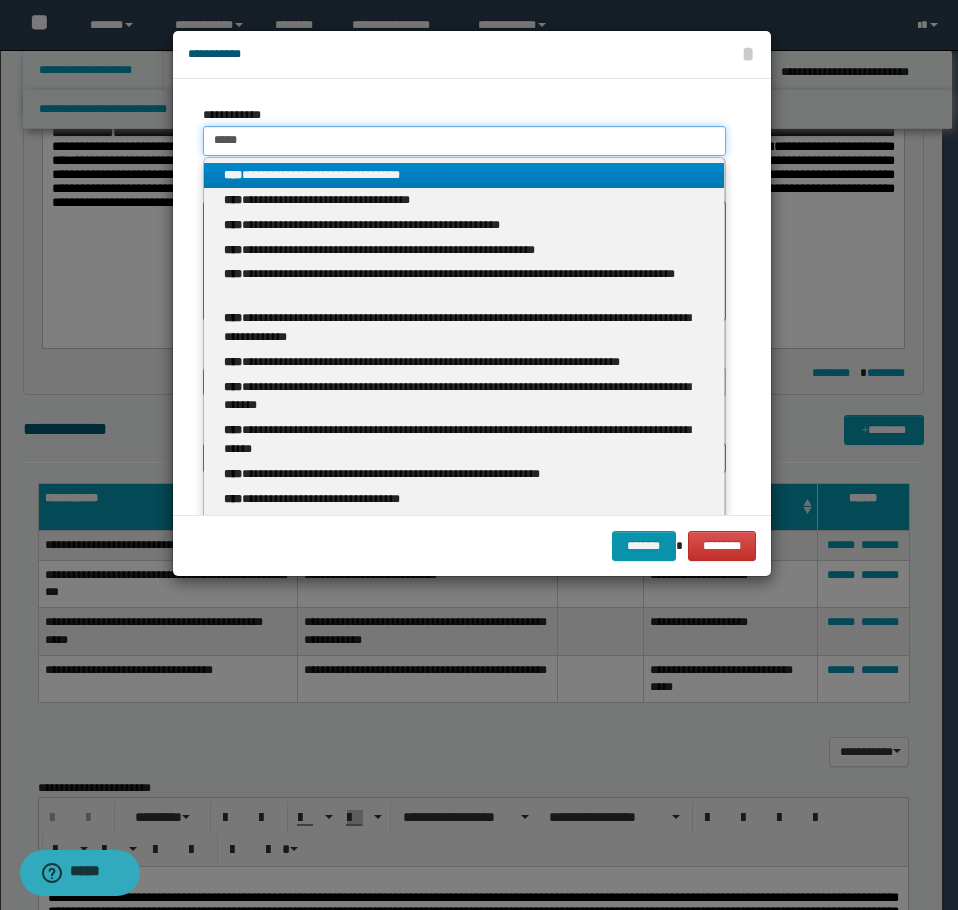 type on "*****" 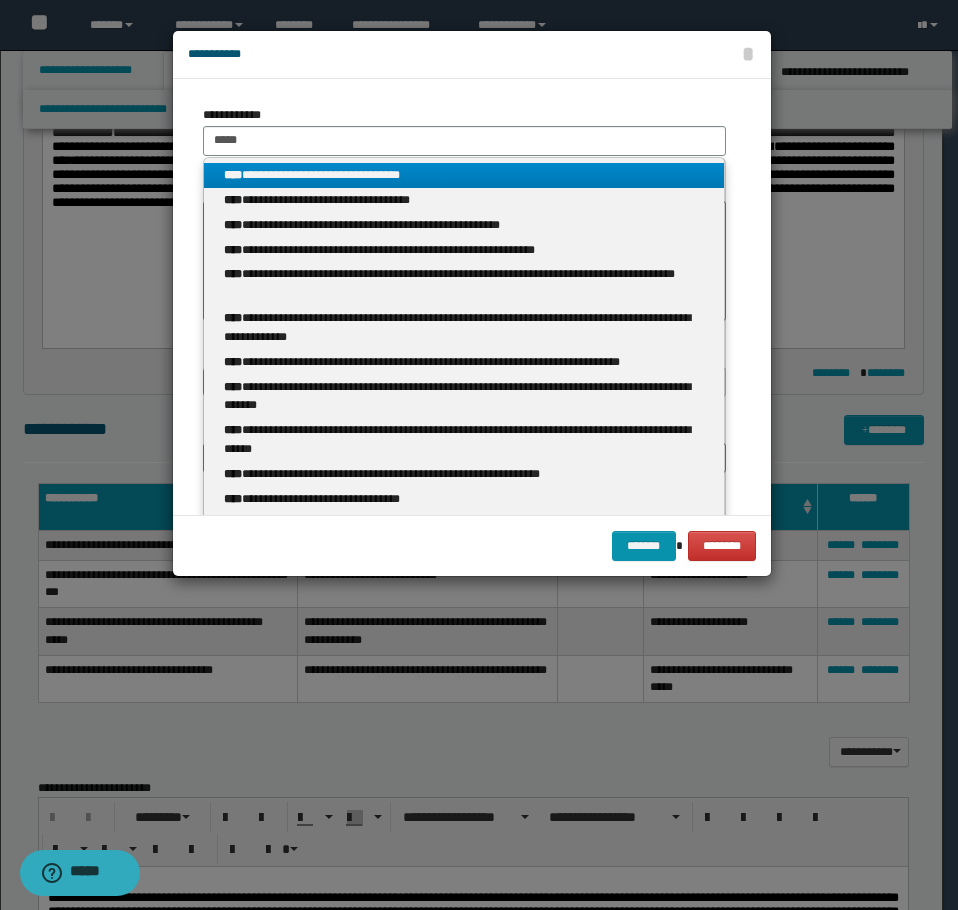 click on "**********" at bounding box center (464, 175) 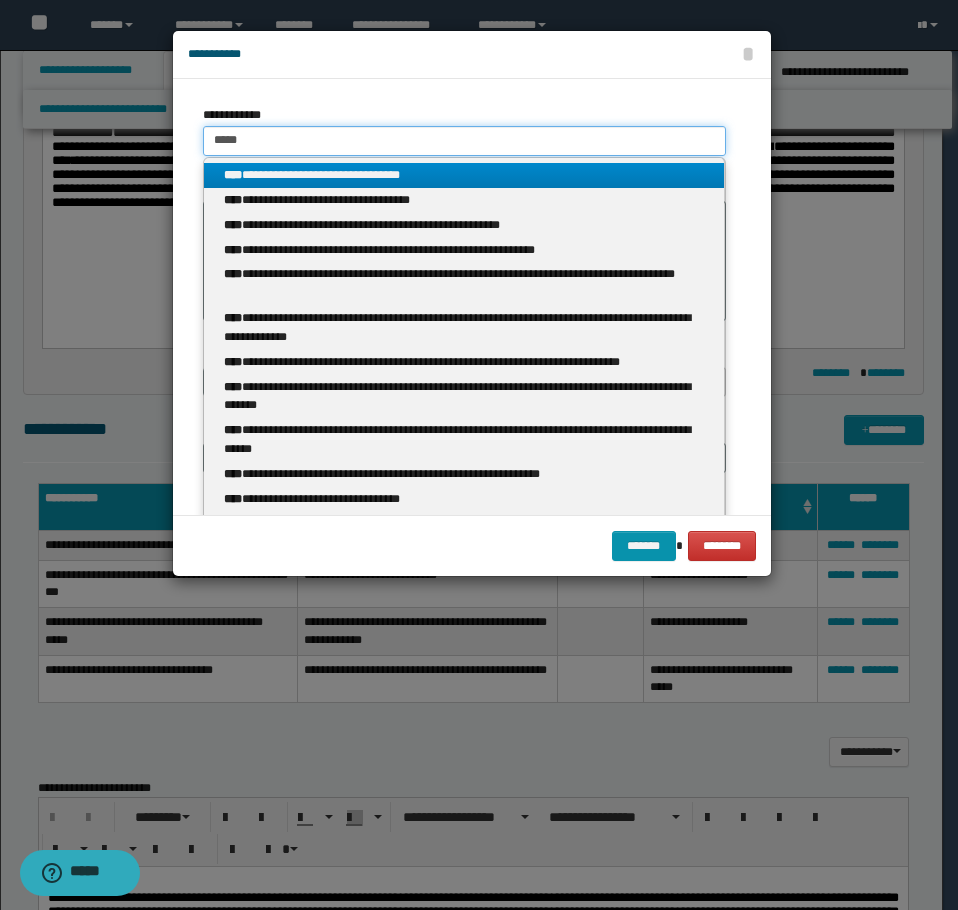 type 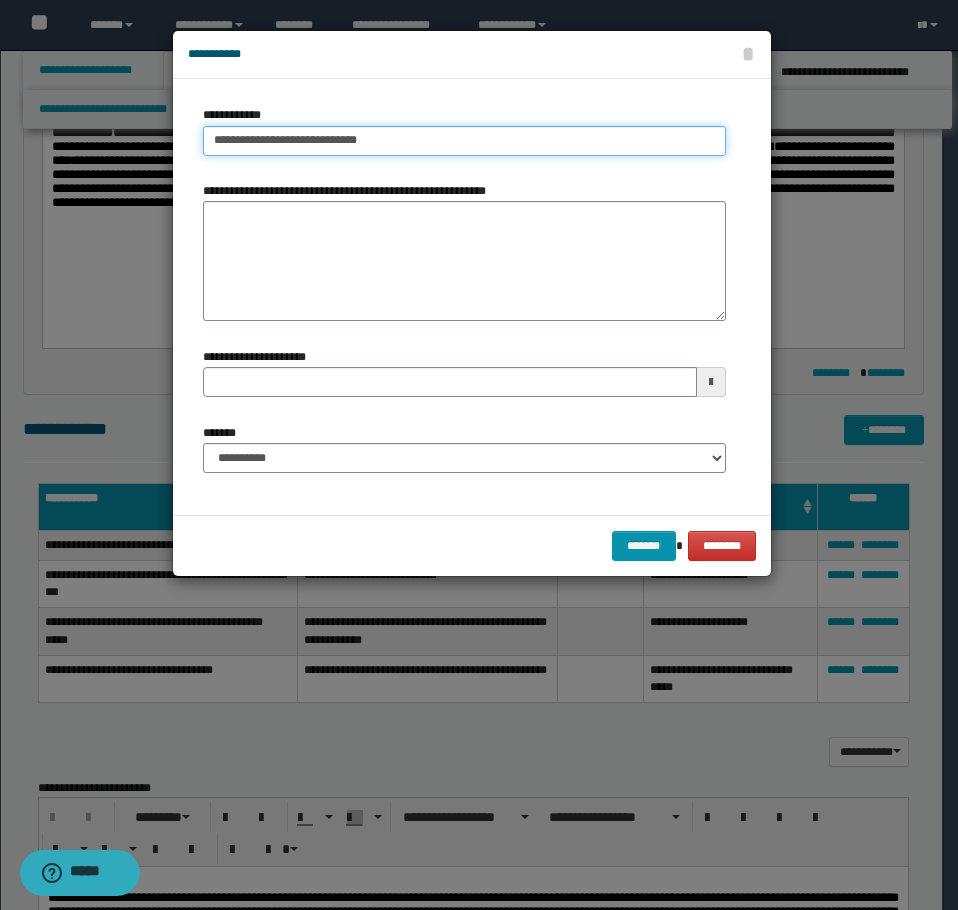 type 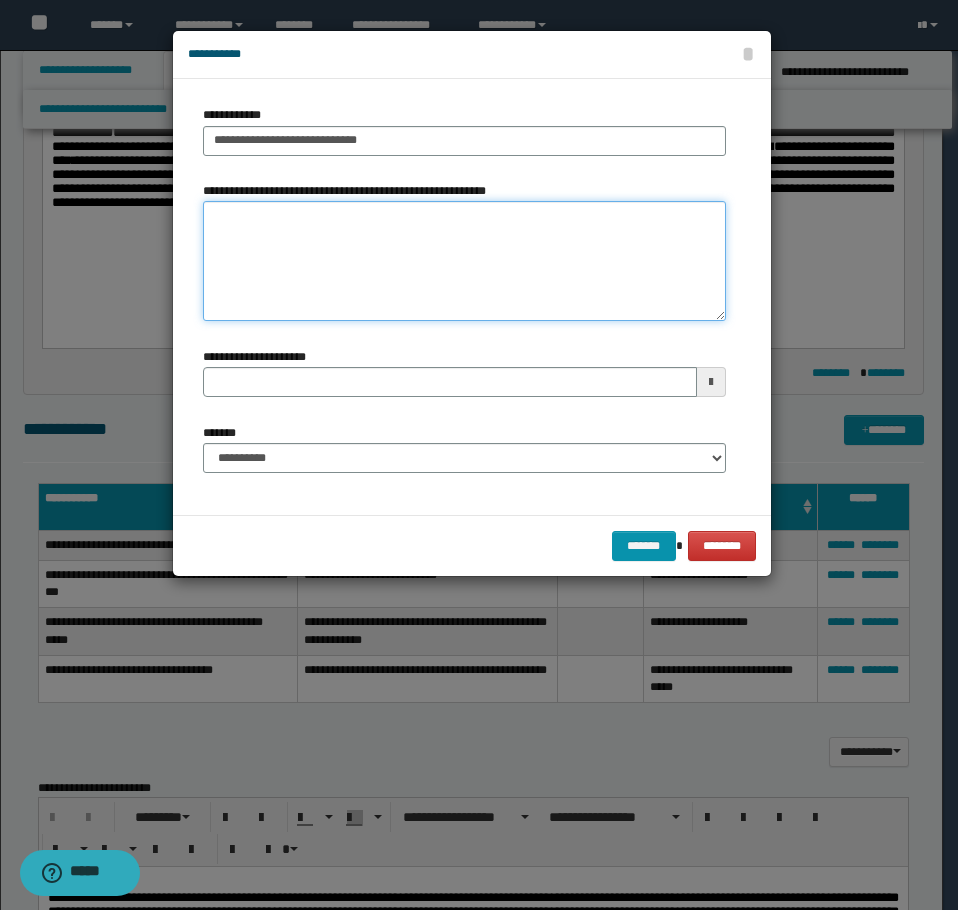 click on "**********" at bounding box center (464, 261) 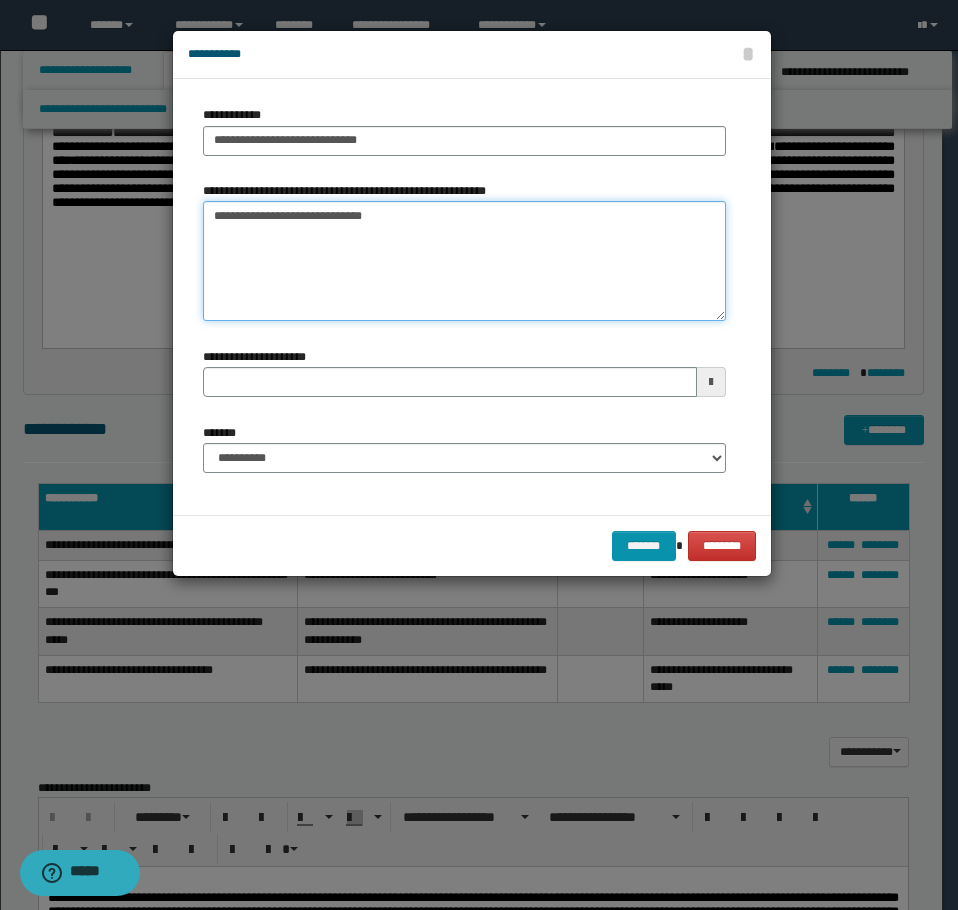 type on "**********" 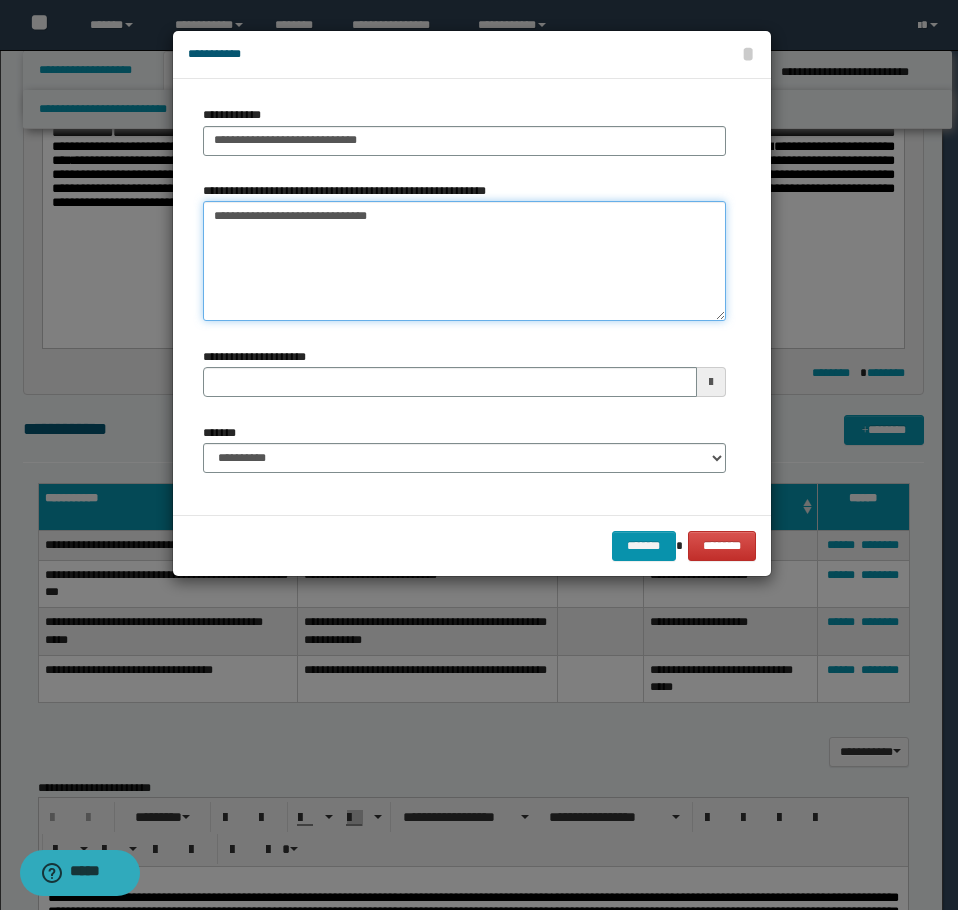 type 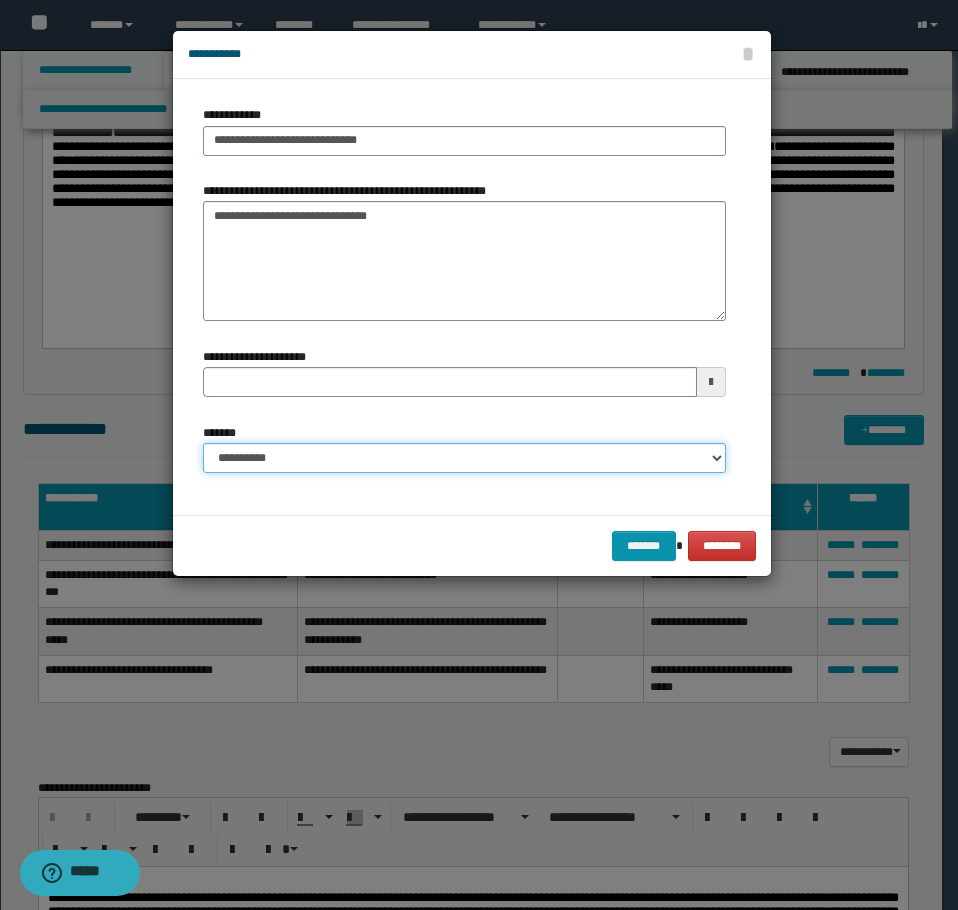click on "**********" at bounding box center [464, 458] 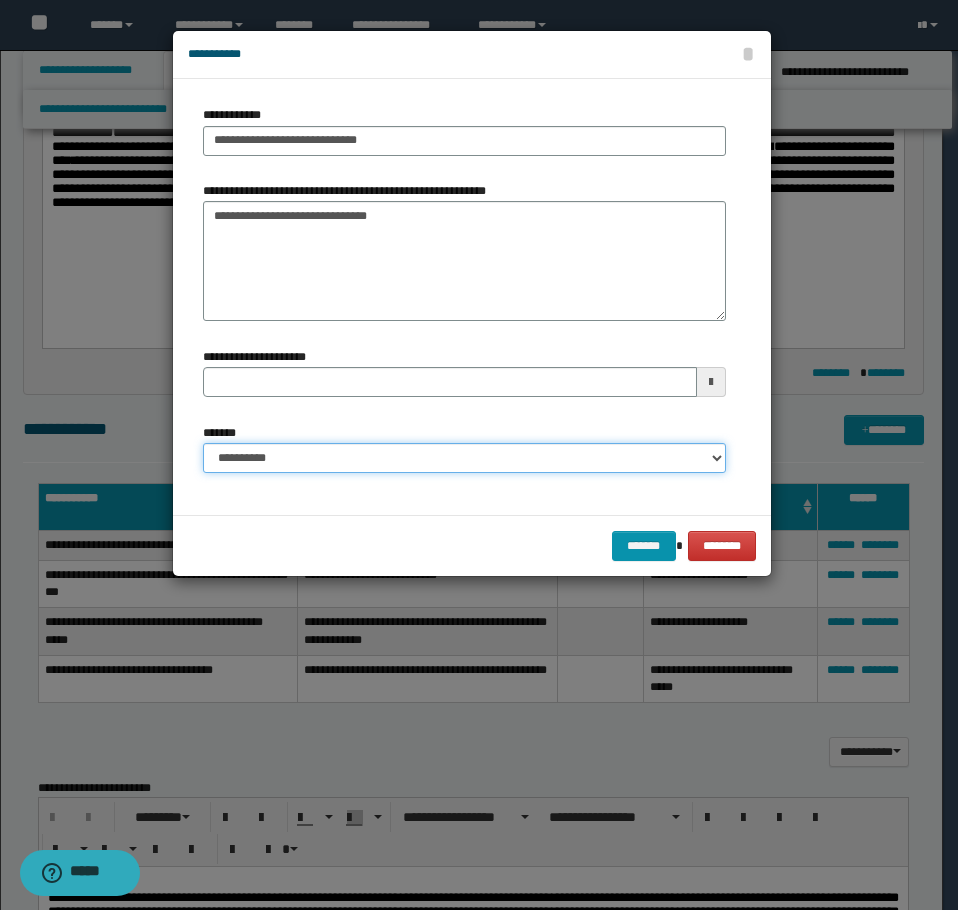 select on "*" 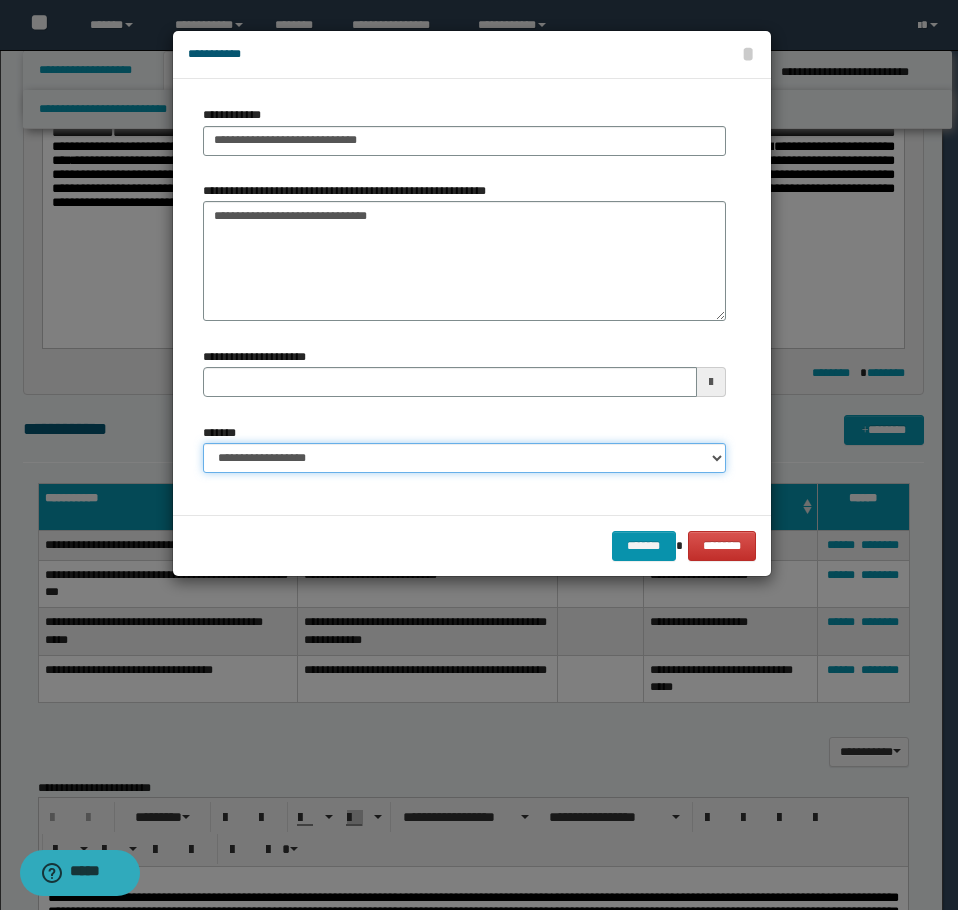 click on "**********" at bounding box center [464, 458] 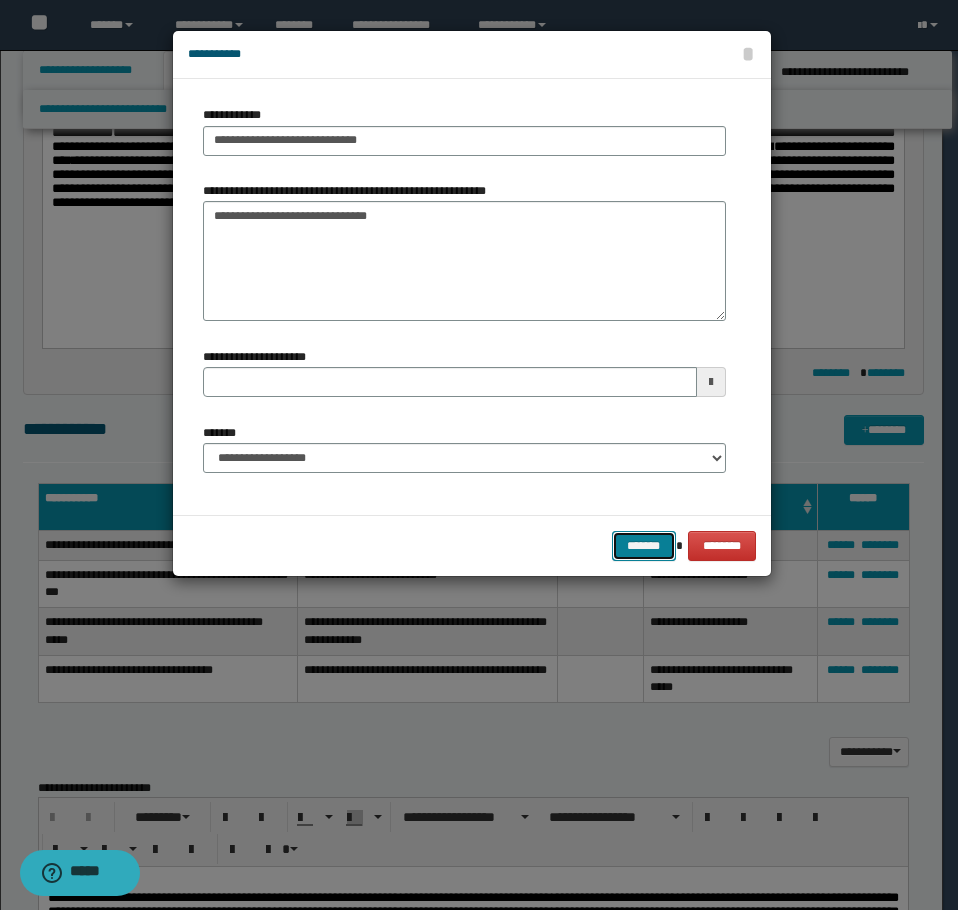 click on "*******" at bounding box center [644, 546] 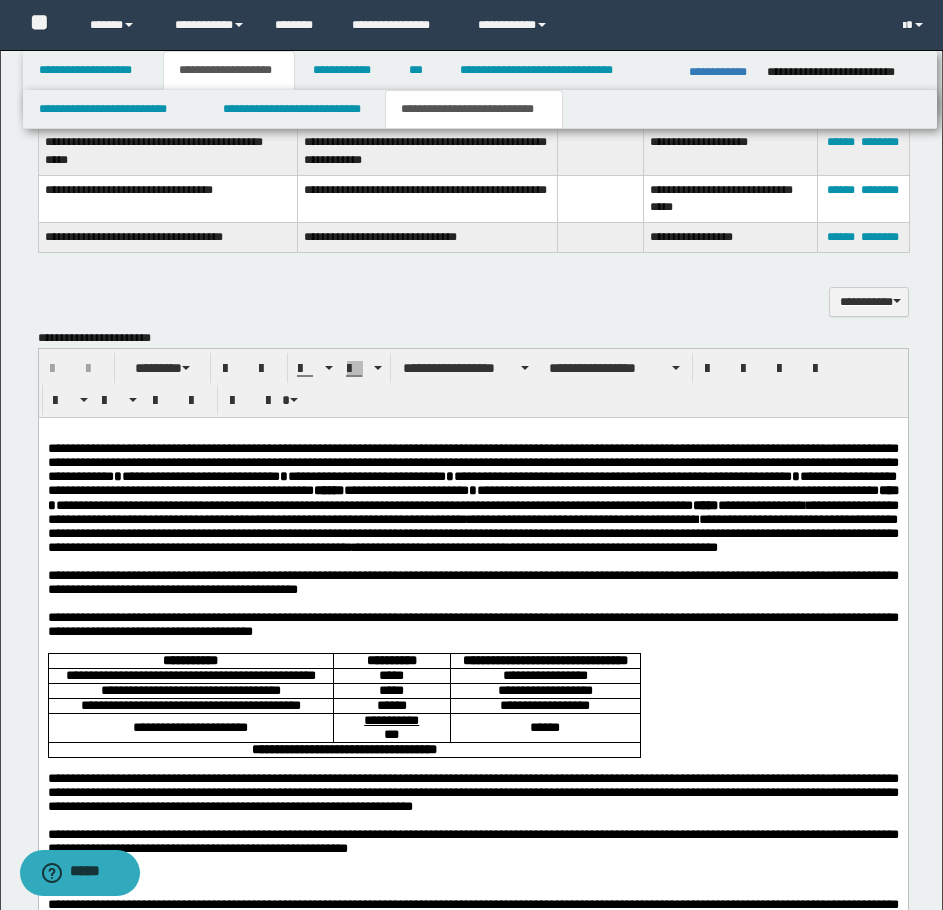scroll, scrollTop: 1500, scrollLeft: 0, axis: vertical 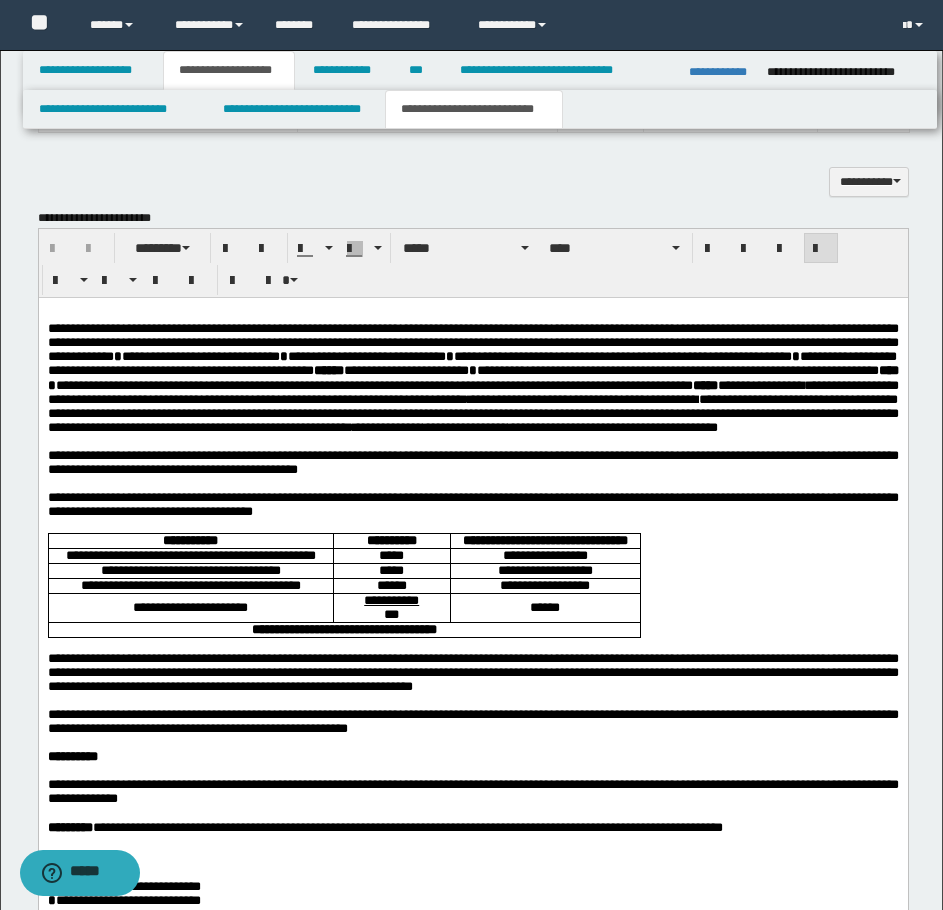 click on "**********" at bounding box center (472, 461) 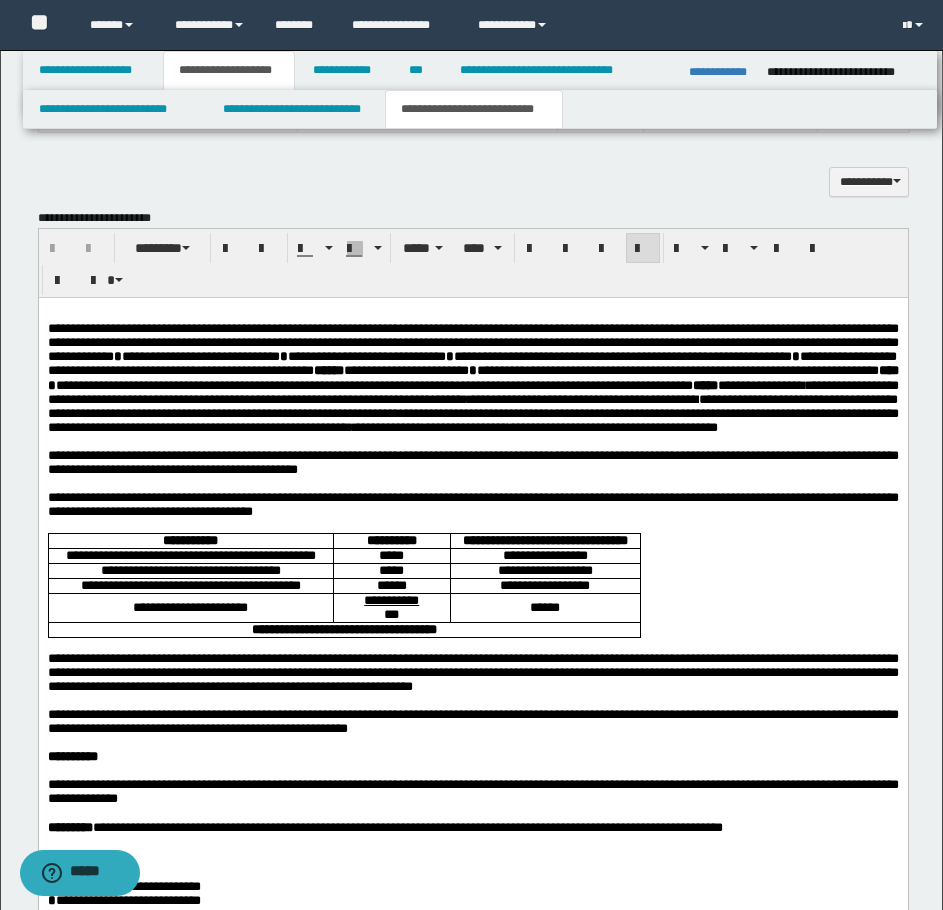 click on "**********" at bounding box center (472, 461) 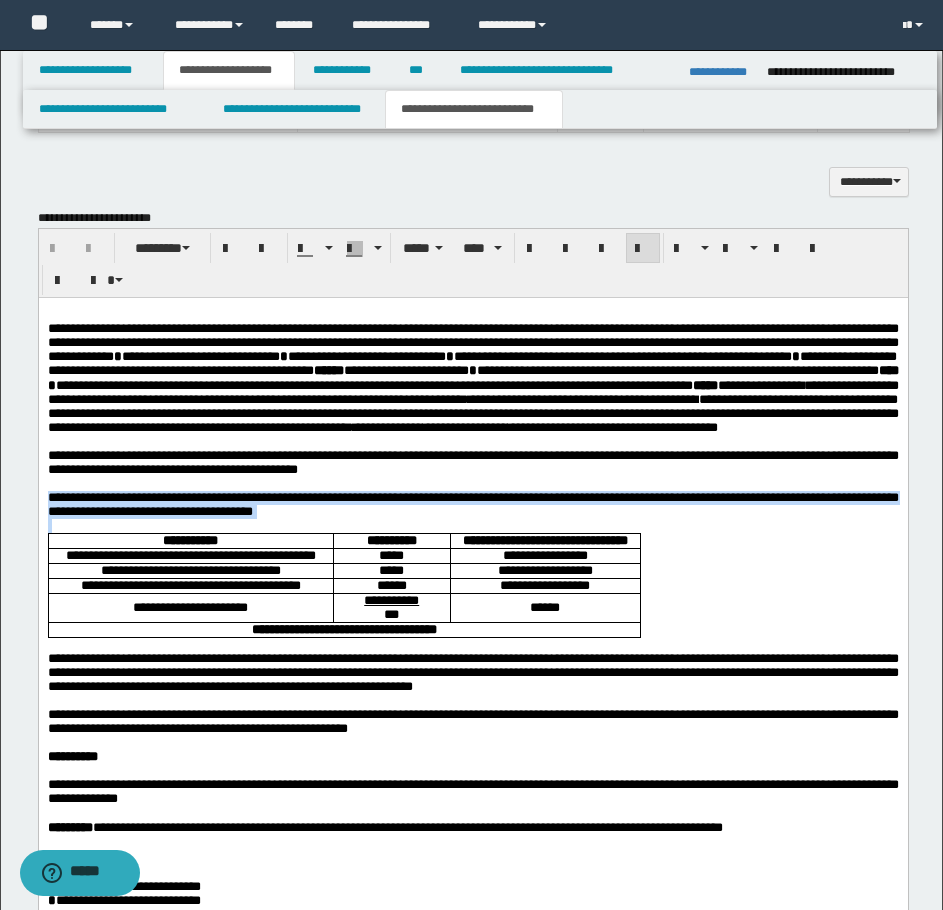 drag, startPoint x: 47, startPoint y: 554, endPoint x: 503, endPoint y: 580, distance: 456.74063 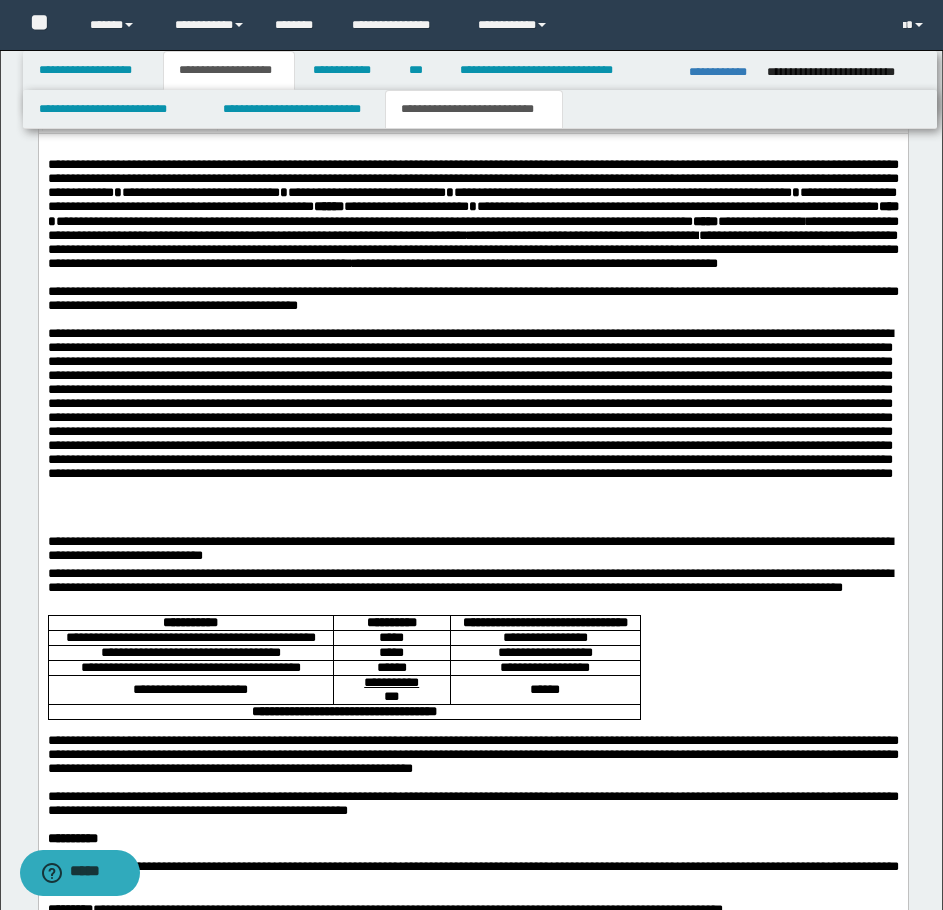 scroll, scrollTop: 1700, scrollLeft: 0, axis: vertical 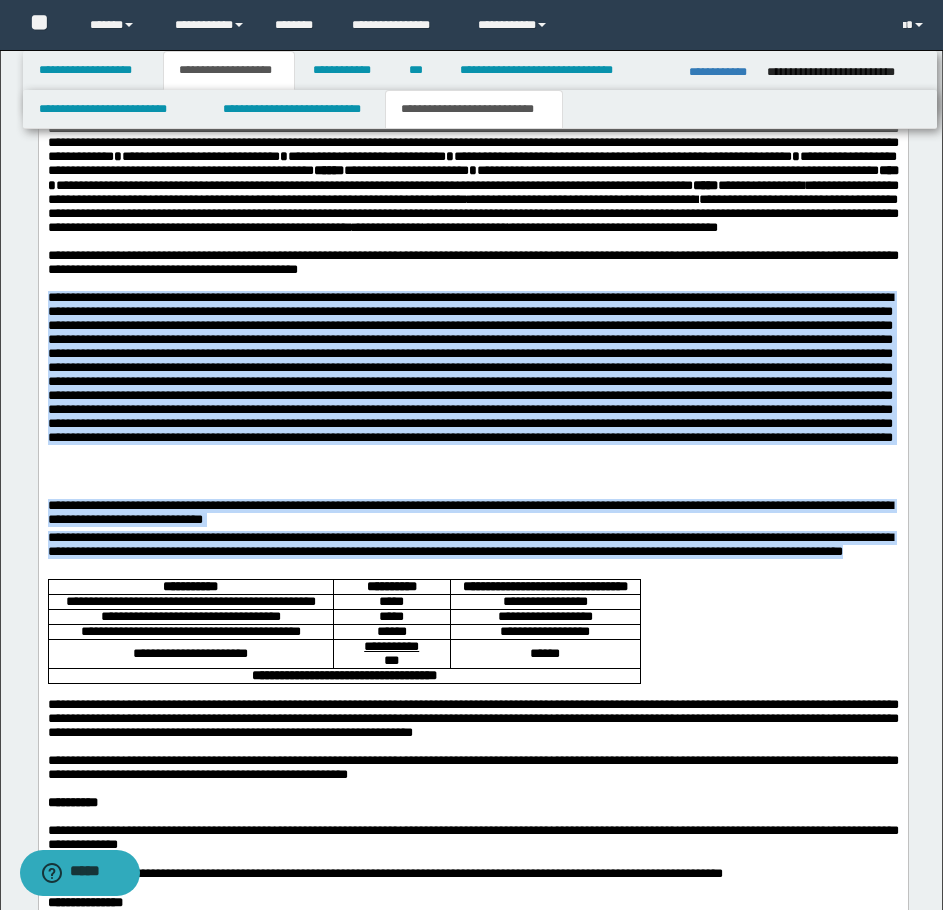 drag, startPoint x: 46, startPoint y: 354, endPoint x: 147, endPoint y: 625, distance: 289.20926 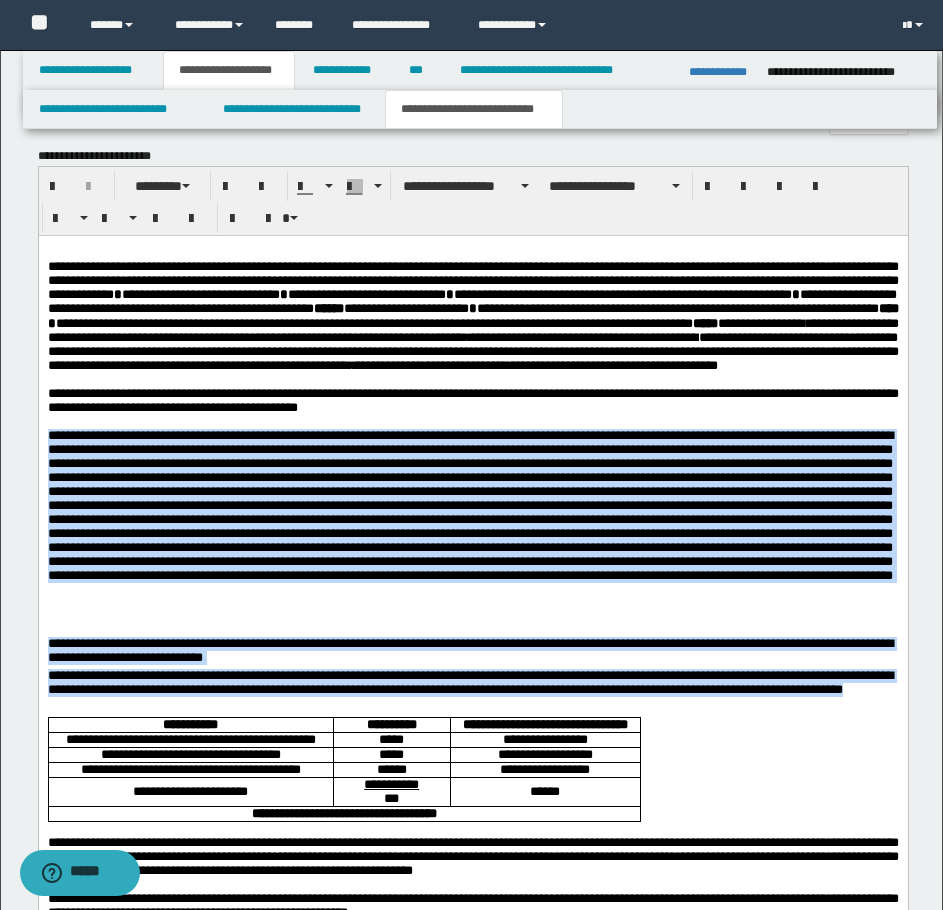 scroll, scrollTop: 1500, scrollLeft: 0, axis: vertical 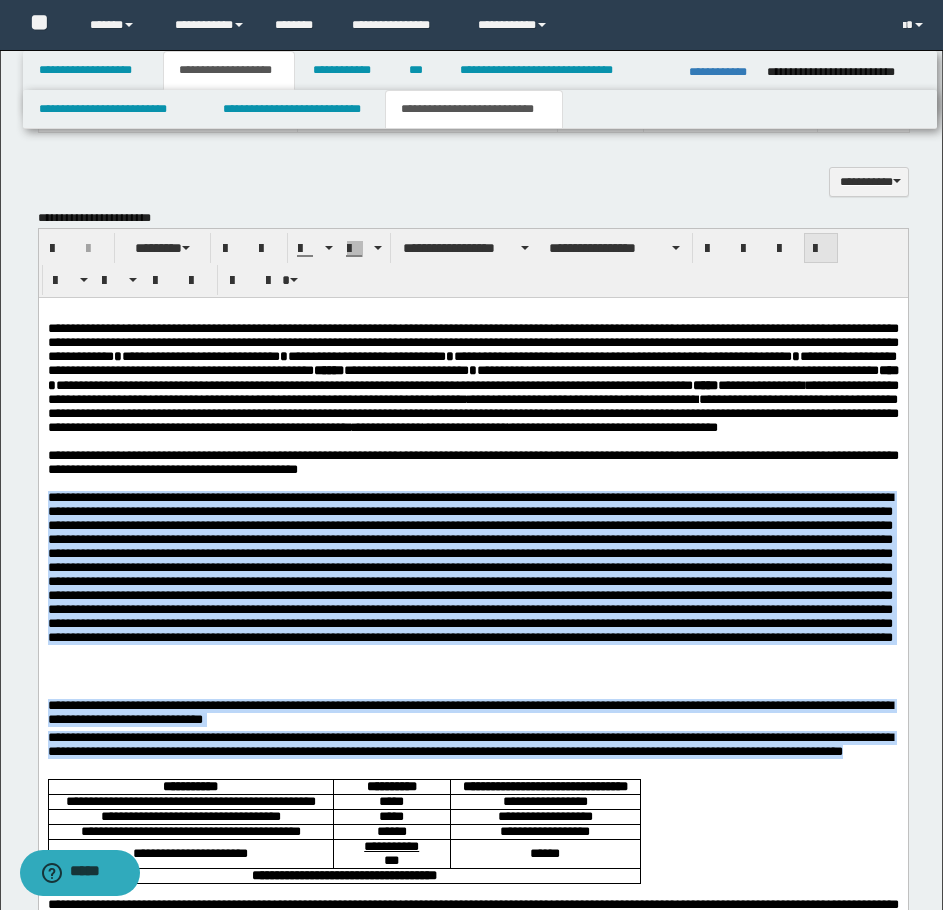 click at bounding box center [821, 249] 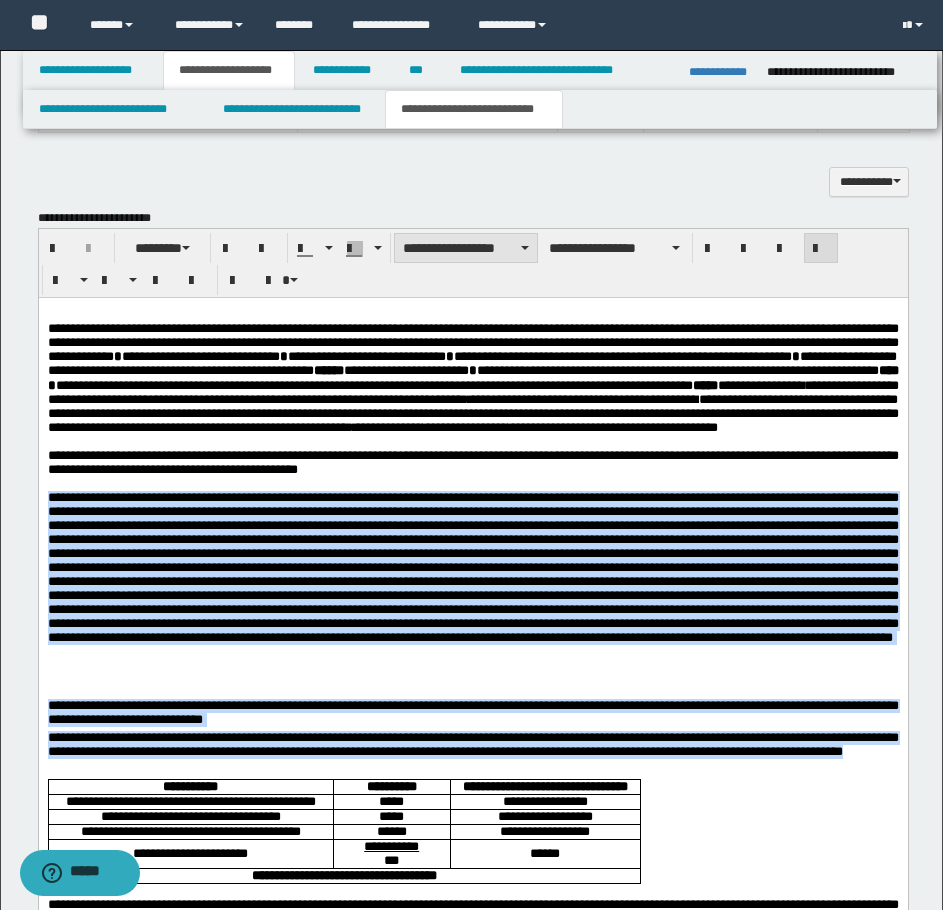 click on "**********" at bounding box center [466, 248] 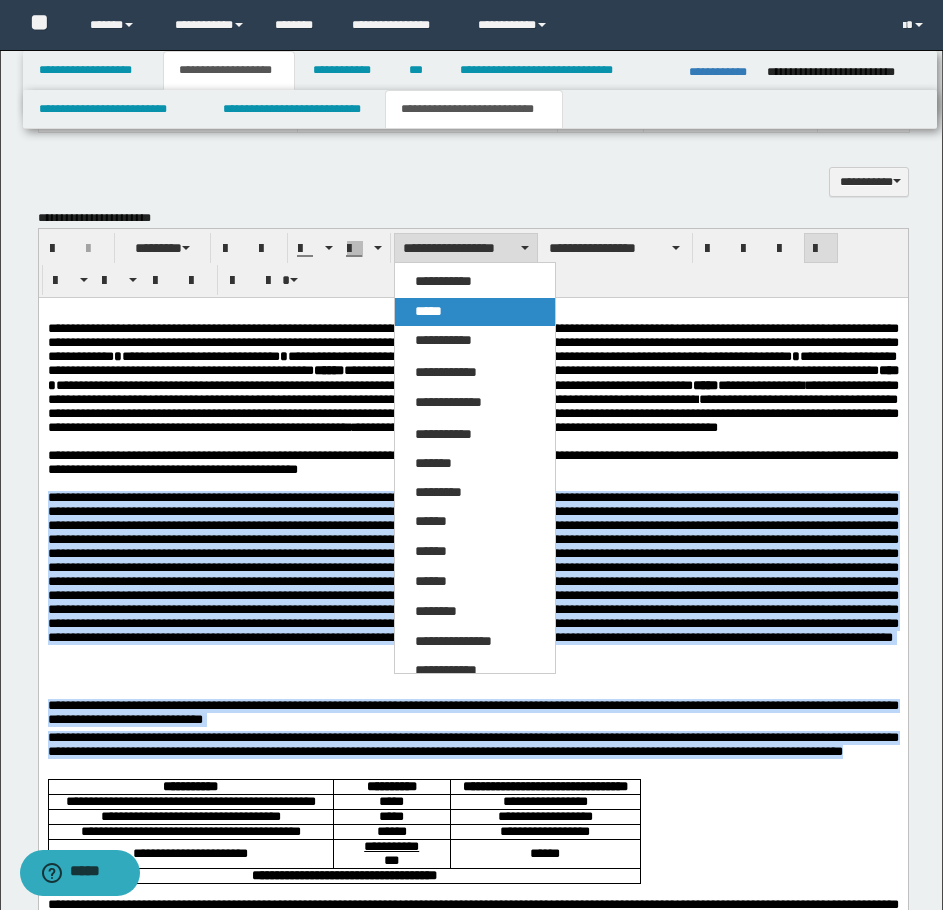 click on "*****" at bounding box center [428, 311] 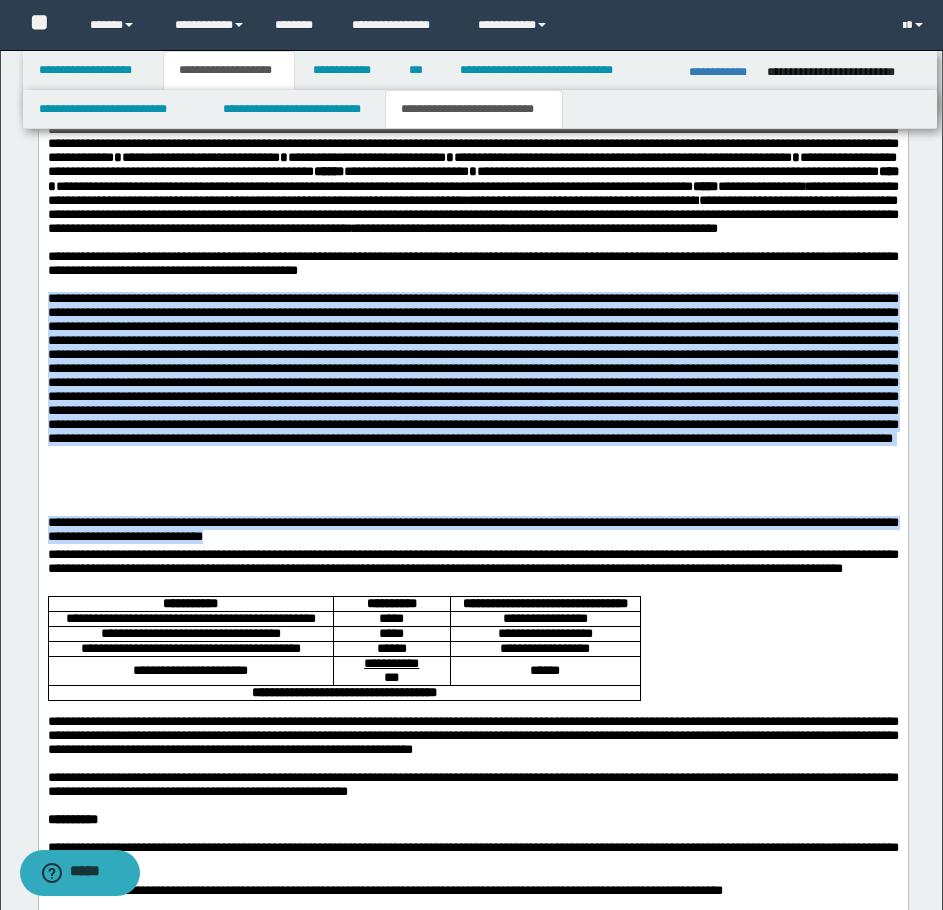 scroll, scrollTop: 1700, scrollLeft: 0, axis: vertical 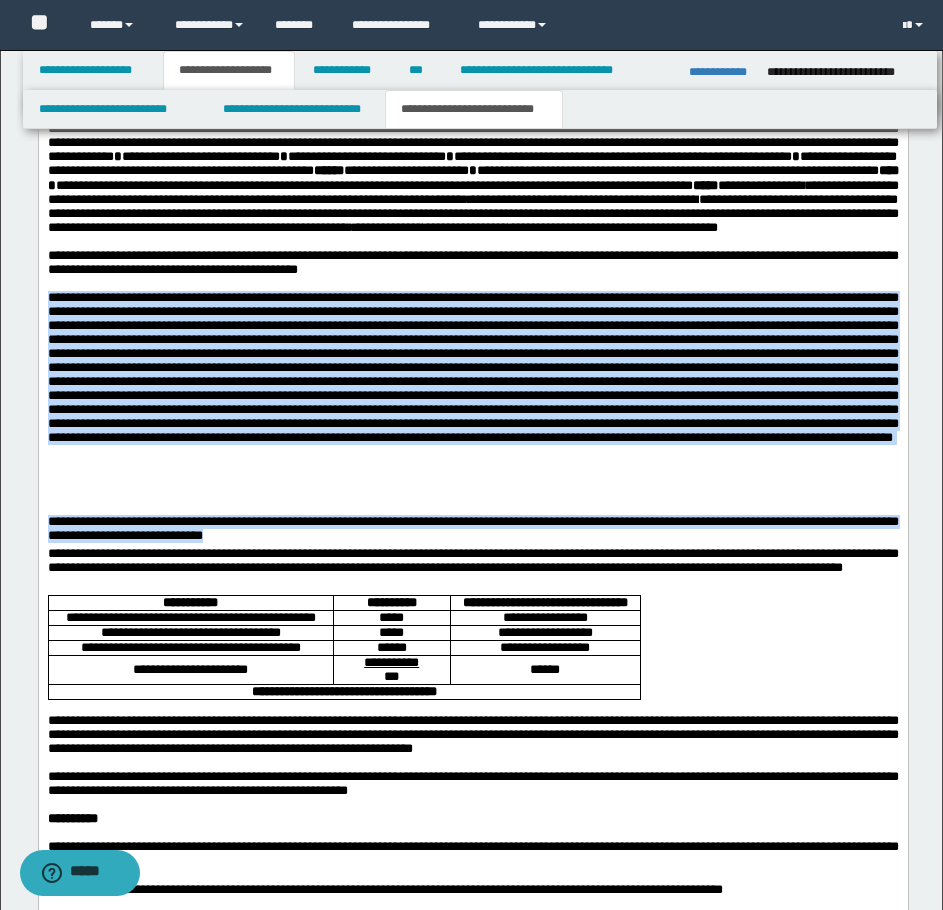click at bounding box center [472, 366] 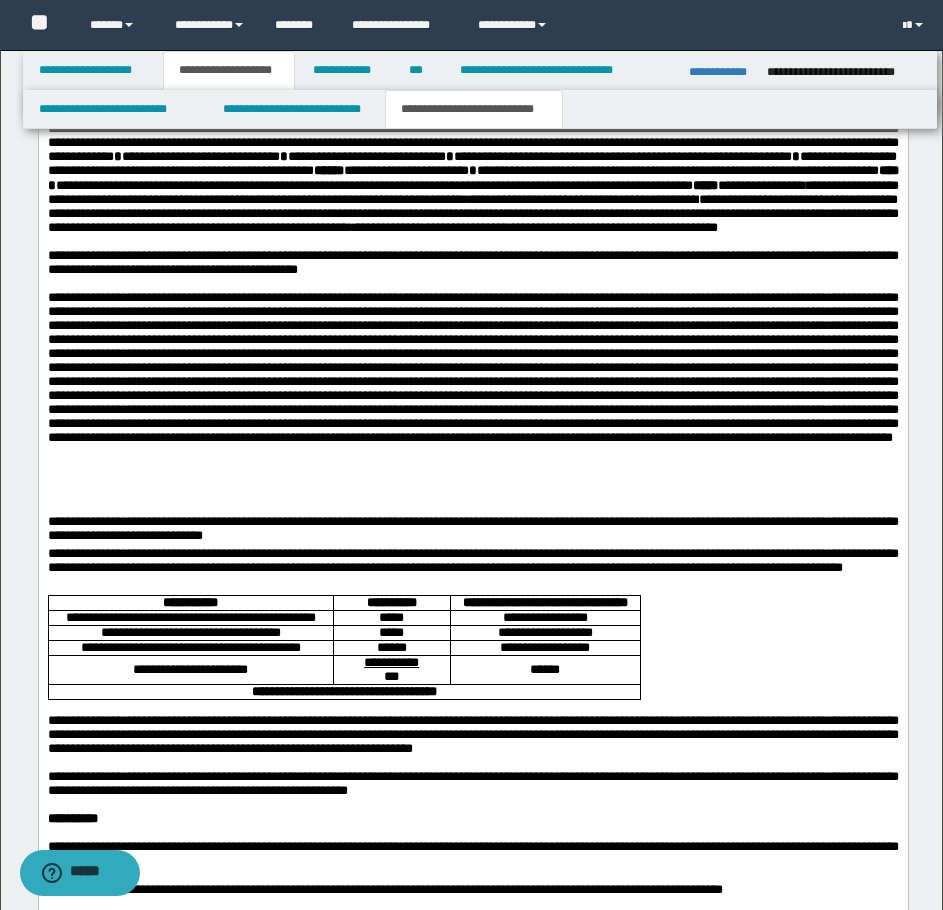 drag, startPoint x: 118, startPoint y: 400, endPoint x: 74, endPoint y: 427, distance: 51.62364 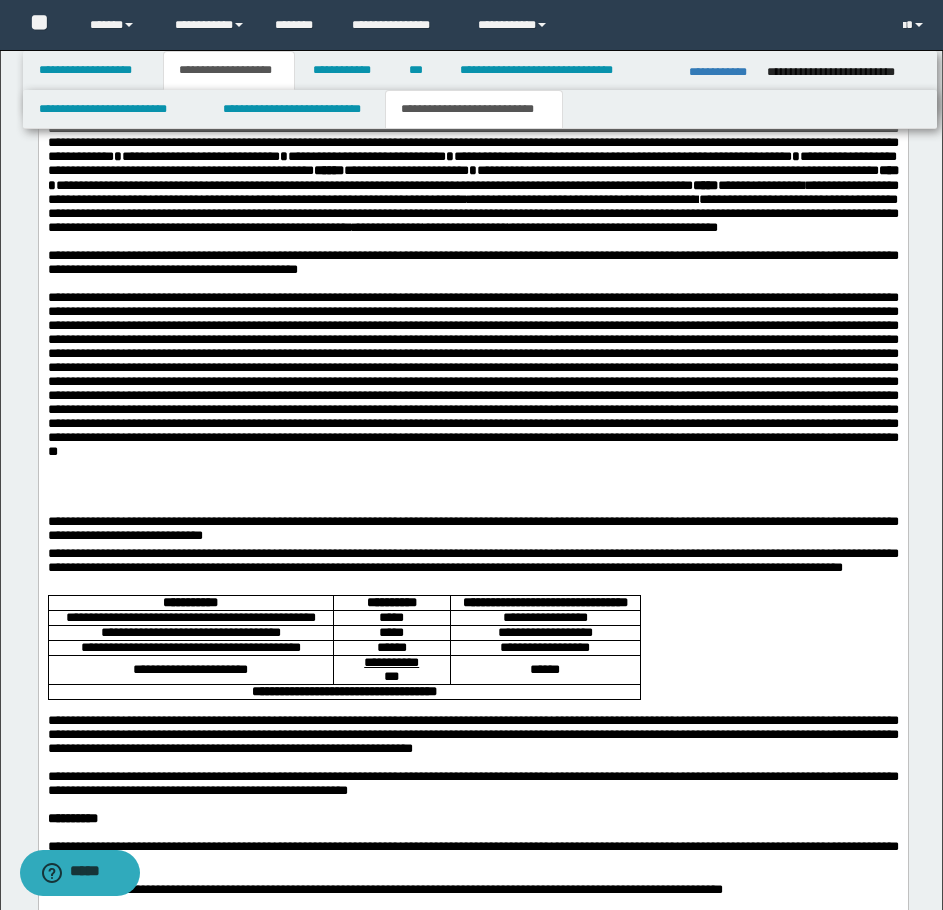 drag, startPoint x: 848, startPoint y: 527, endPoint x: 519, endPoint y: 569, distance: 331.67 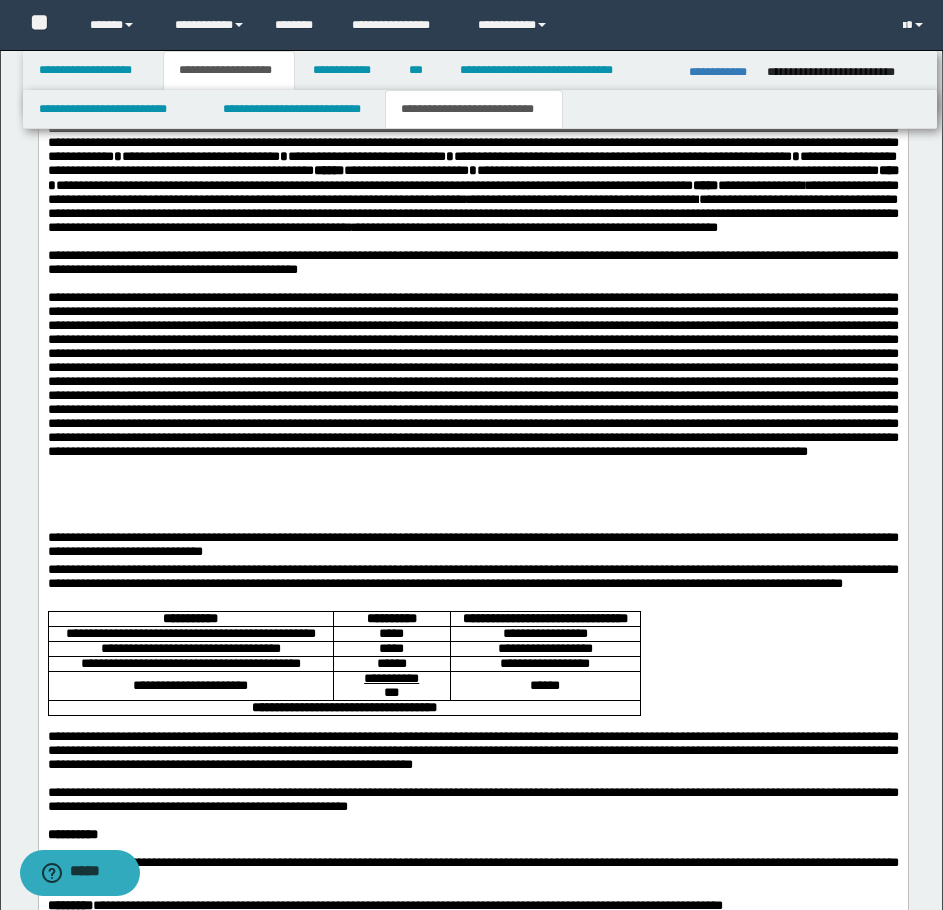 click at bounding box center [472, 373] 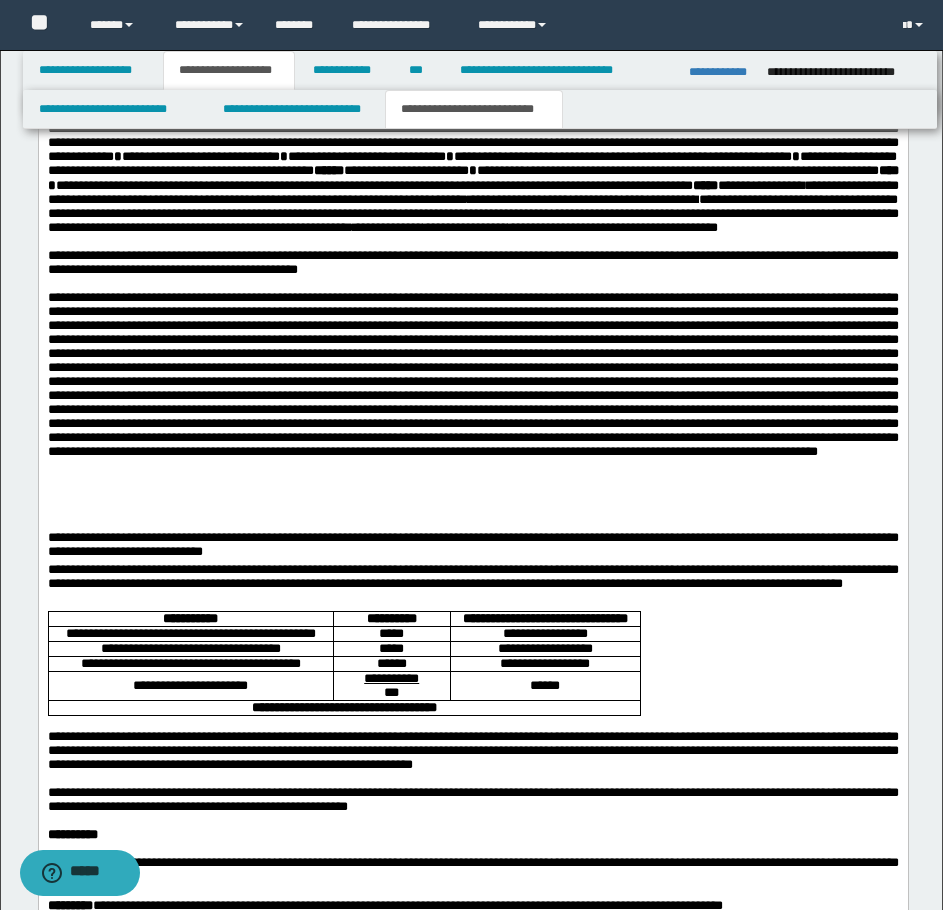 click at bounding box center [472, 410] 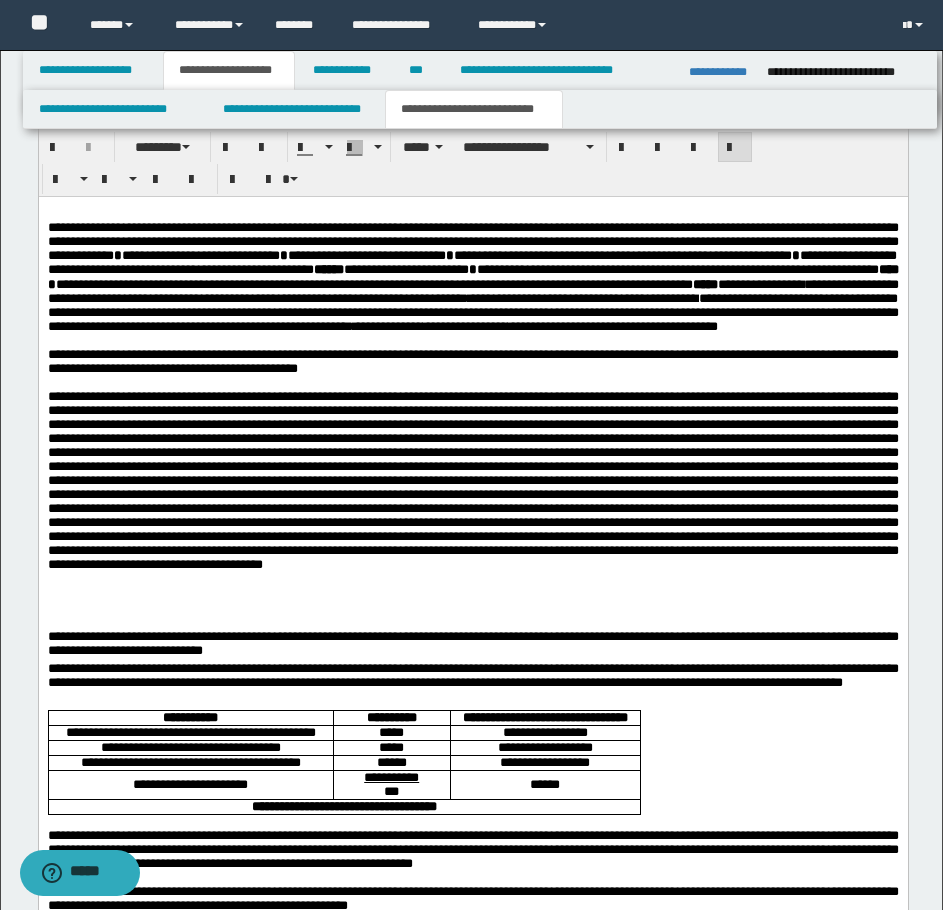 scroll, scrollTop: 1600, scrollLeft: 0, axis: vertical 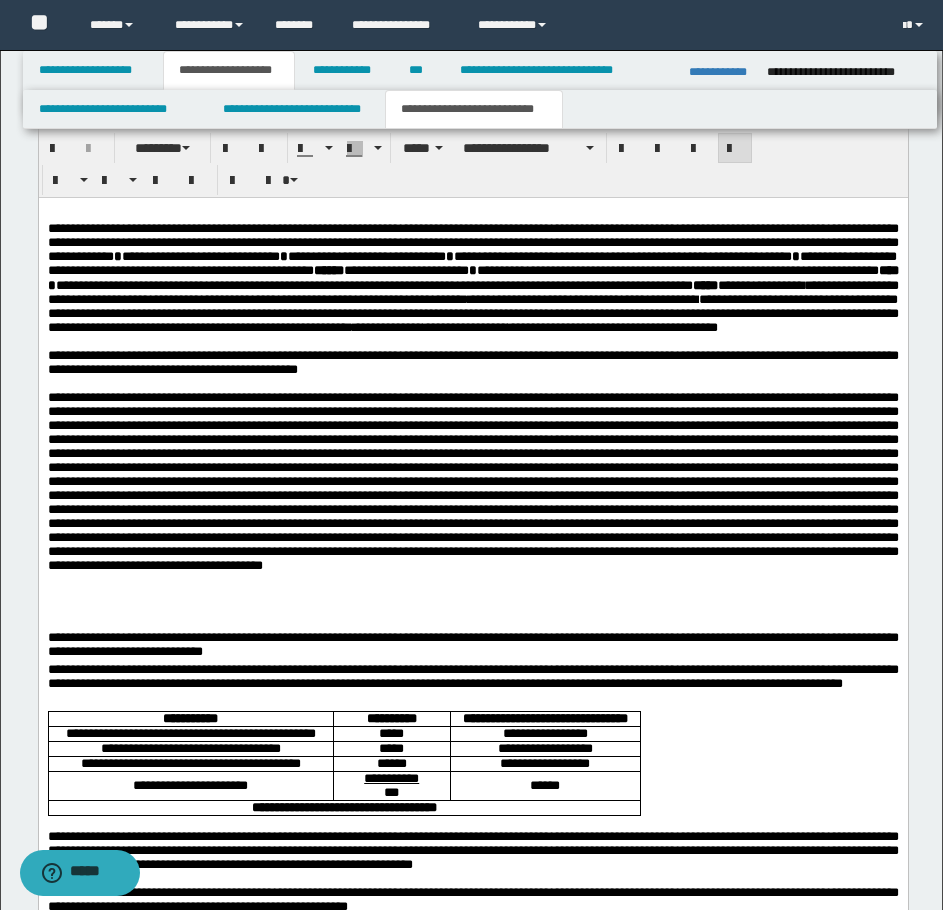 click at bounding box center (472, 480) 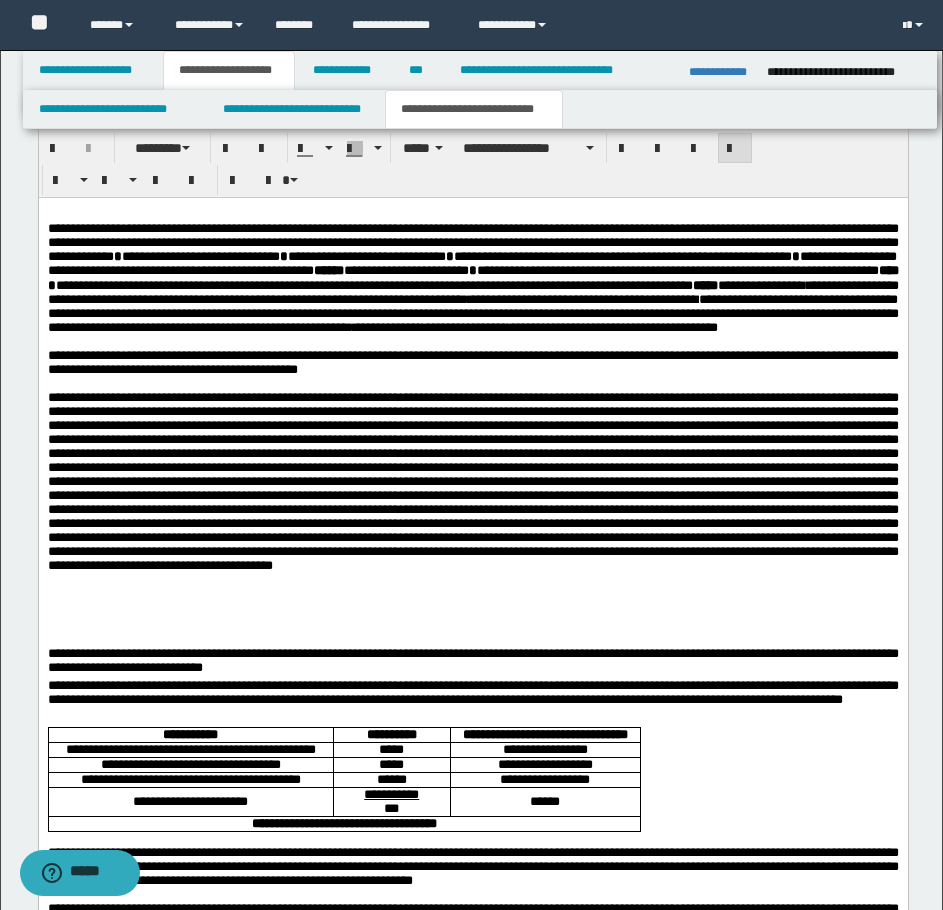 click at bounding box center (472, 480) 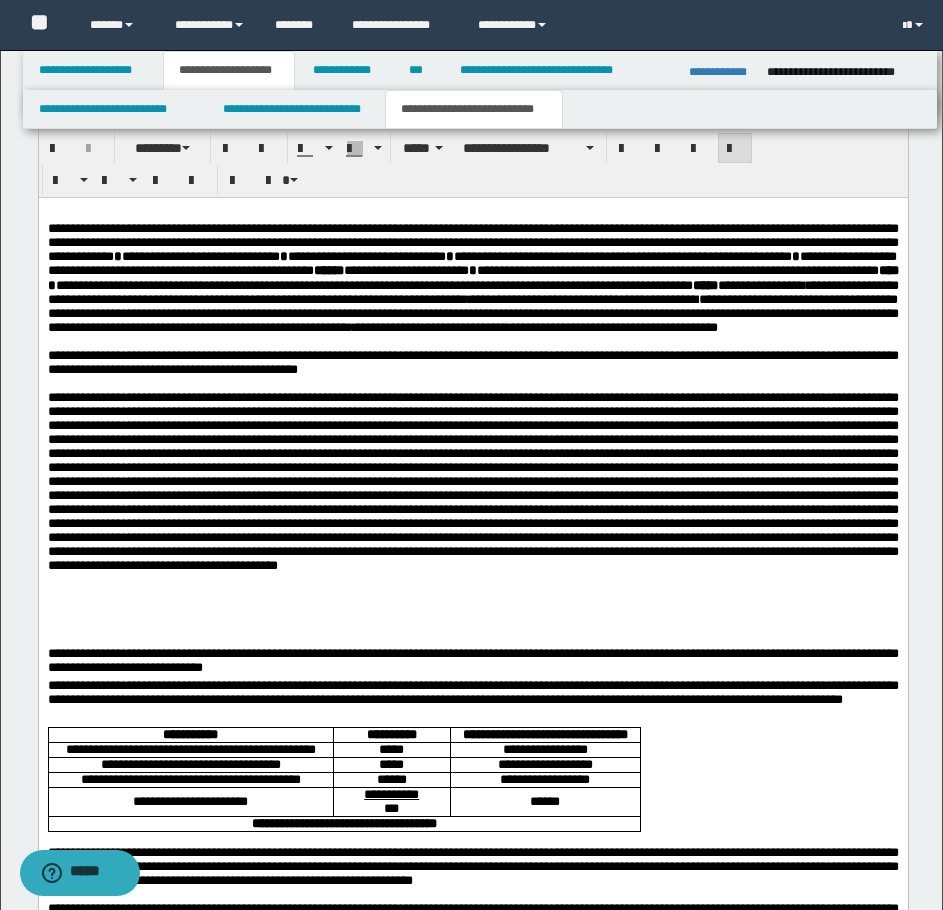click on "**********" at bounding box center (472, 659) 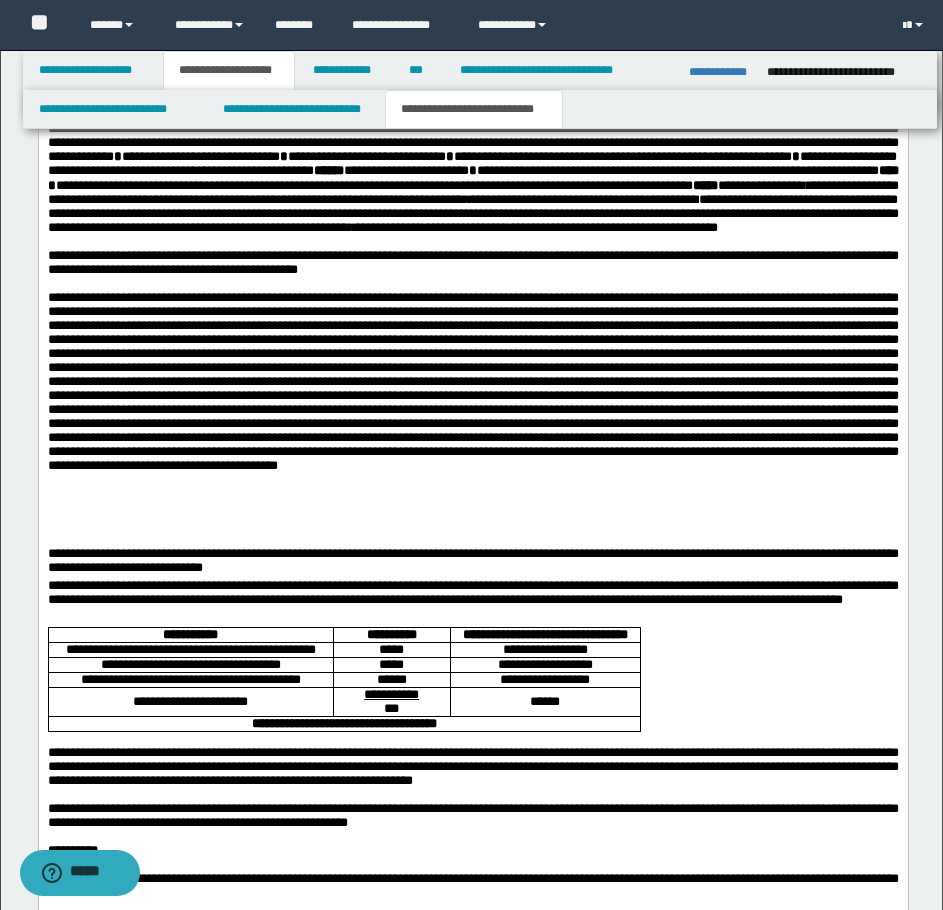 scroll, scrollTop: 1800, scrollLeft: 0, axis: vertical 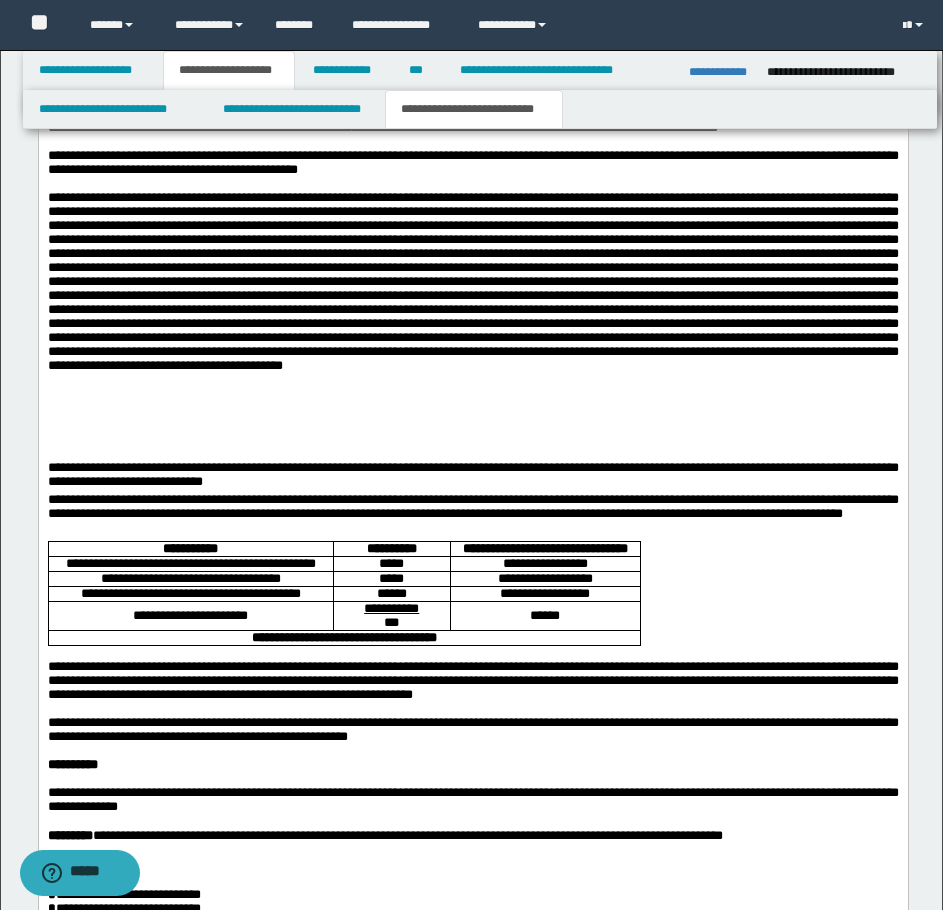 click on "**********" at bounding box center (472, 474) 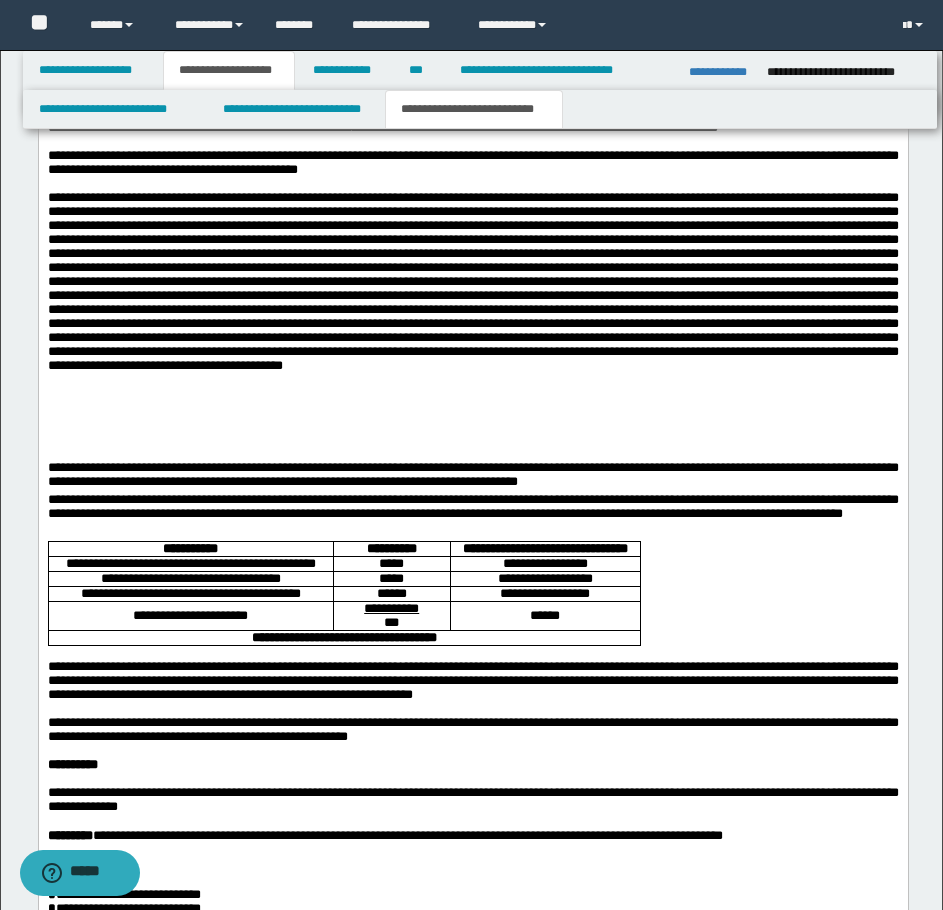 click on "**********" at bounding box center [472, 477] 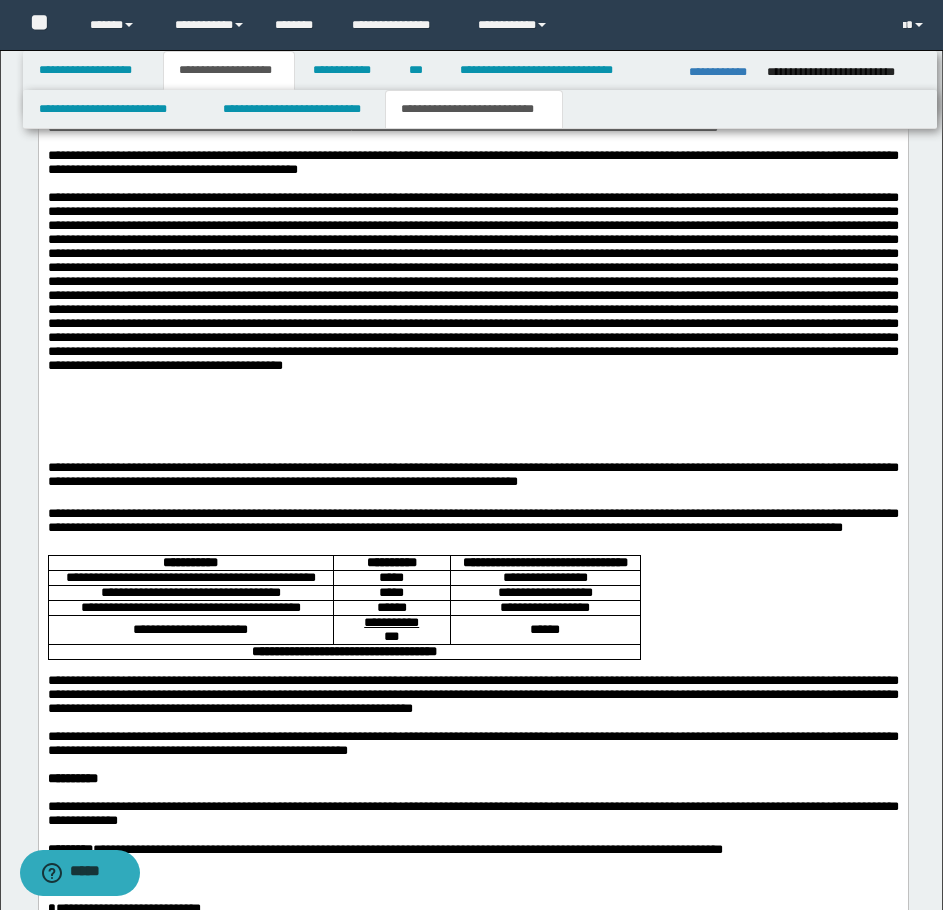 scroll, scrollTop: 1900, scrollLeft: 0, axis: vertical 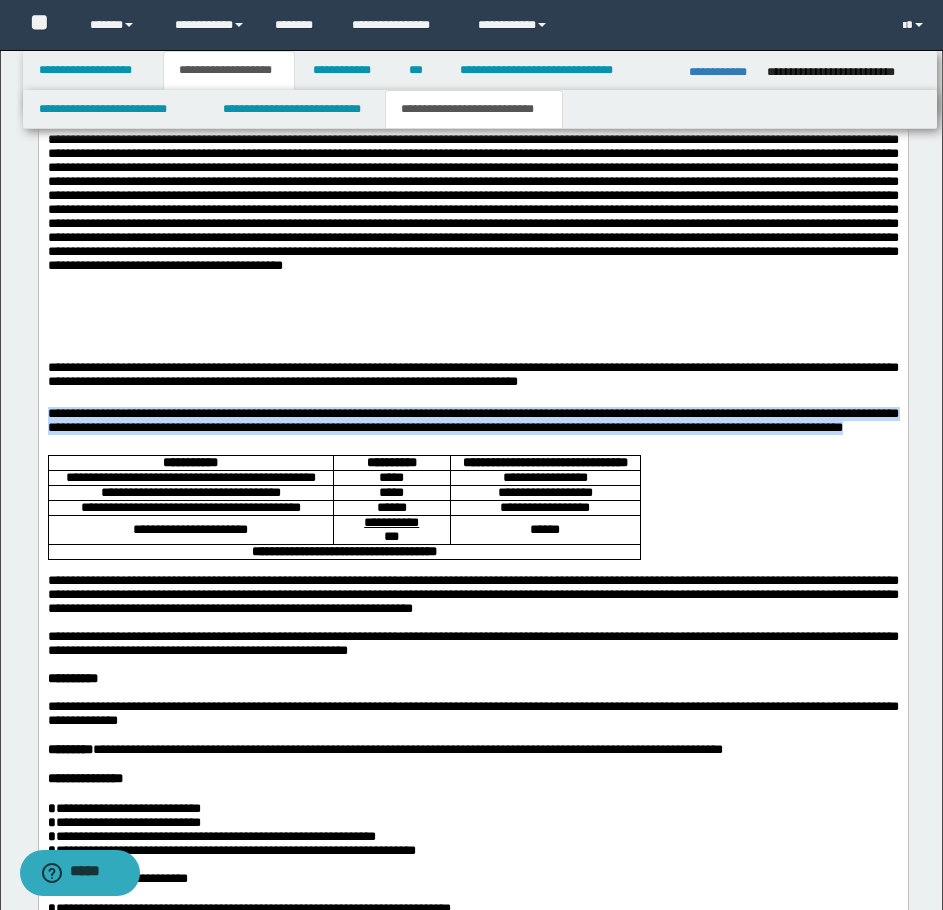 drag, startPoint x: 45, startPoint y: 473, endPoint x: 377, endPoint y: 501, distance: 333.17862 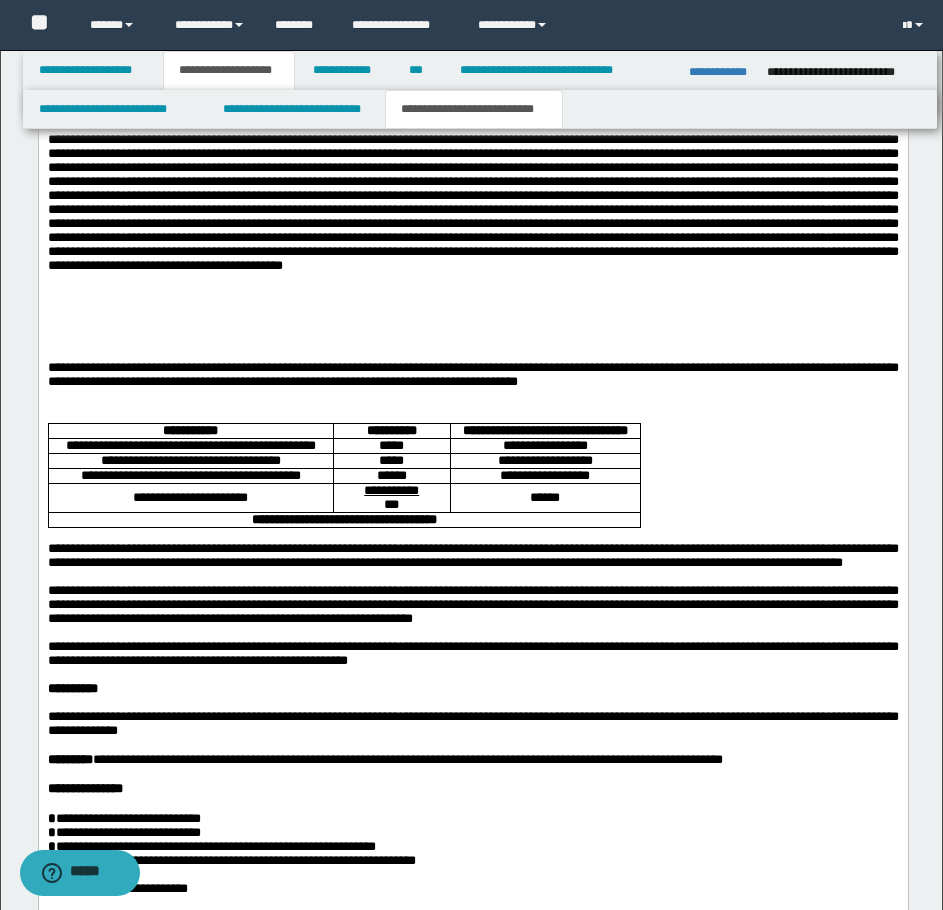 click on "**********" at bounding box center (472, 555) 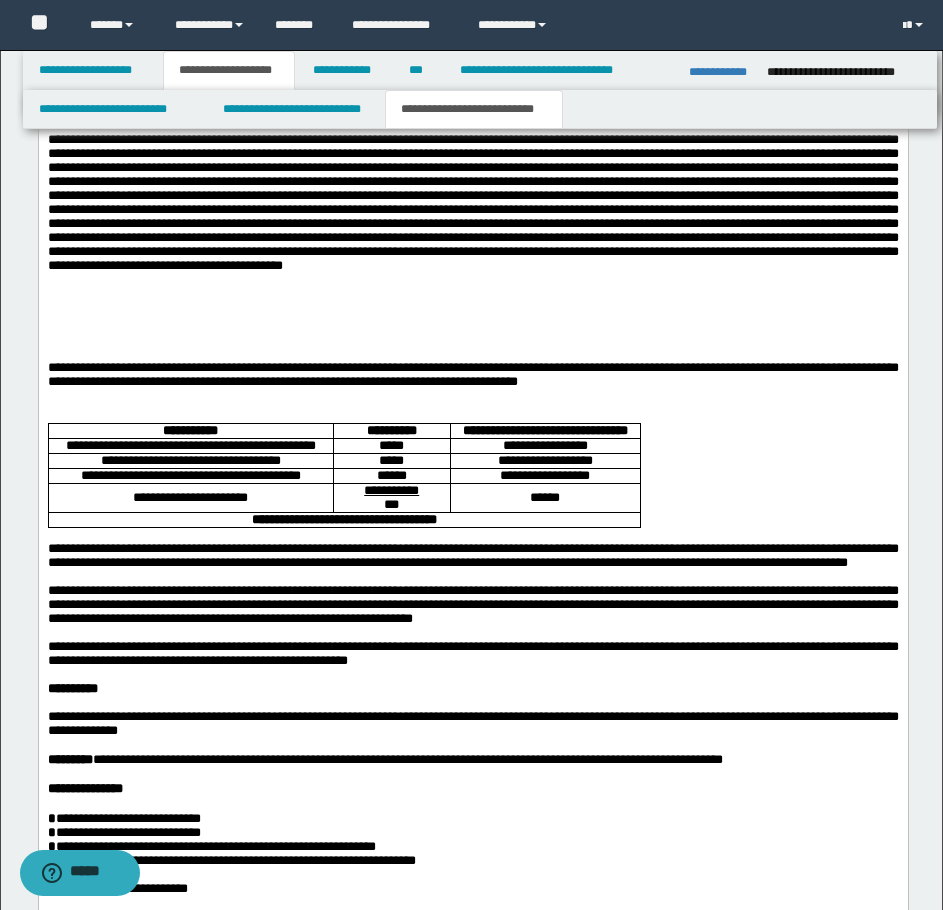 click on "**********" at bounding box center (472, 556) 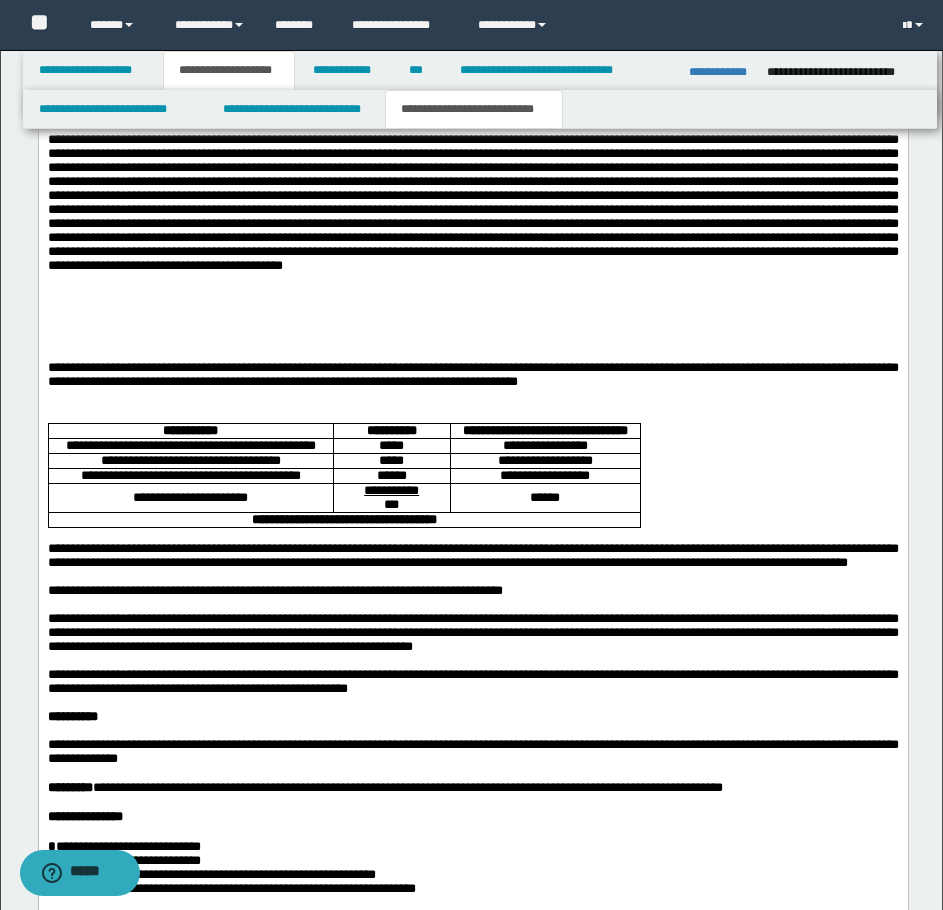 click on "**********" at bounding box center (274, 590) 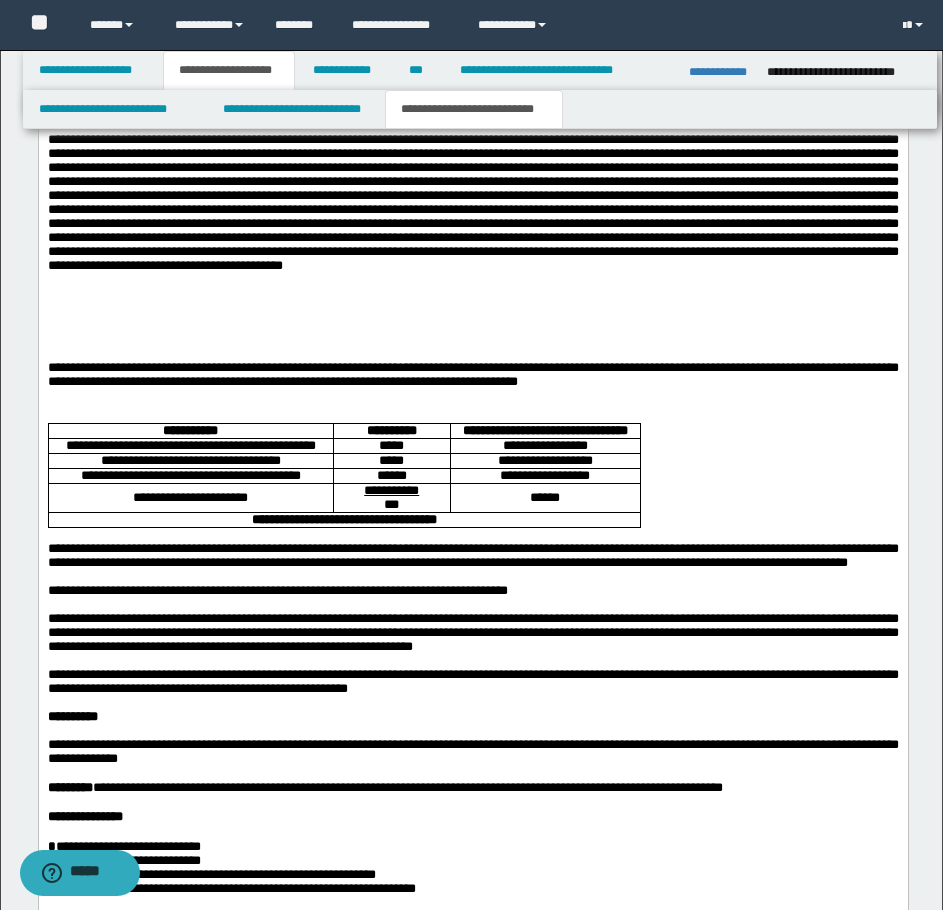 click on "**********" at bounding box center (277, 590) 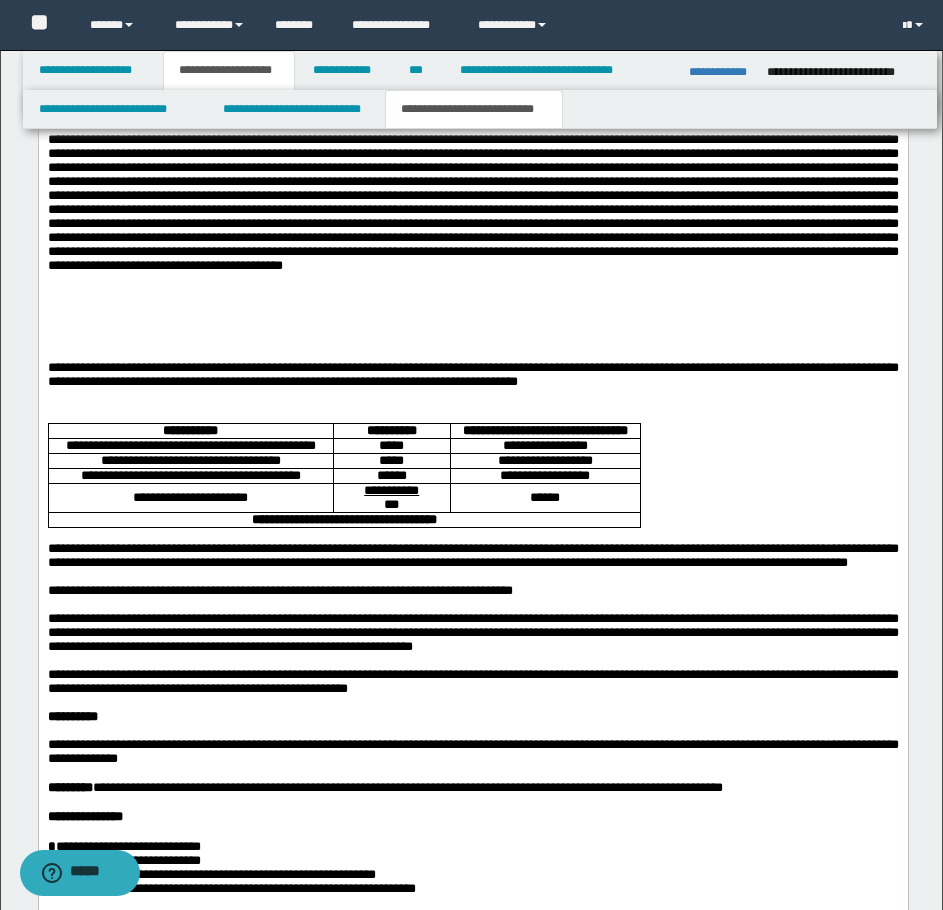 click on "**********" at bounding box center [472, 591] 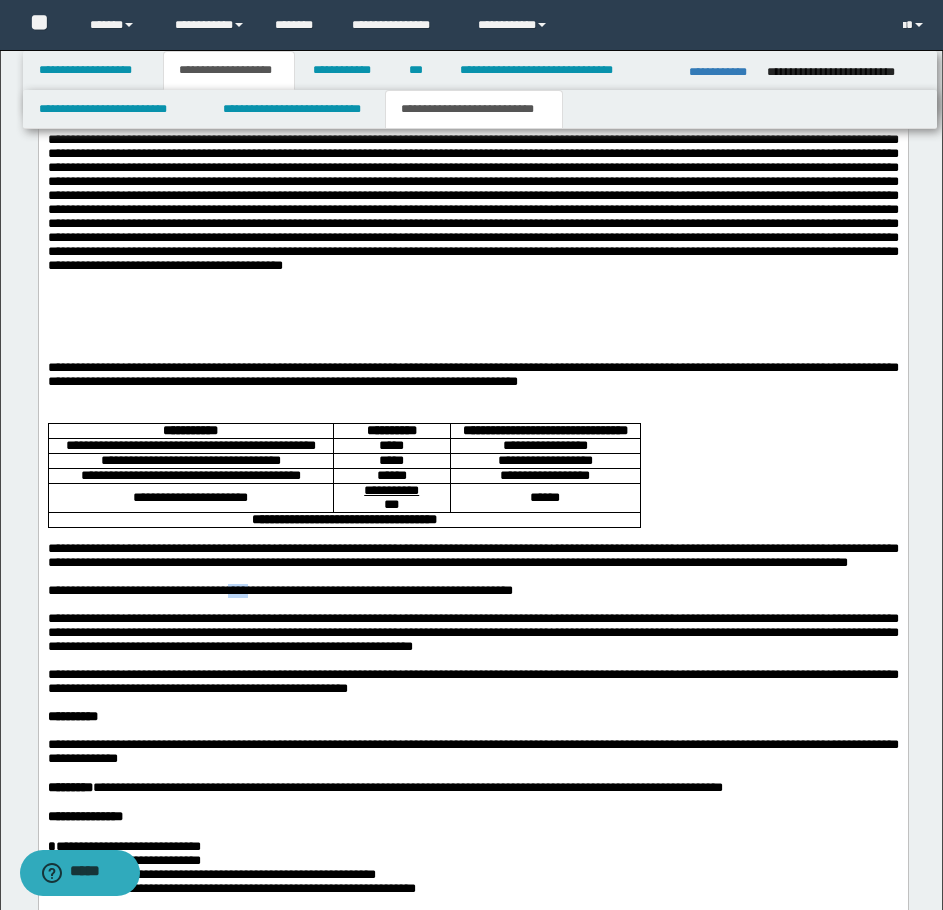 drag, startPoint x: 254, startPoint y: 712, endPoint x: 278, endPoint y: 712, distance: 24 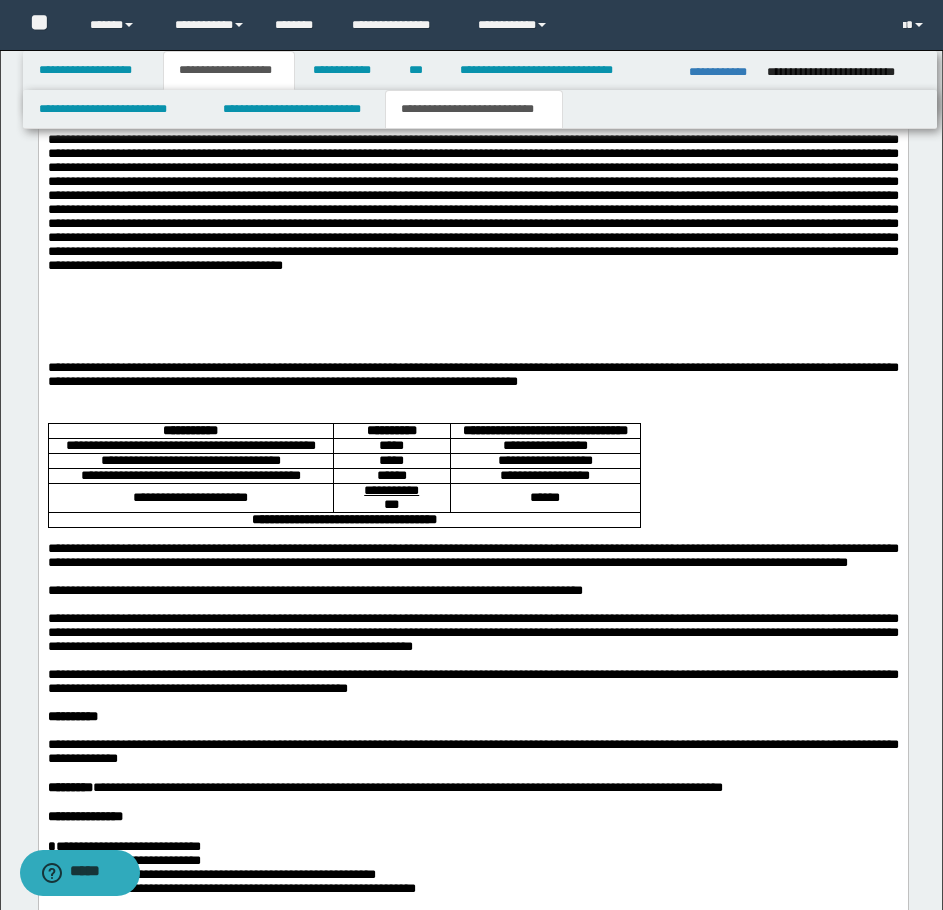 click on "**********" at bounding box center (314, 590) 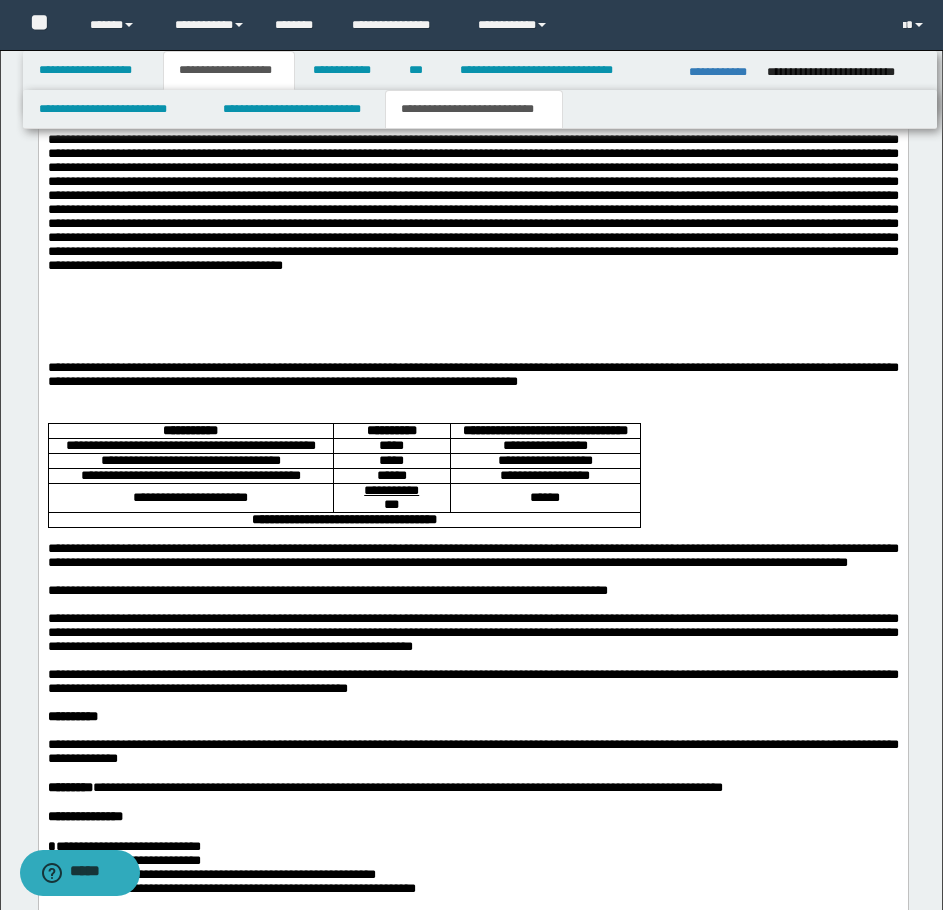 click on "**********" at bounding box center (472, 591) 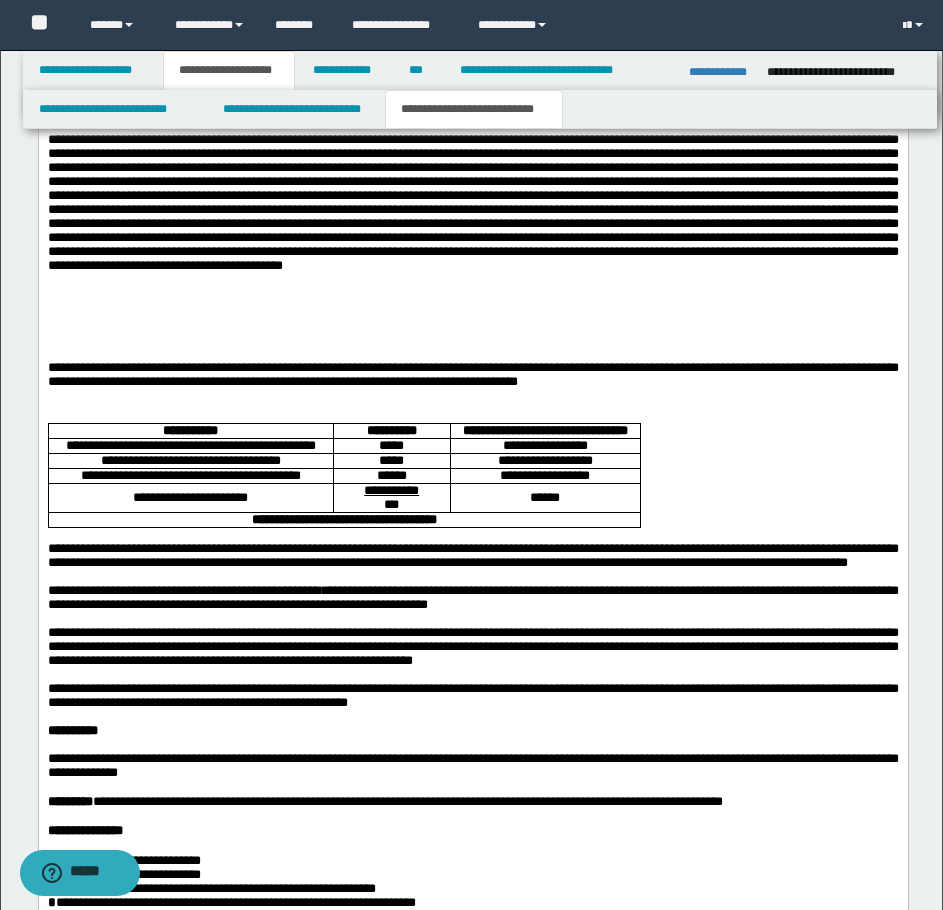 click on "**********" at bounding box center (472, 598) 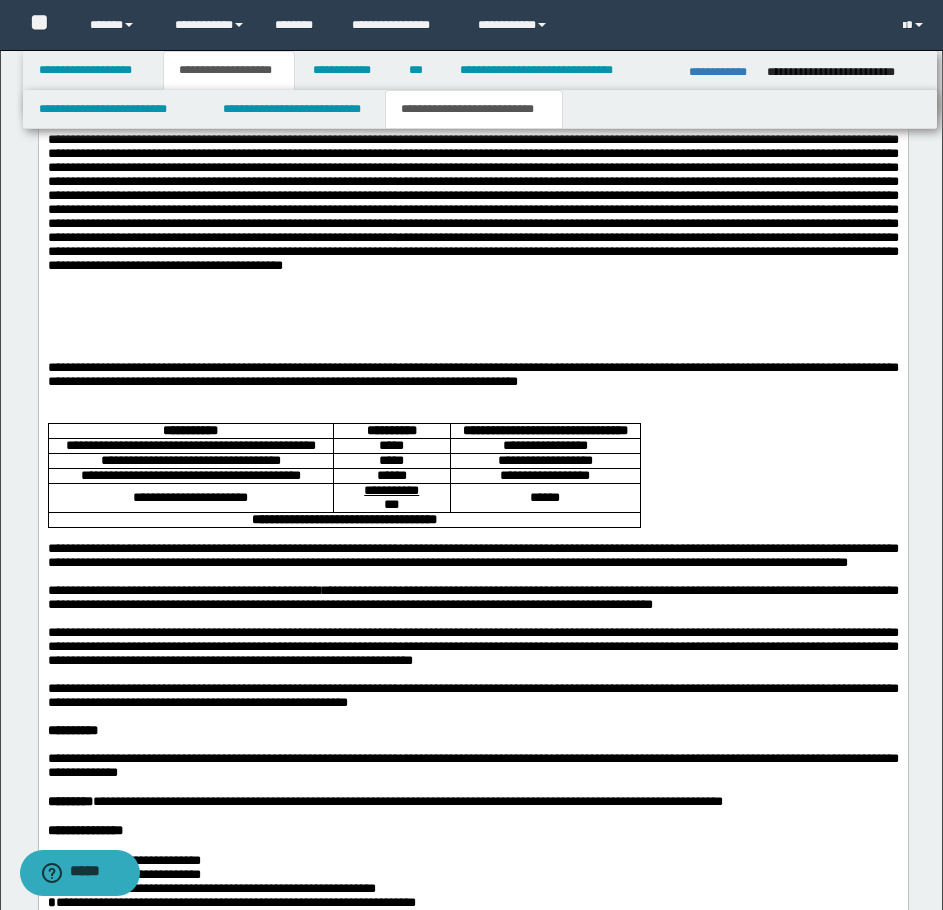 click on "**********" at bounding box center [472, 598] 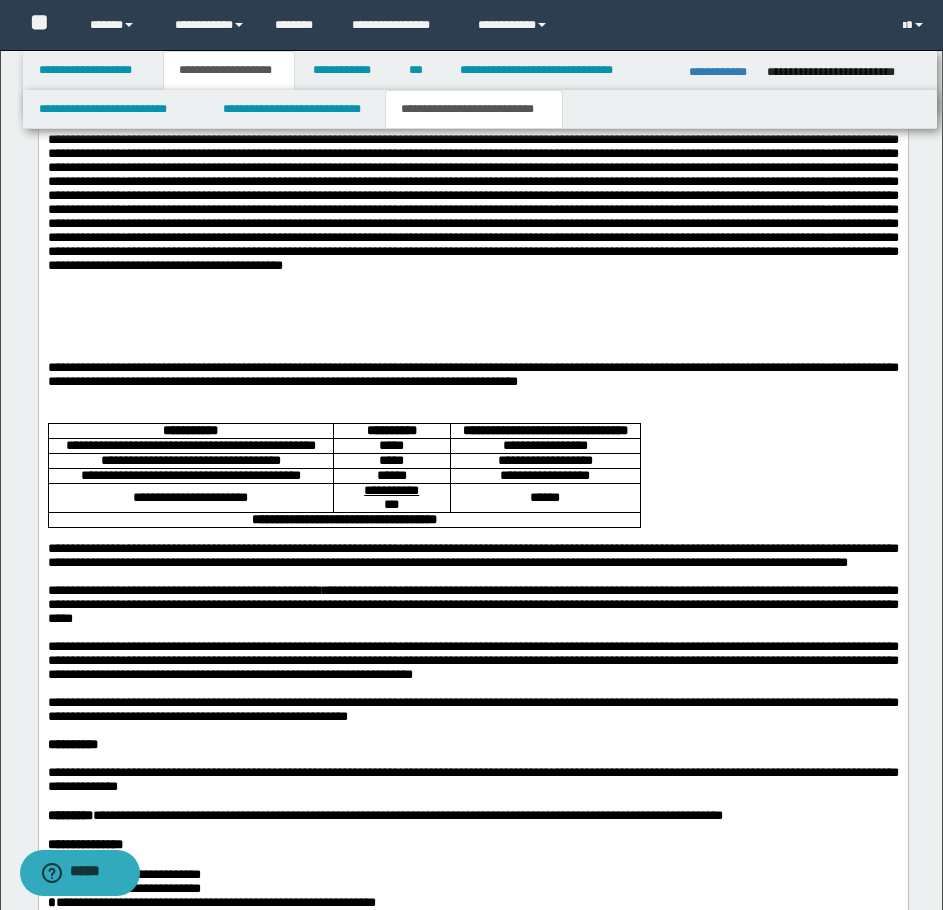 click on "**********" at bounding box center (472, 604) 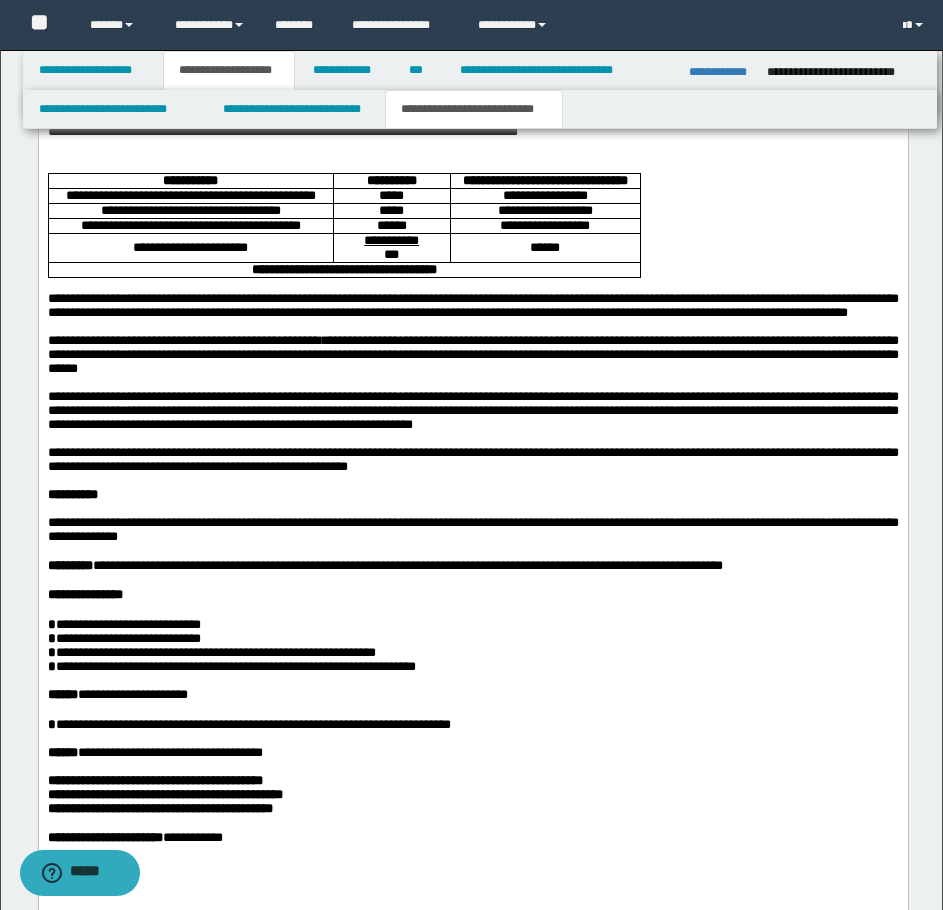 scroll, scrollTop: 2200, scrollLeft: 0, axis: vertical 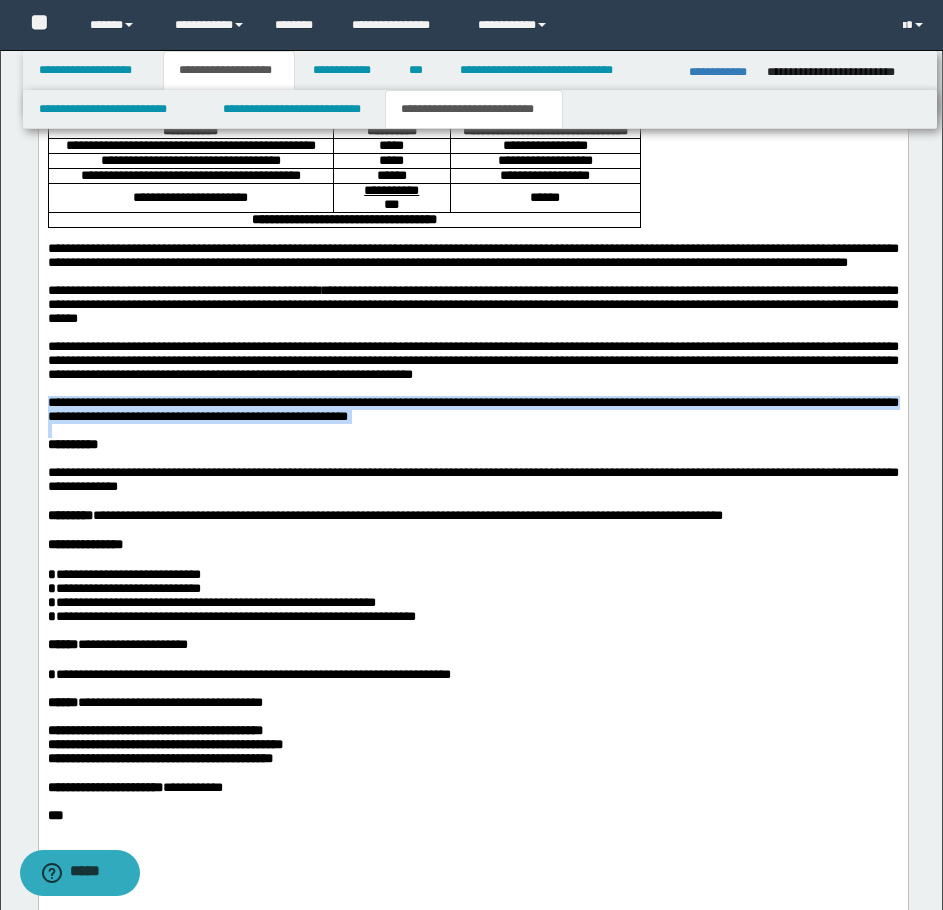 drag, startPoint x: 49, startPoint y: 535, endPoint x: 610, endPoint y: 574, distance: 562.354 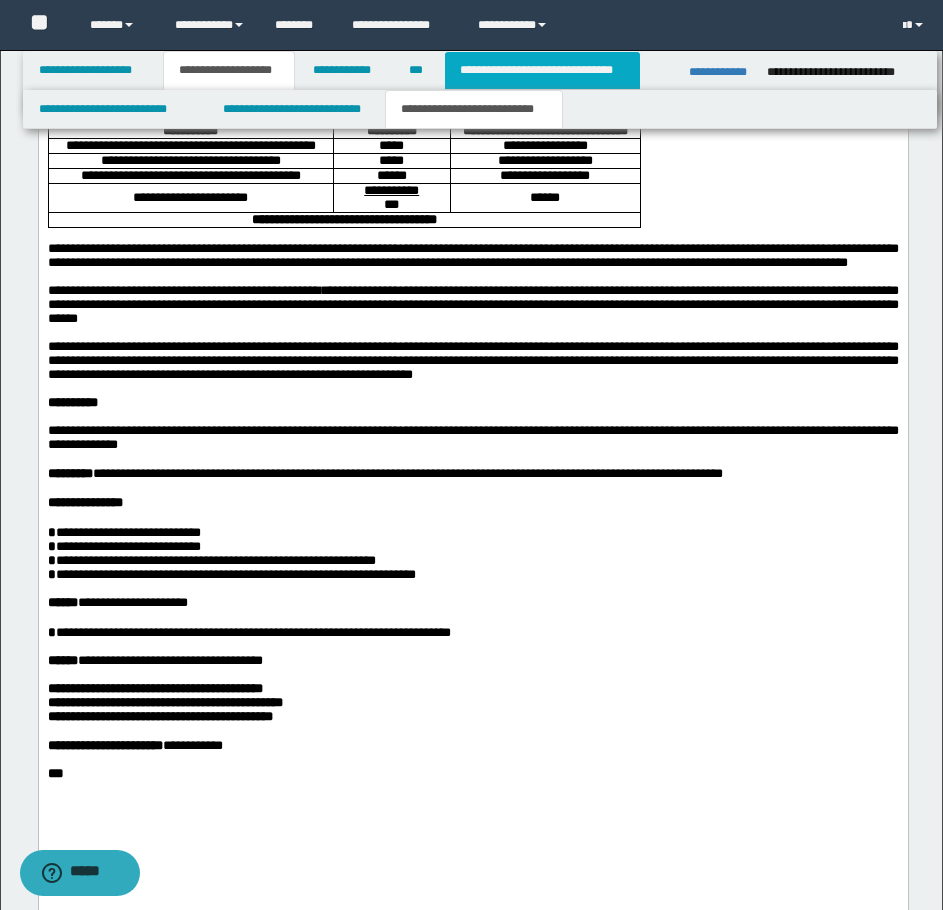 click on "**********" at bounding box center (542, 70) 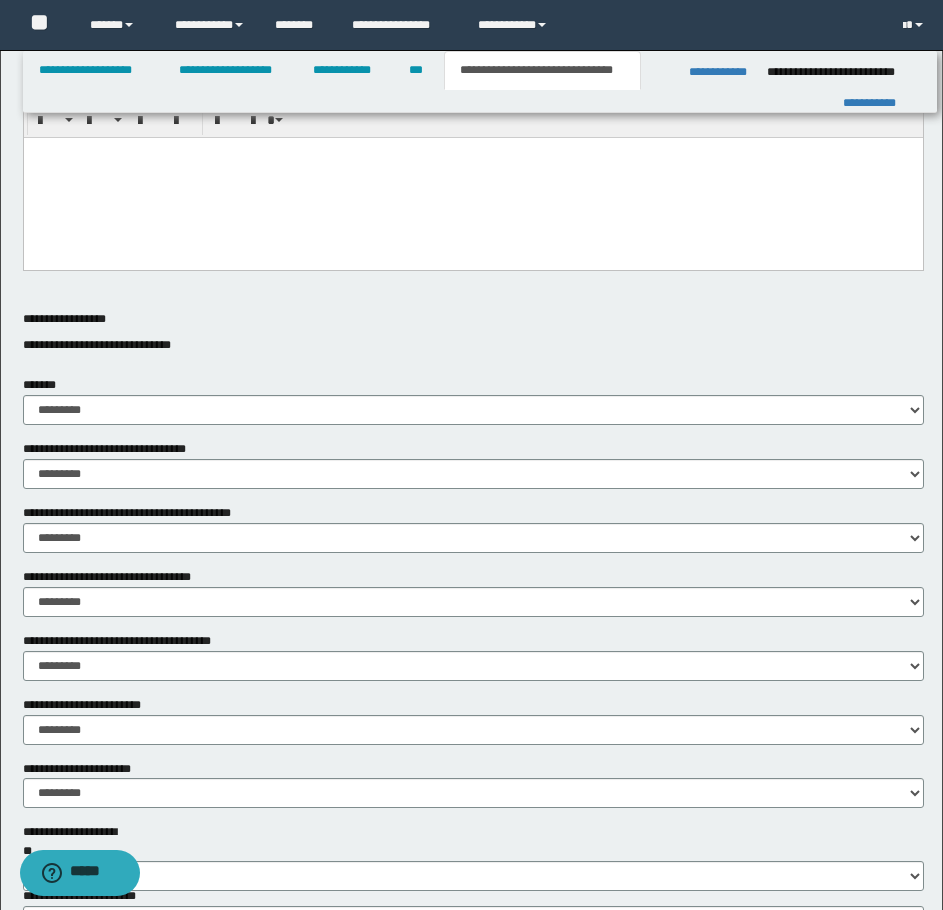 scroll, scrollTop: 707, scrollLeft: 0, axis: vertical 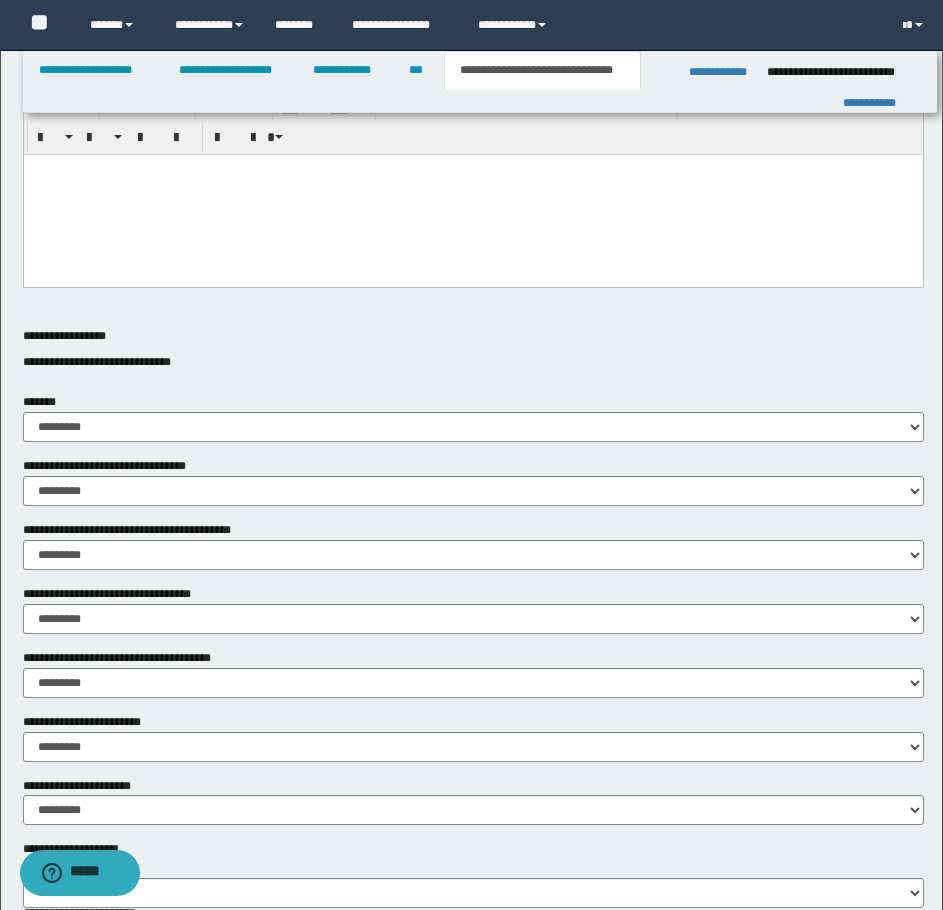 click at bounding box center [472, 194] 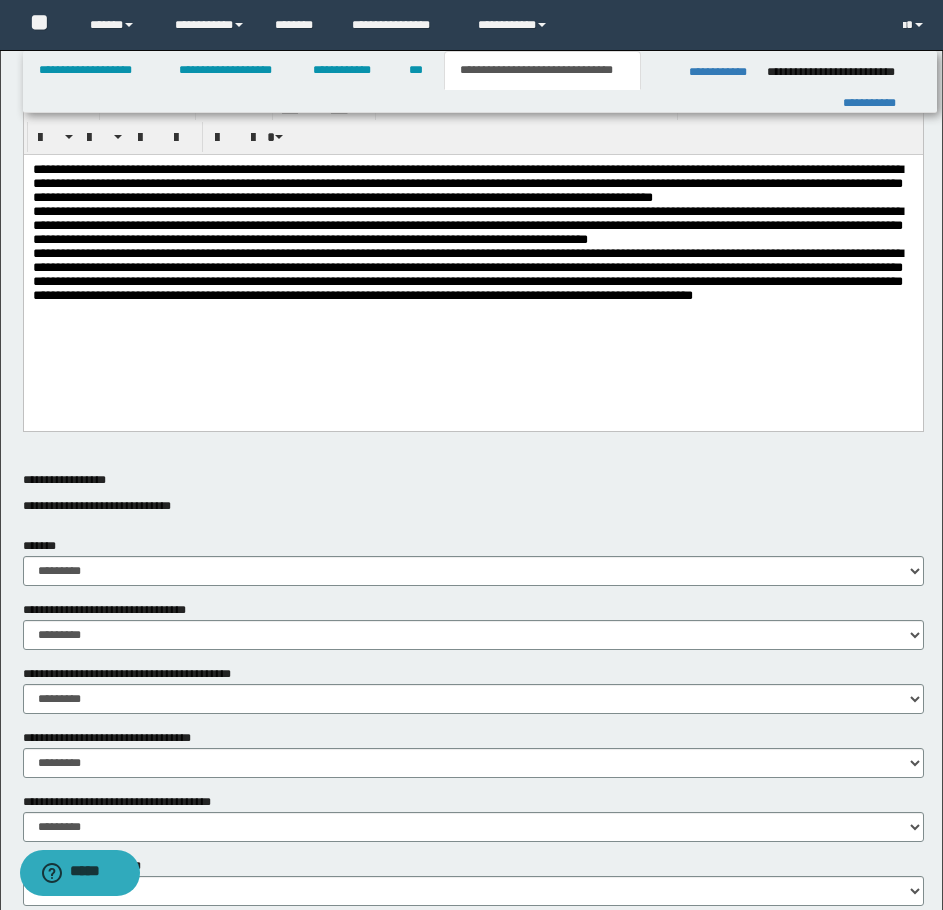click on "**********" at bounding box center (472, 242) 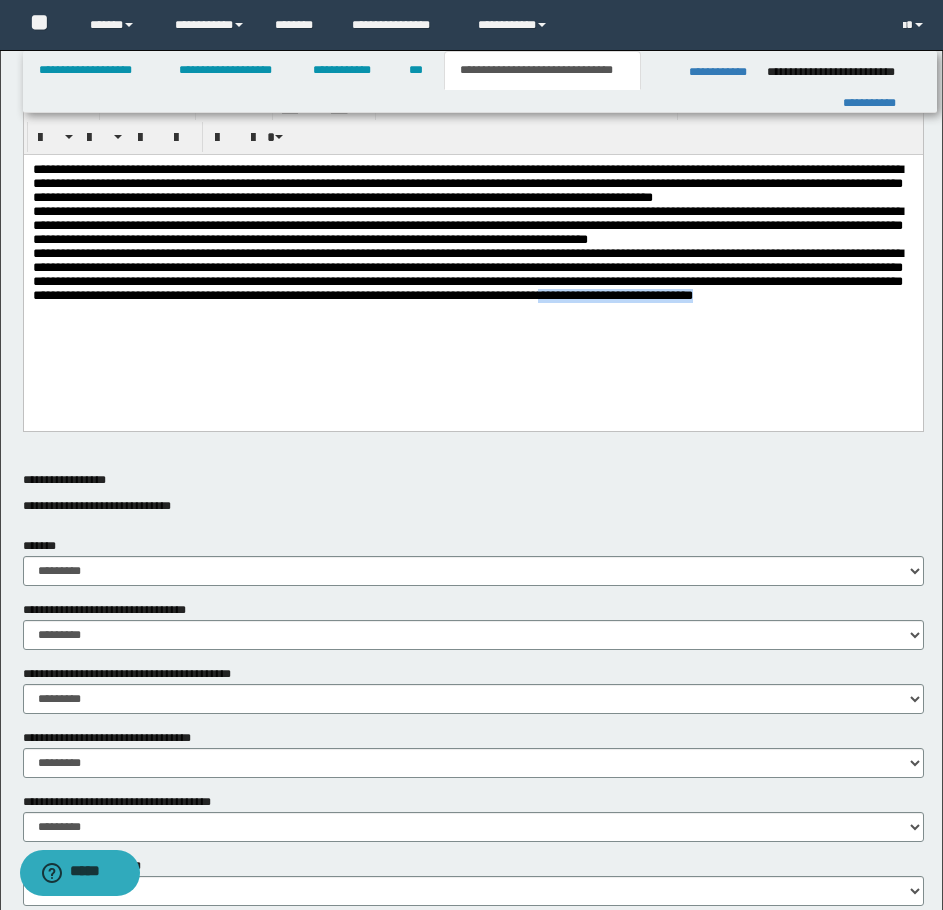 drag, startPoint x: 676, startPoint y: 319, endPoint x: 832, endPoint y: 321, distance: 156.01282 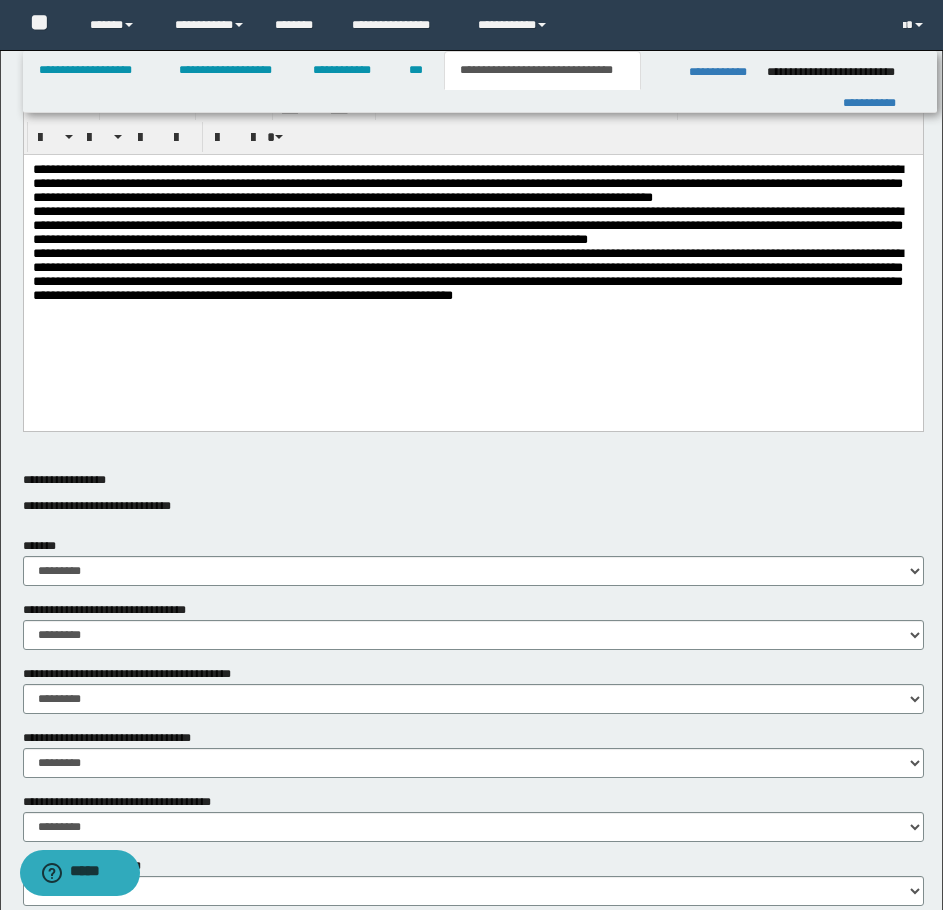click on "**********" at bounding box center [472, 267] 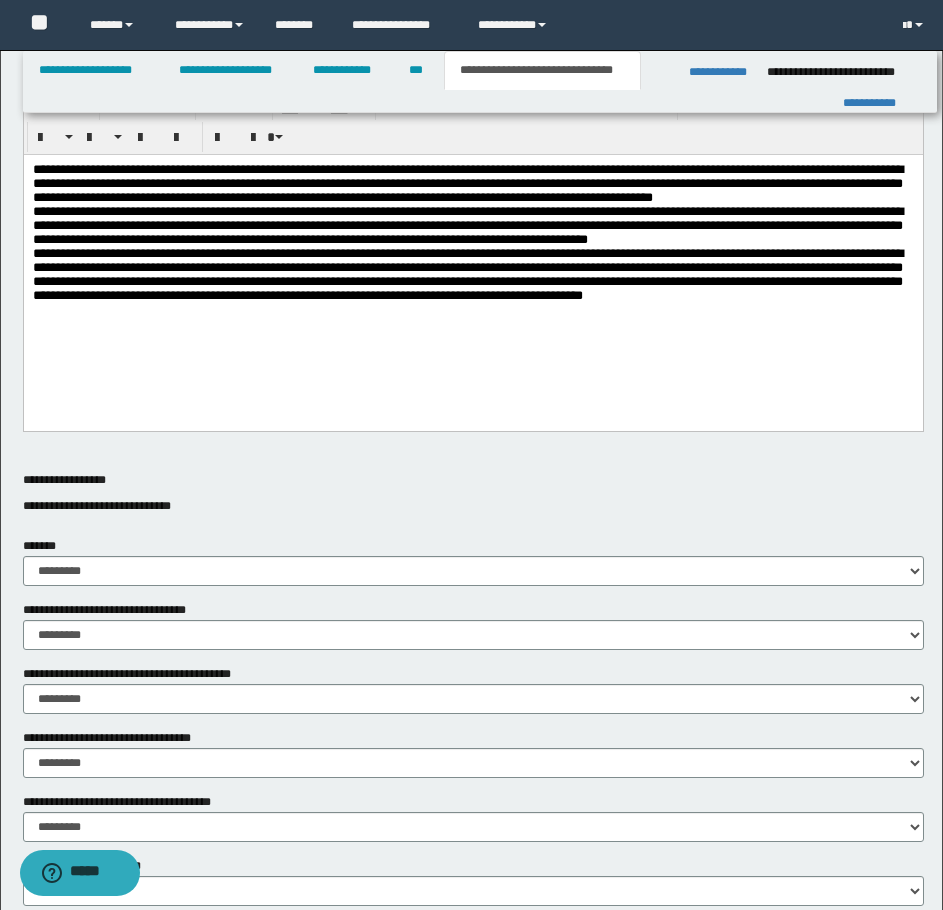 click on "**********" at bounding box center (472, 242) 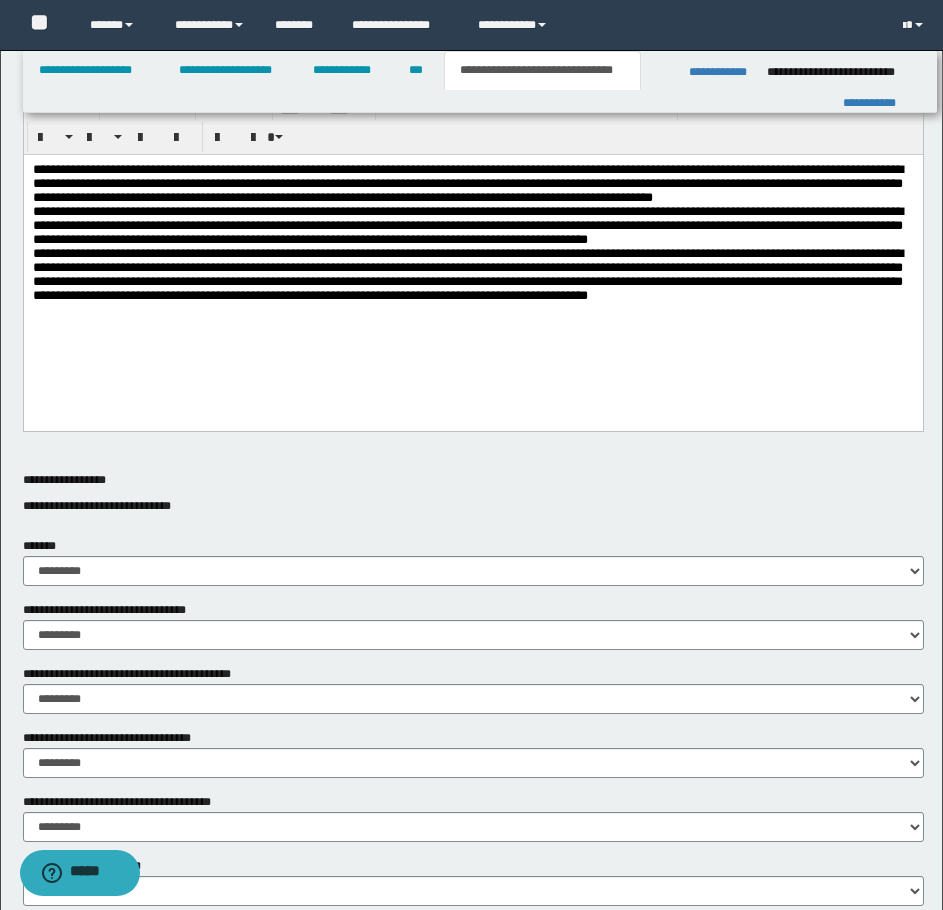 click on "**********" at bounding box center (472, 242) 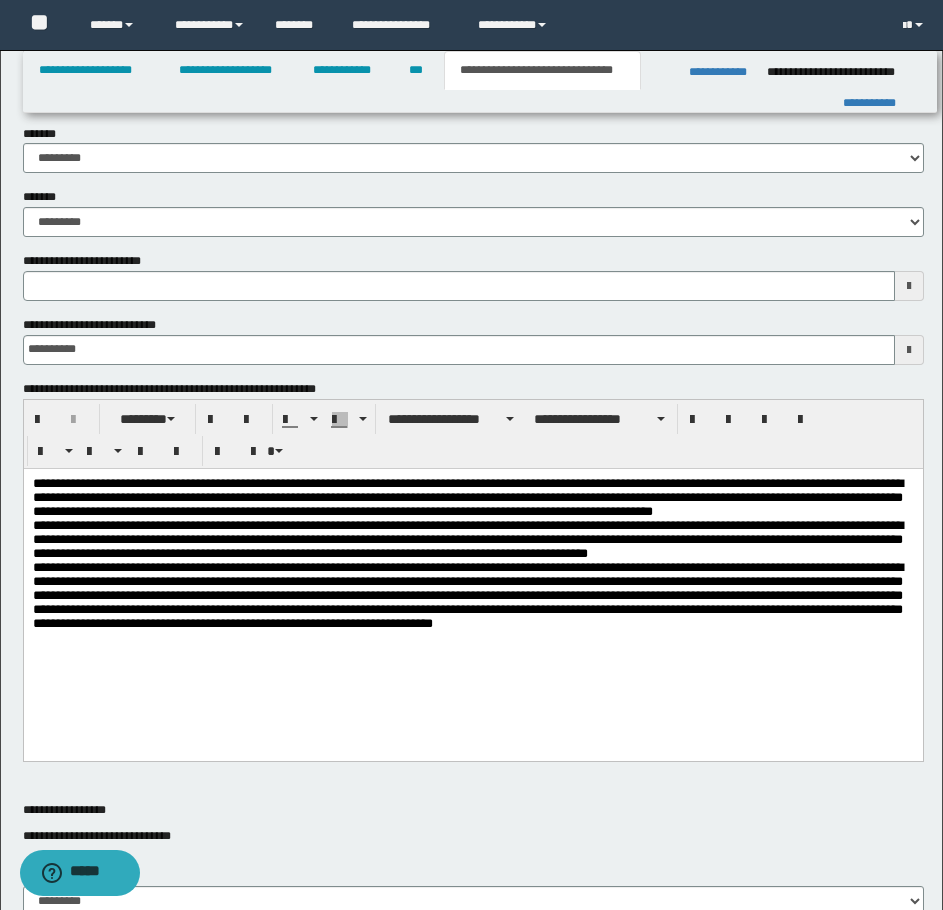 scroll, scrollTop: 307, scrollLeft: 0, axis: vertical 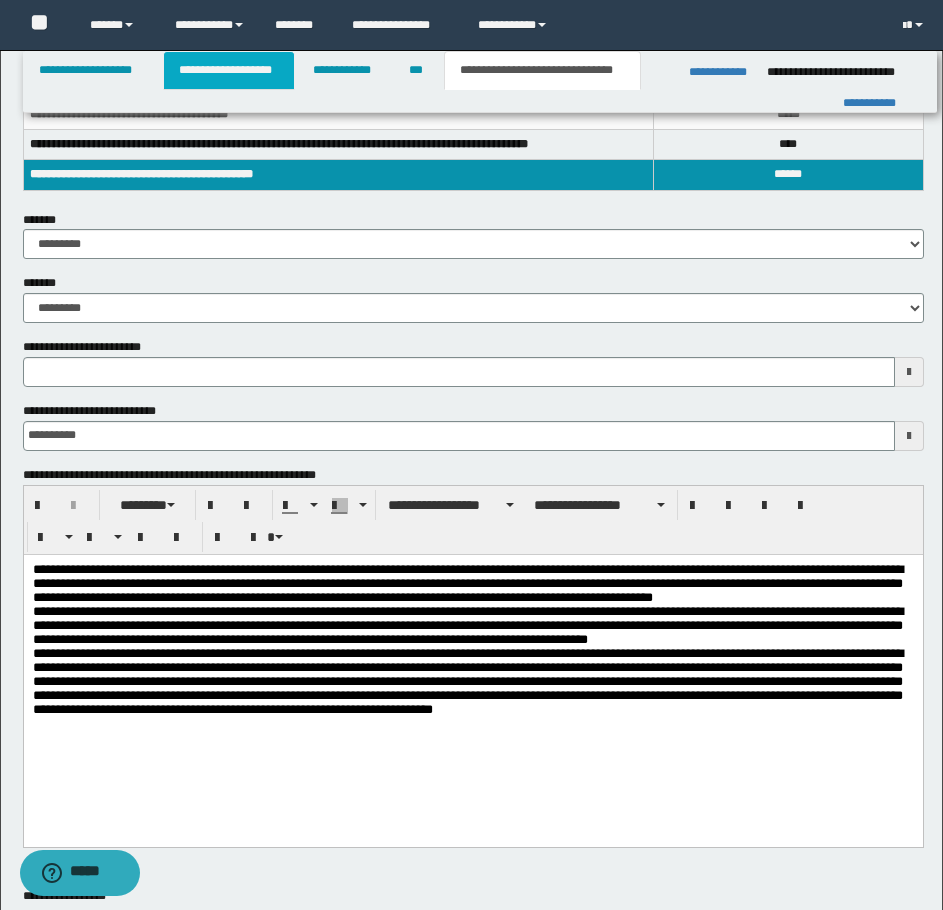click on "**********" at bounding box center (229, 70) 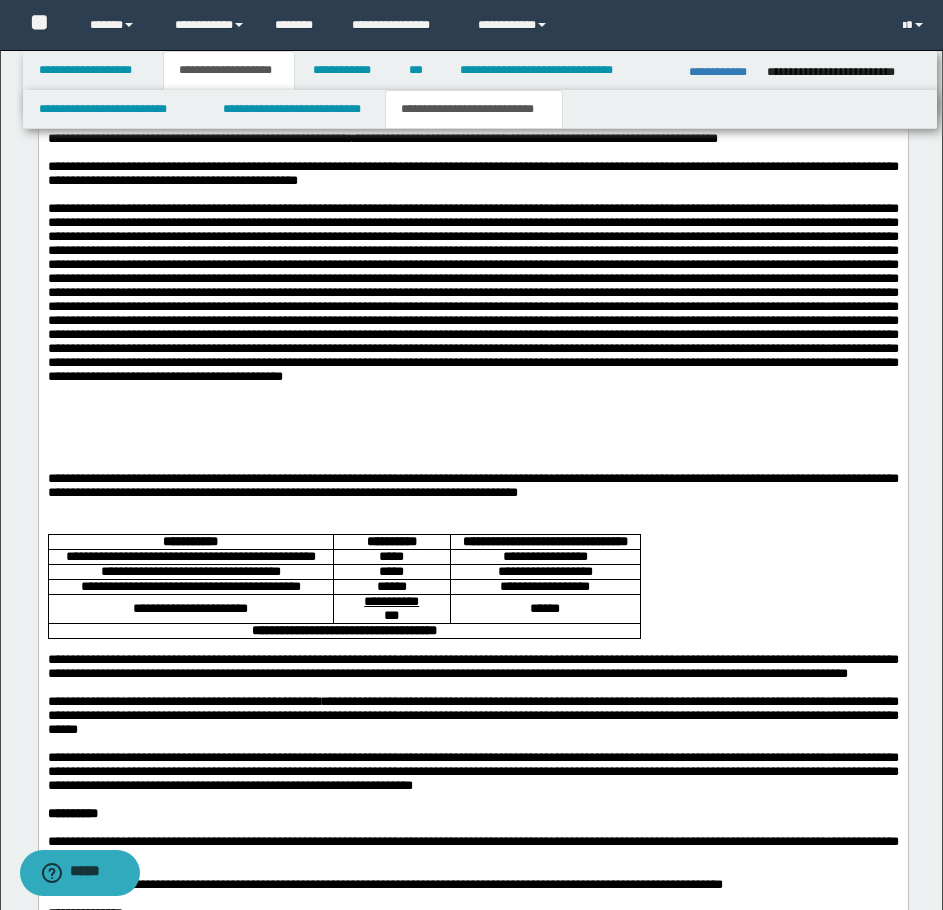scroll, scrollTop: 1838, scrollLeft: 0, axis: vertical 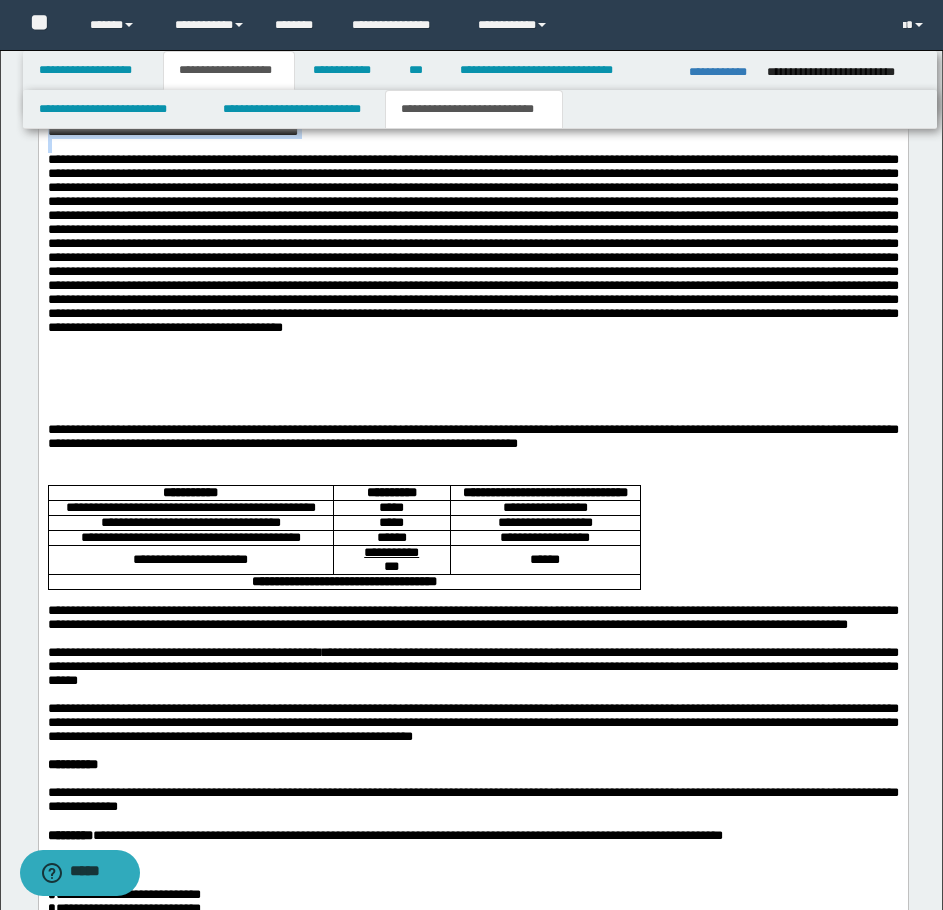 drag, startPoint x: 47, startPoint y: 166, endPoint x: 523, endPoint y: 197, distance: 477.0084 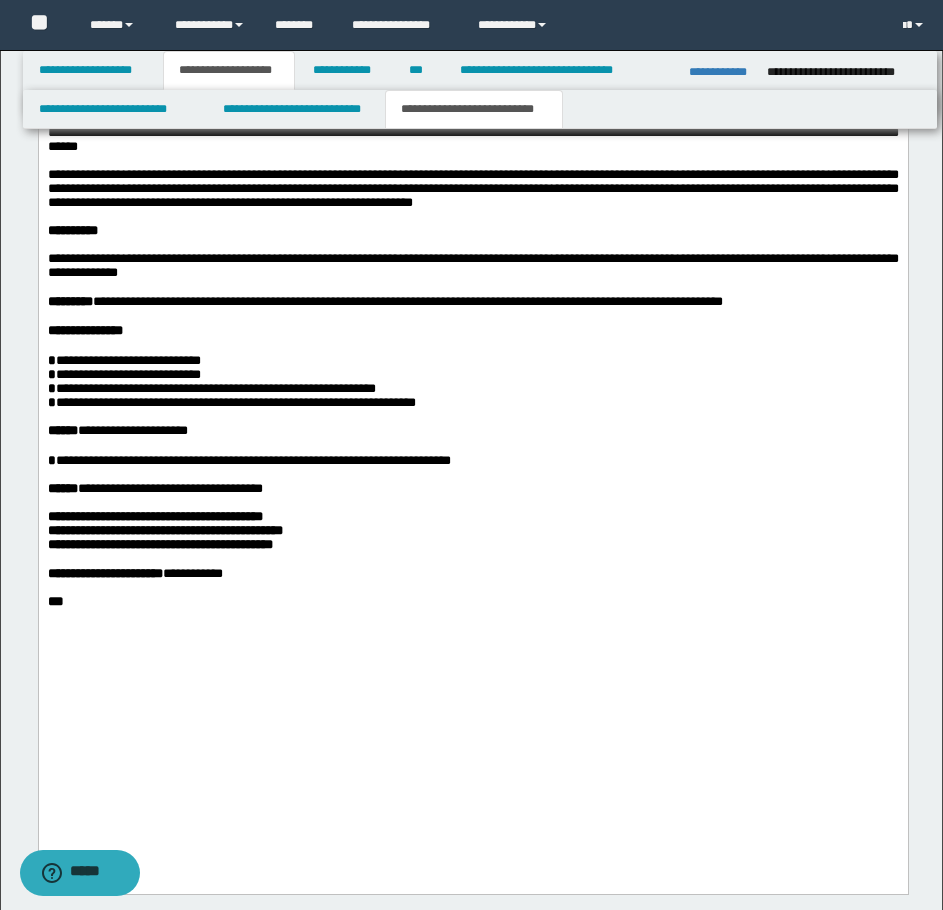 scroll, scrollTop: 2338, scrollLeft: 0, axis: vertical 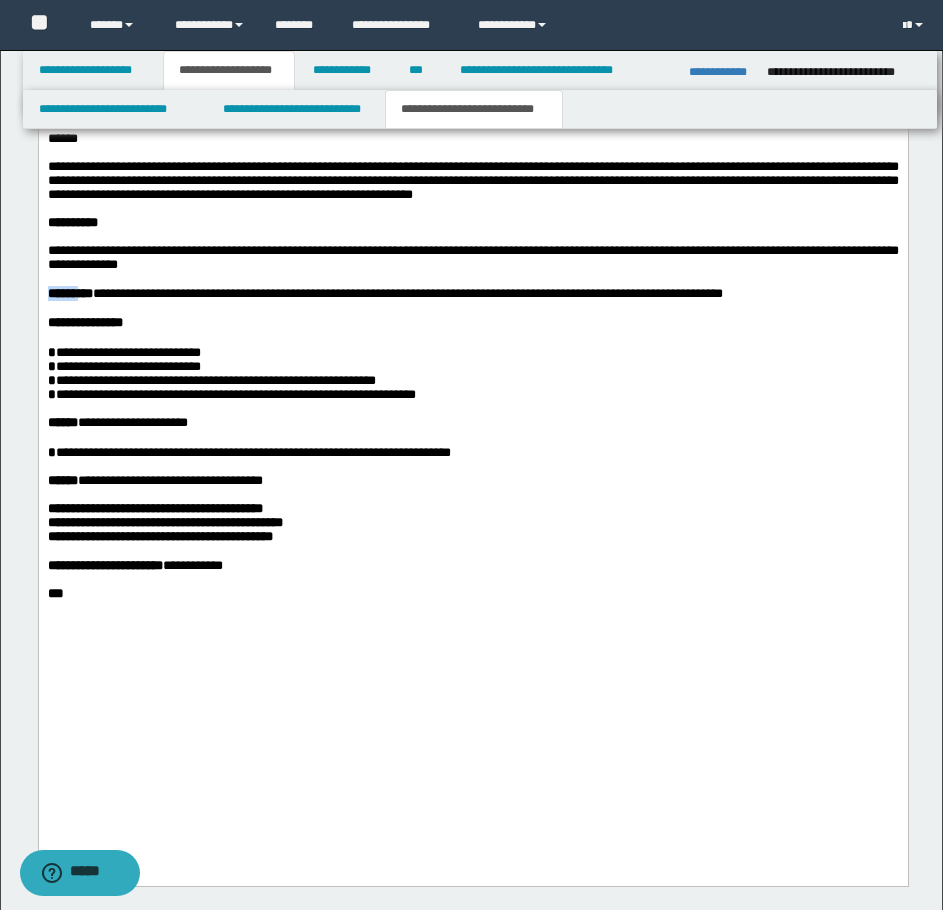 drag, startPoint x: 96, startPoint y: 429, endPoint x: 45, endPoint y: 429, distance: 51 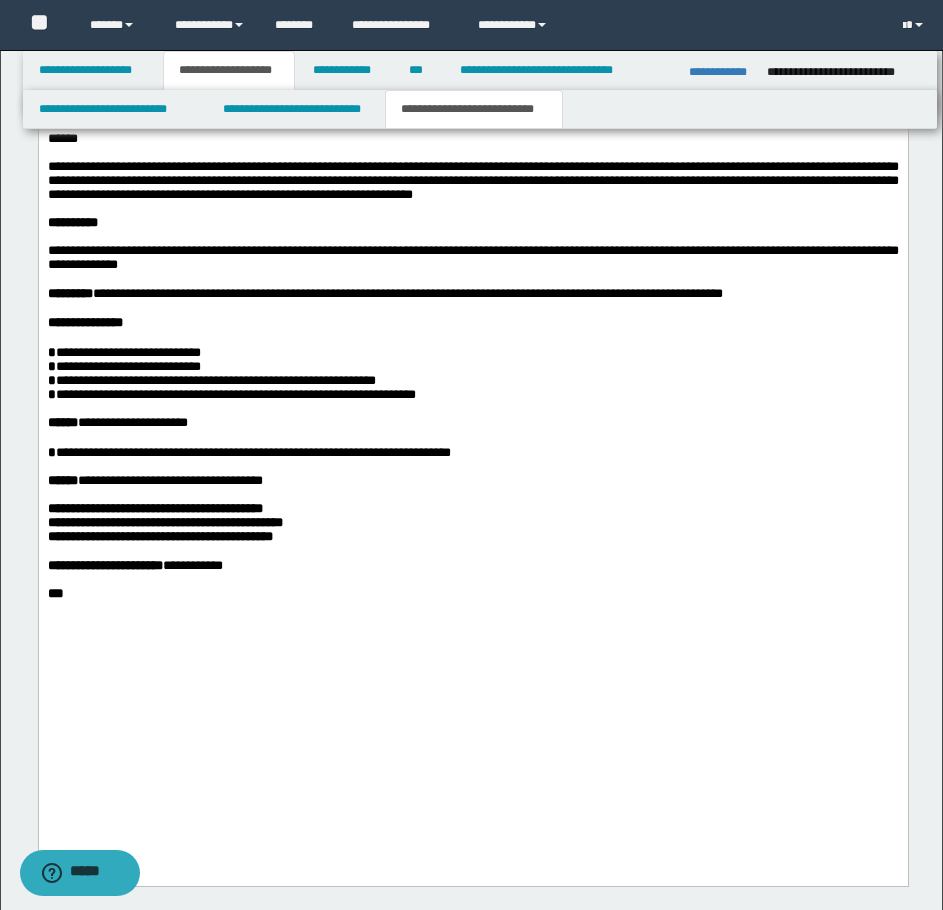 click on "**********" at bounding box center [472, 353] 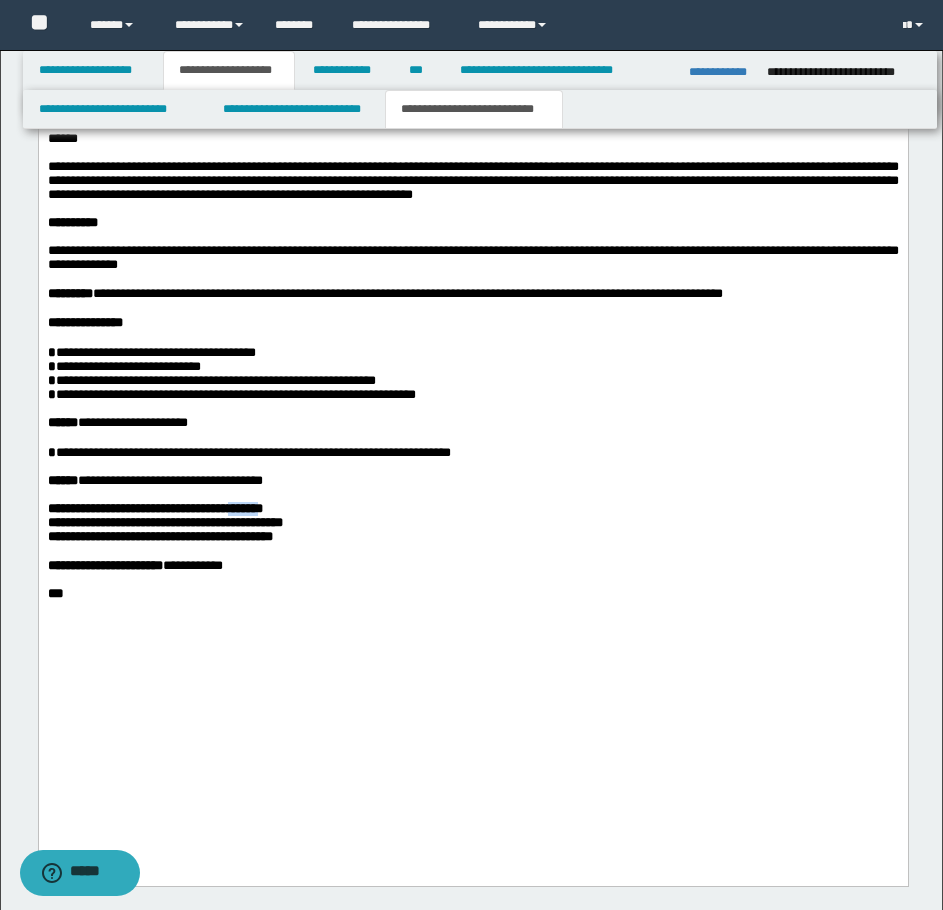 drag, startPoint x: 229, startPoint y: 674, endPoint x: 264, endPoint y: 674, distance: 35 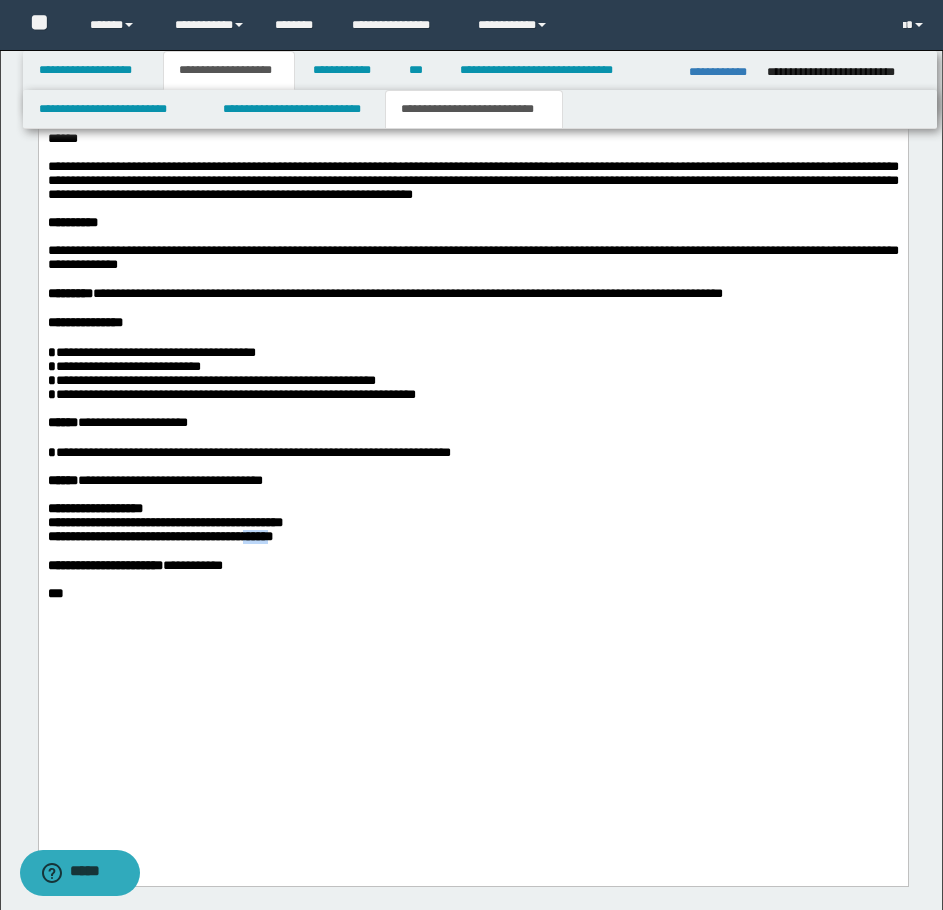 drag, startPoint x: 232, startPoint y: 706, endPoint x: 264, endPoint y: 706, distance: 32 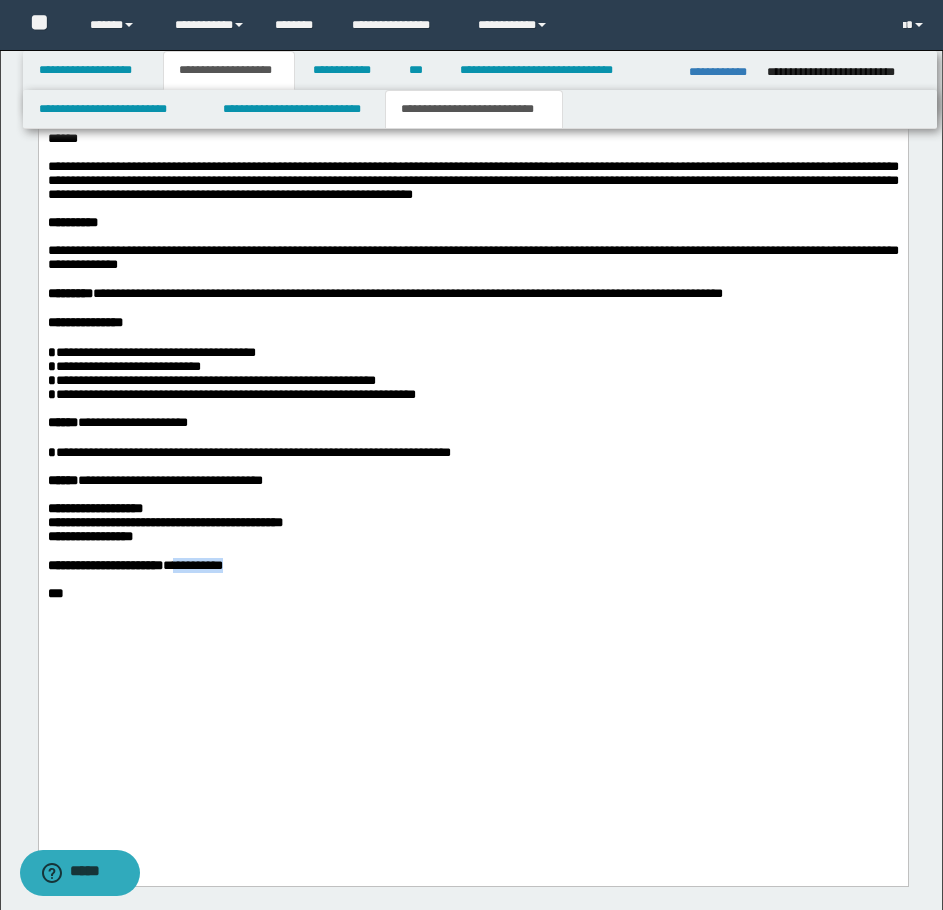 drag, startPoint x: 209, startPoint y: 739, endPoint x: 293, endPoint y: 741, distance: 84.0238 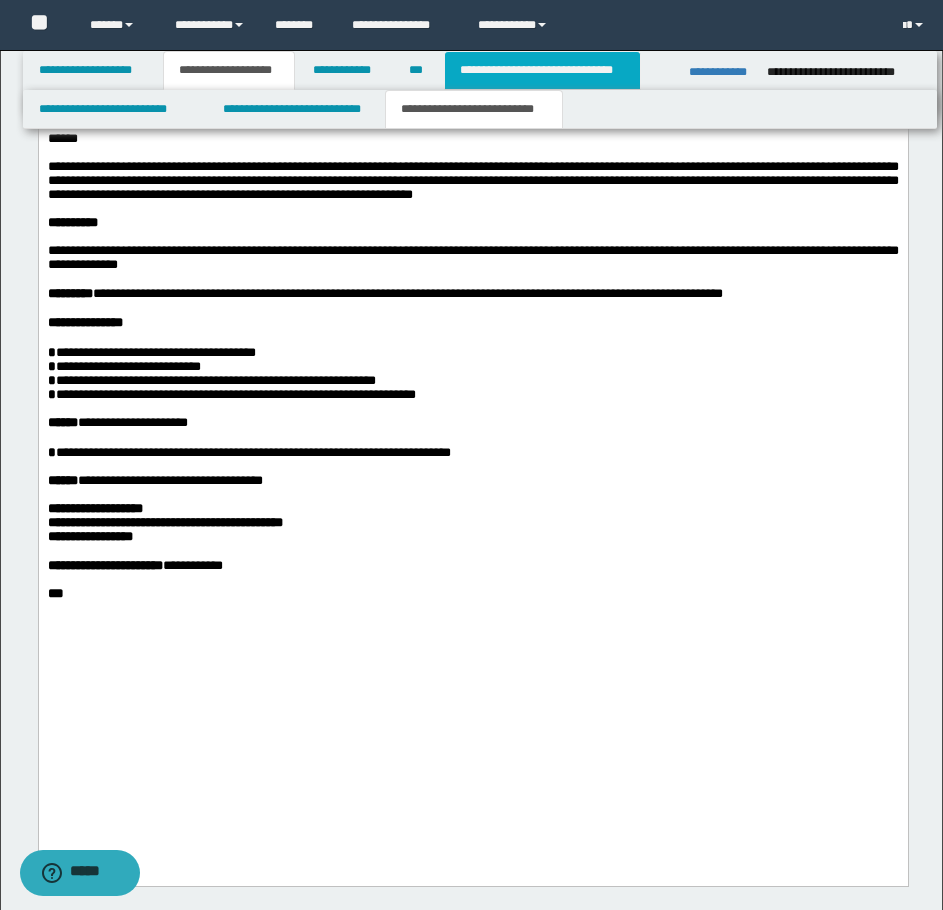 click on "**********" at bounding box center [542, 70] 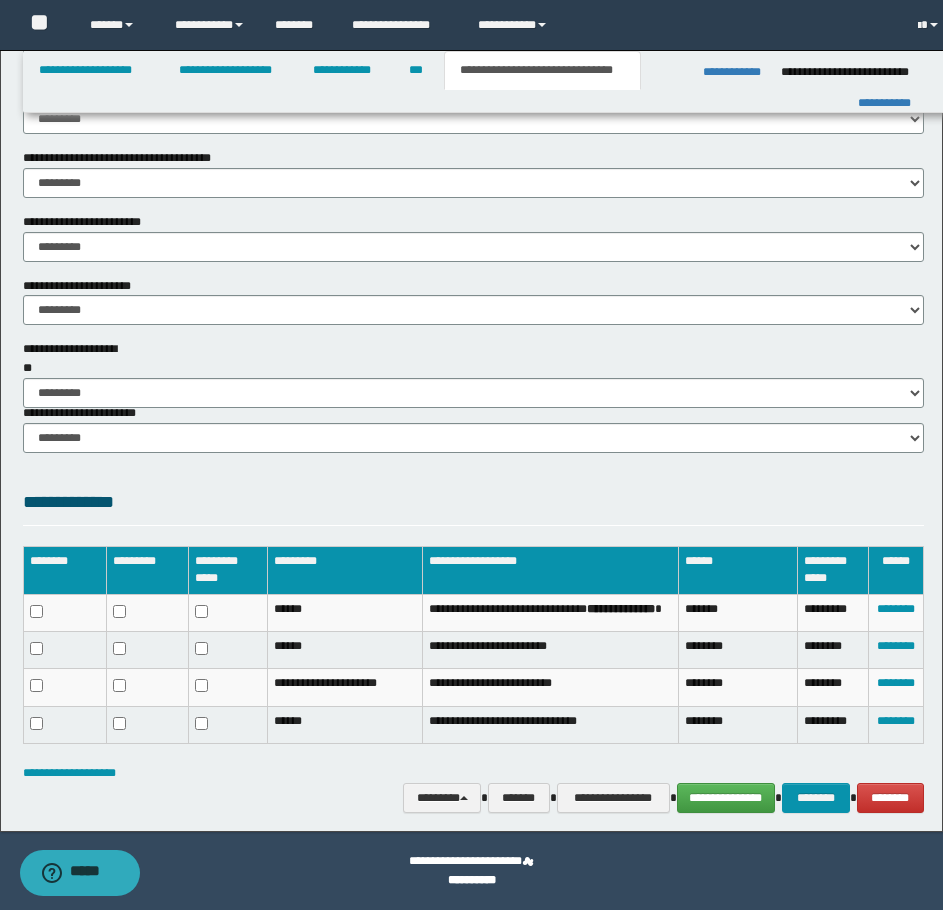 scroll, scrollTop: 1367, scrollLeft: 0, axis: vertical 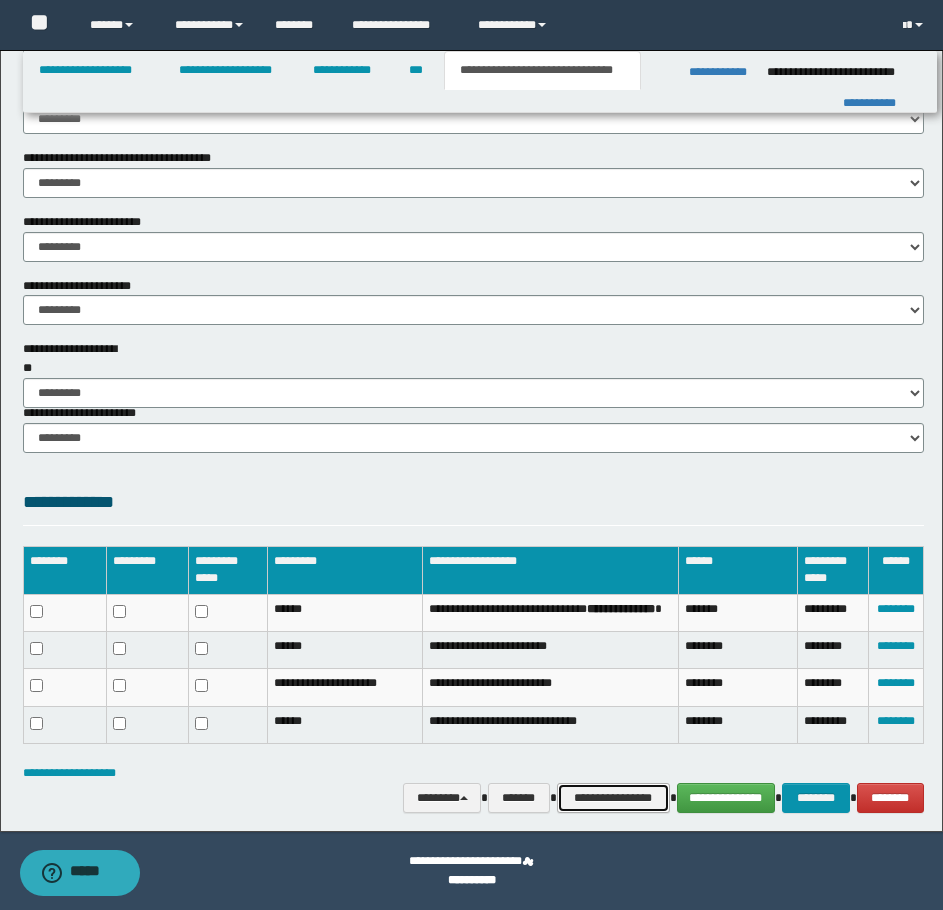 click on "**********" at bounding box center (613, 798) 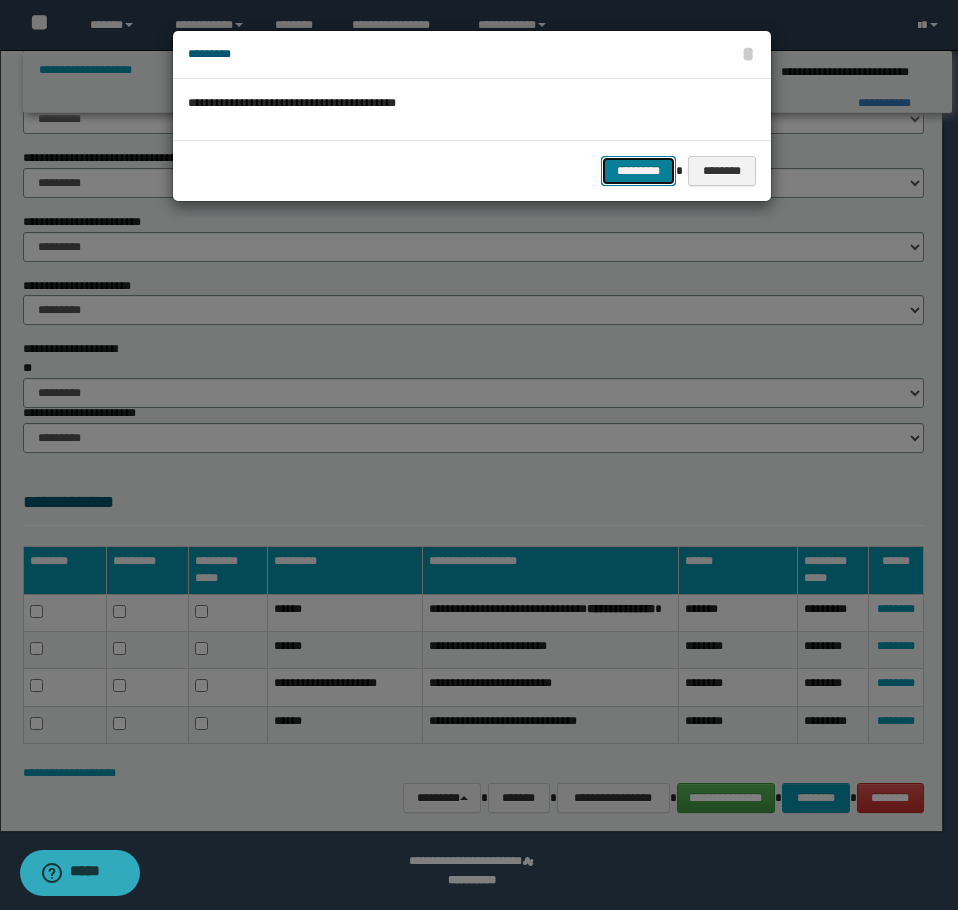 click on "*********" at bounding box center [638, 171] 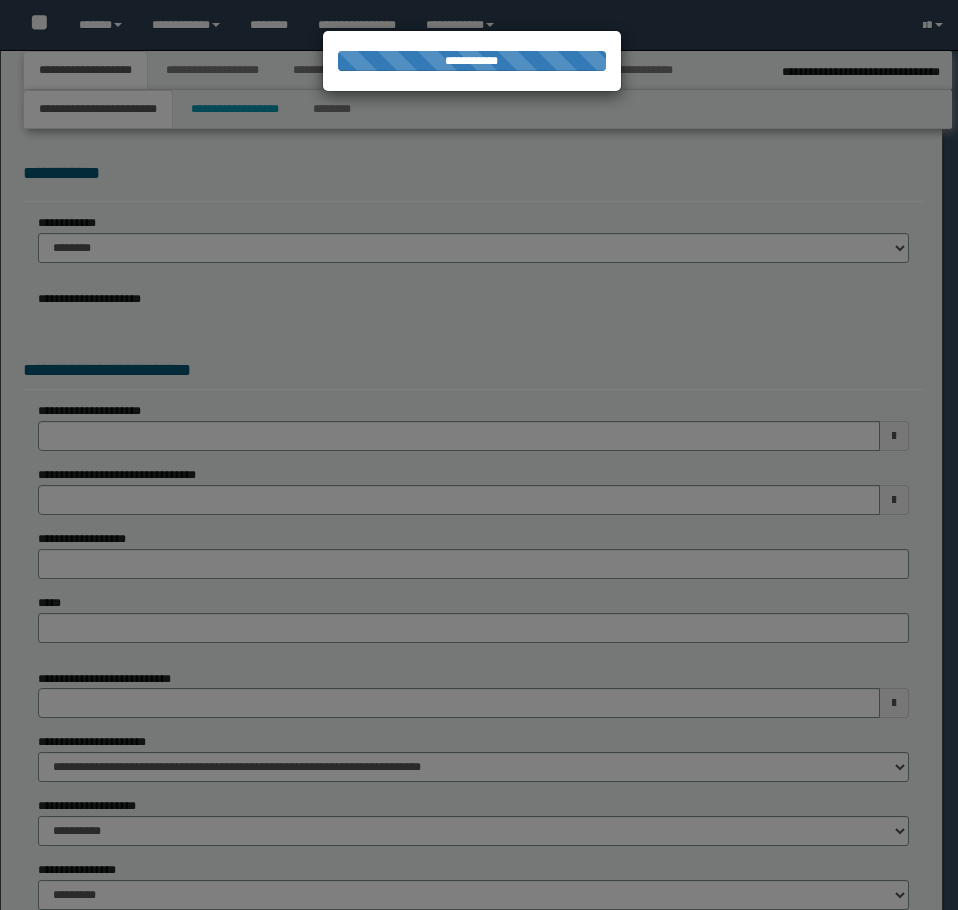 select on "*" 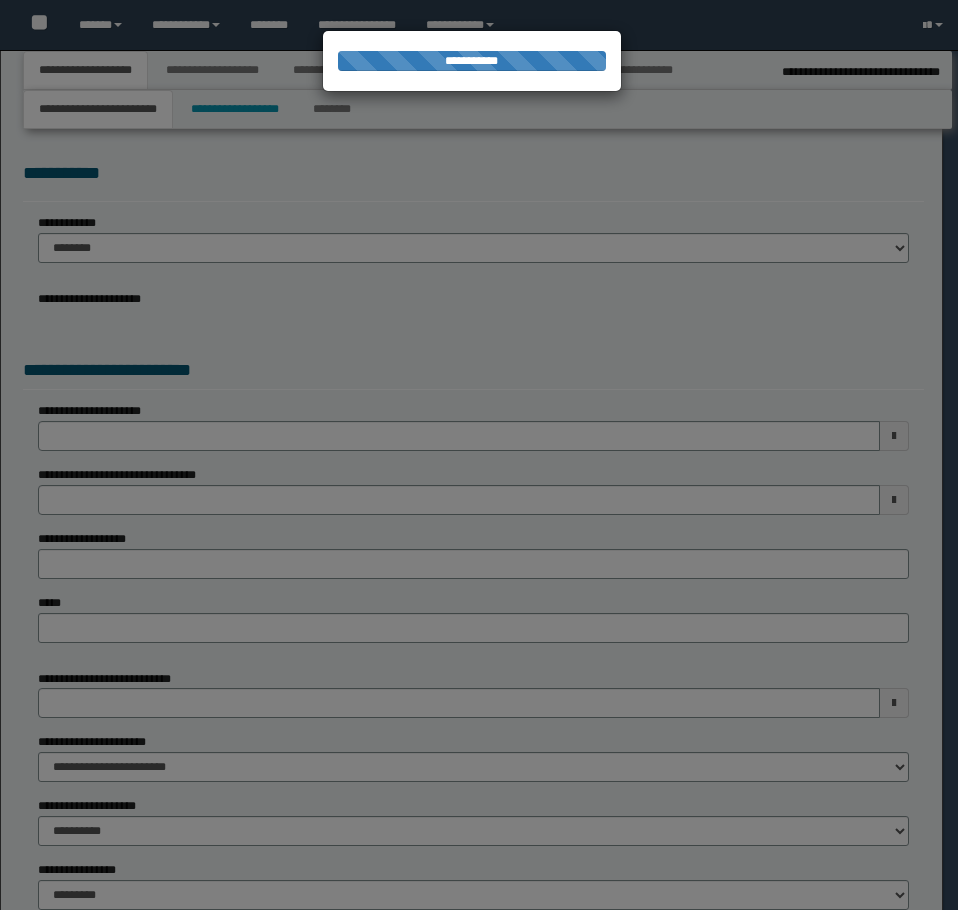 select on "*" 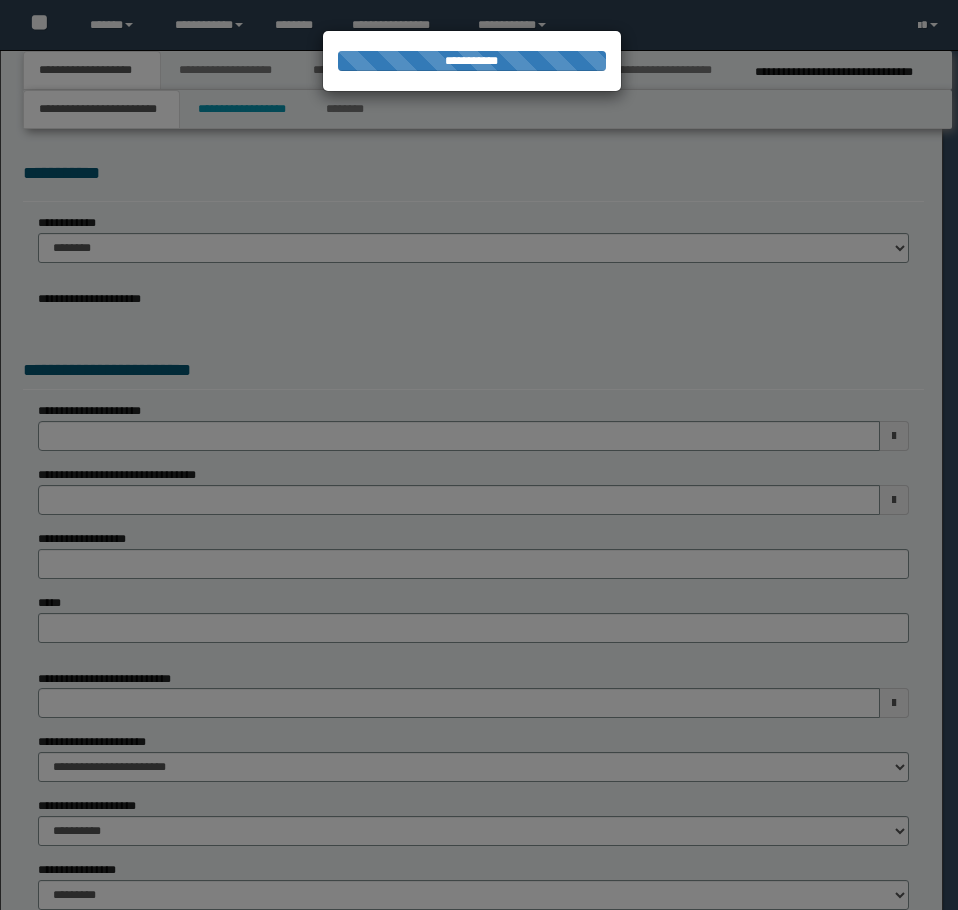 scroll, scrollTop: 0, scrollLeft: 0, axis: both 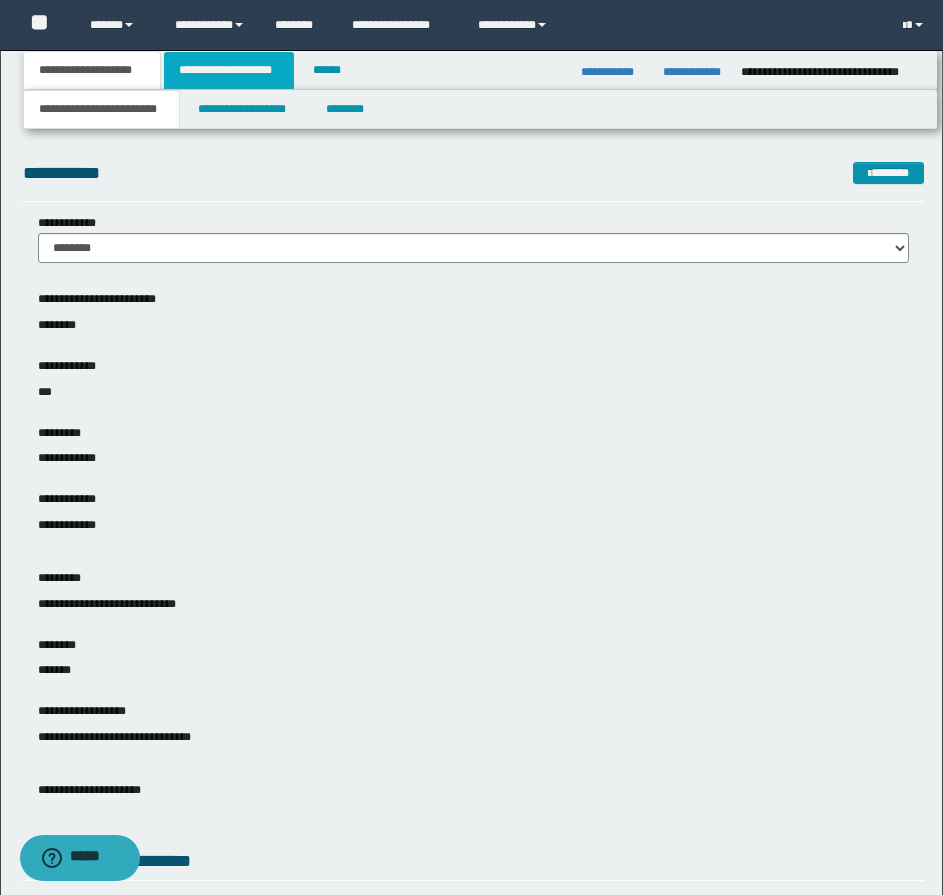 click on "**********" at bounding box center (229, 70) 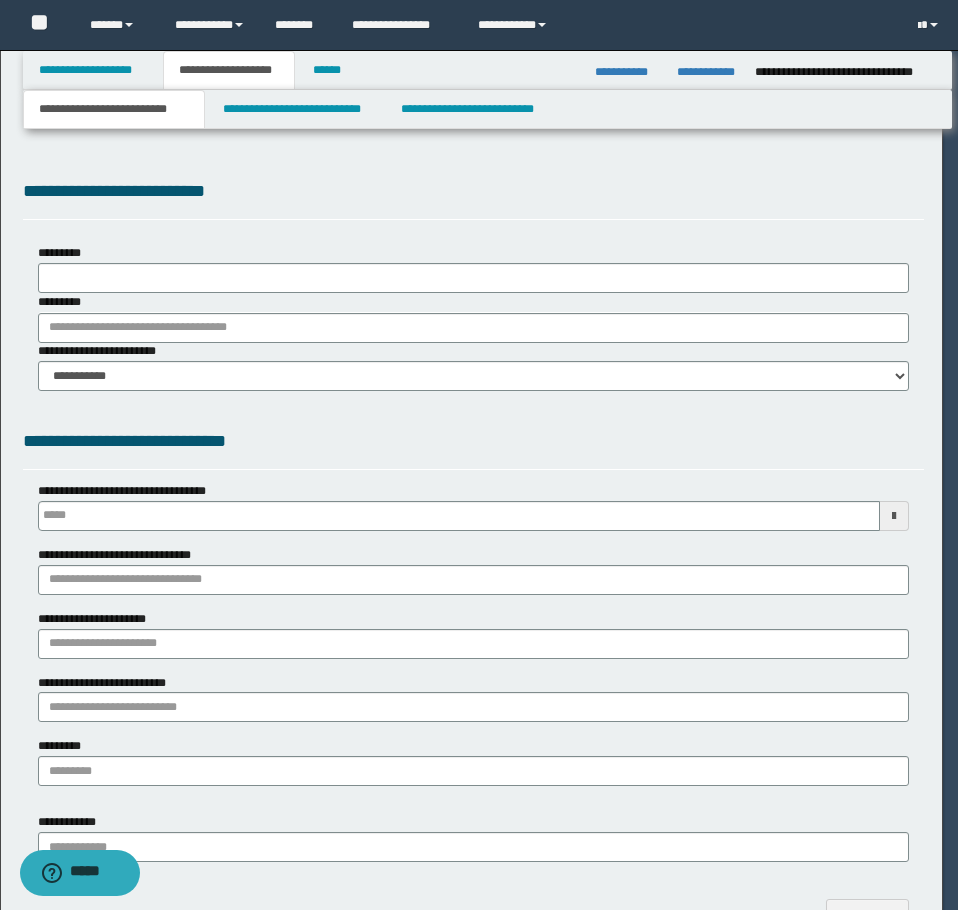 type 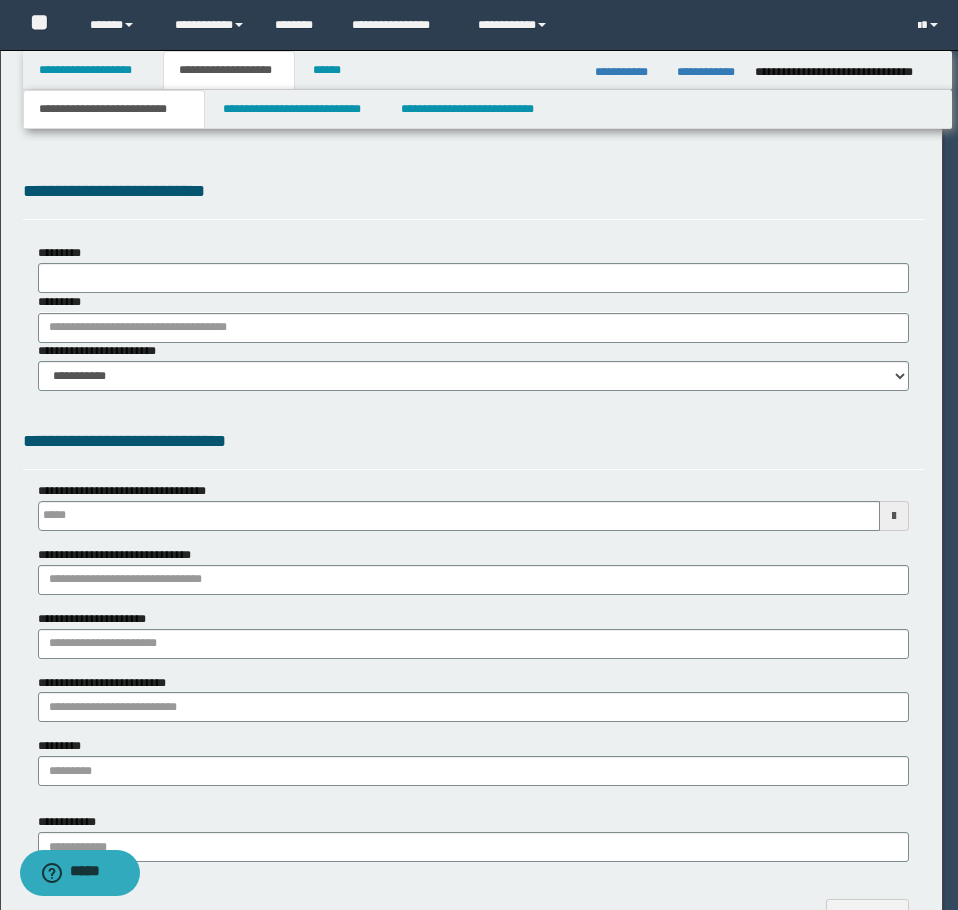 type on "**********" 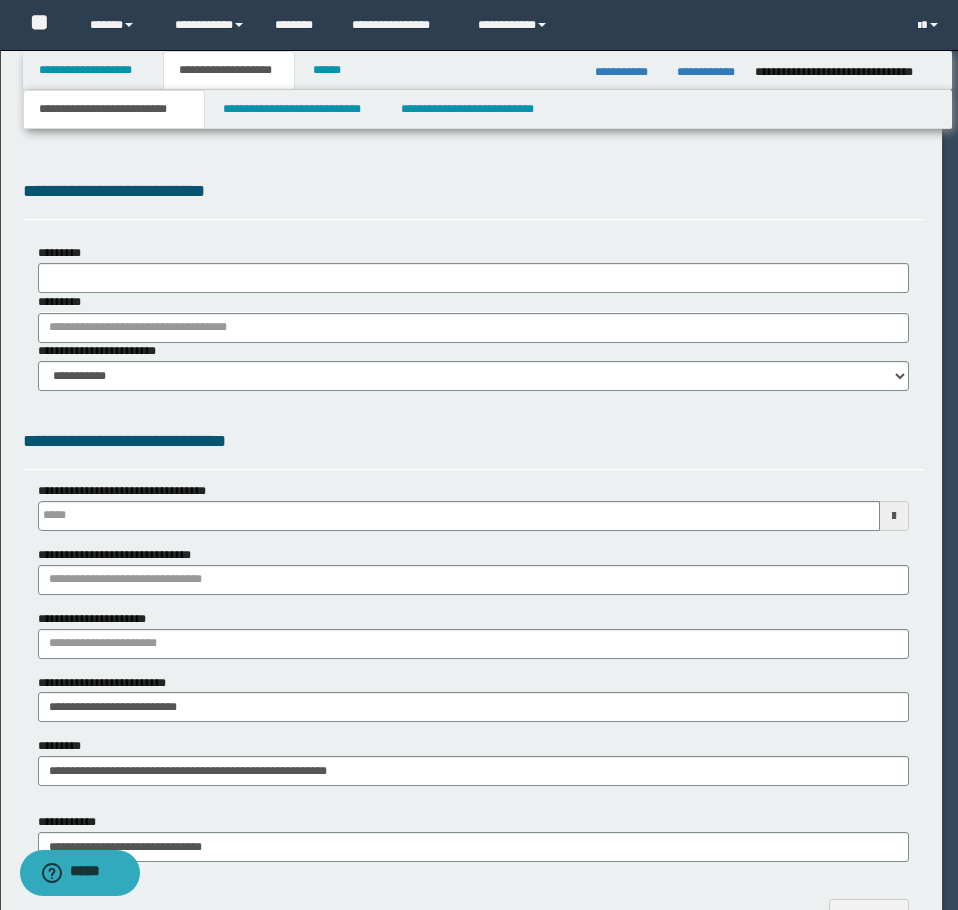 scroll, scrollTop: 0, scrollLeft: 0, axis: both 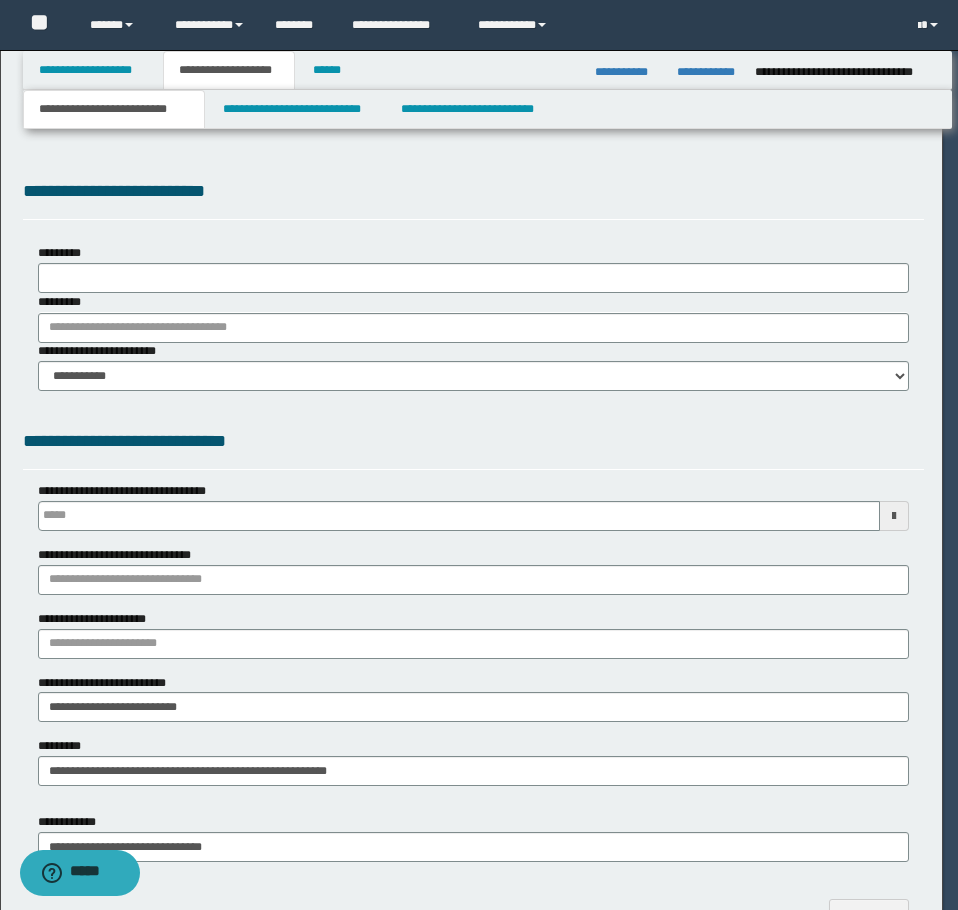 type on "*********" 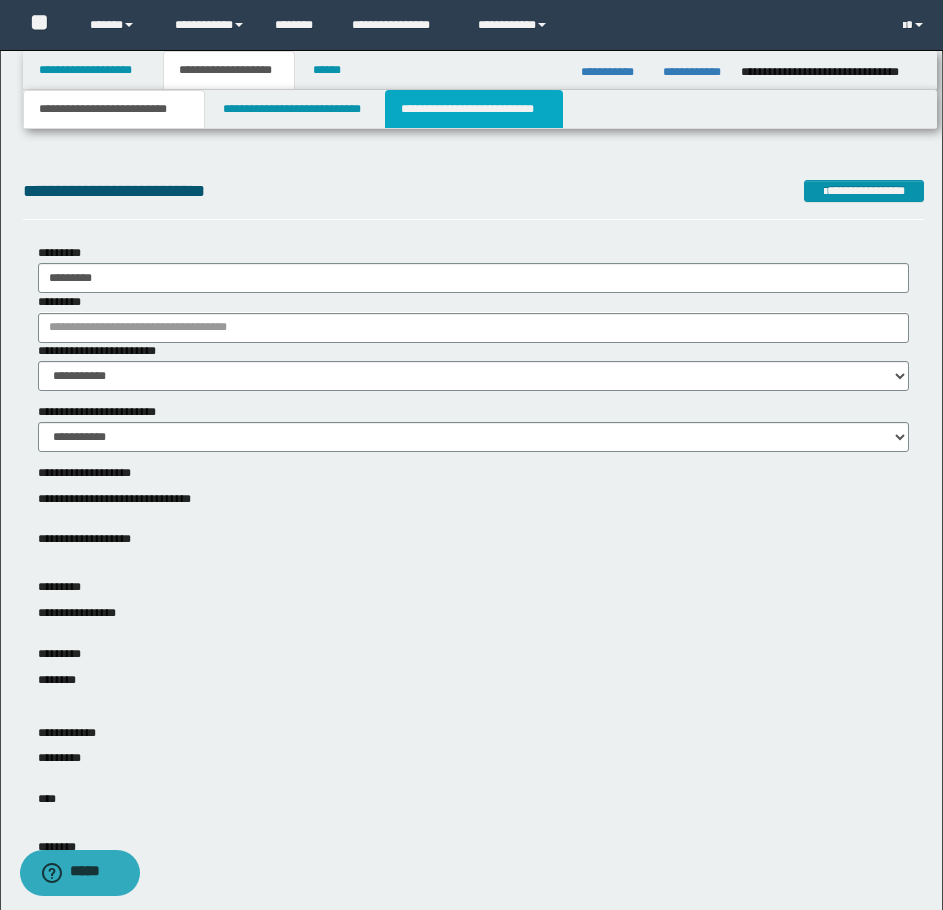 click on "**********" at bounding box center (474, 109) 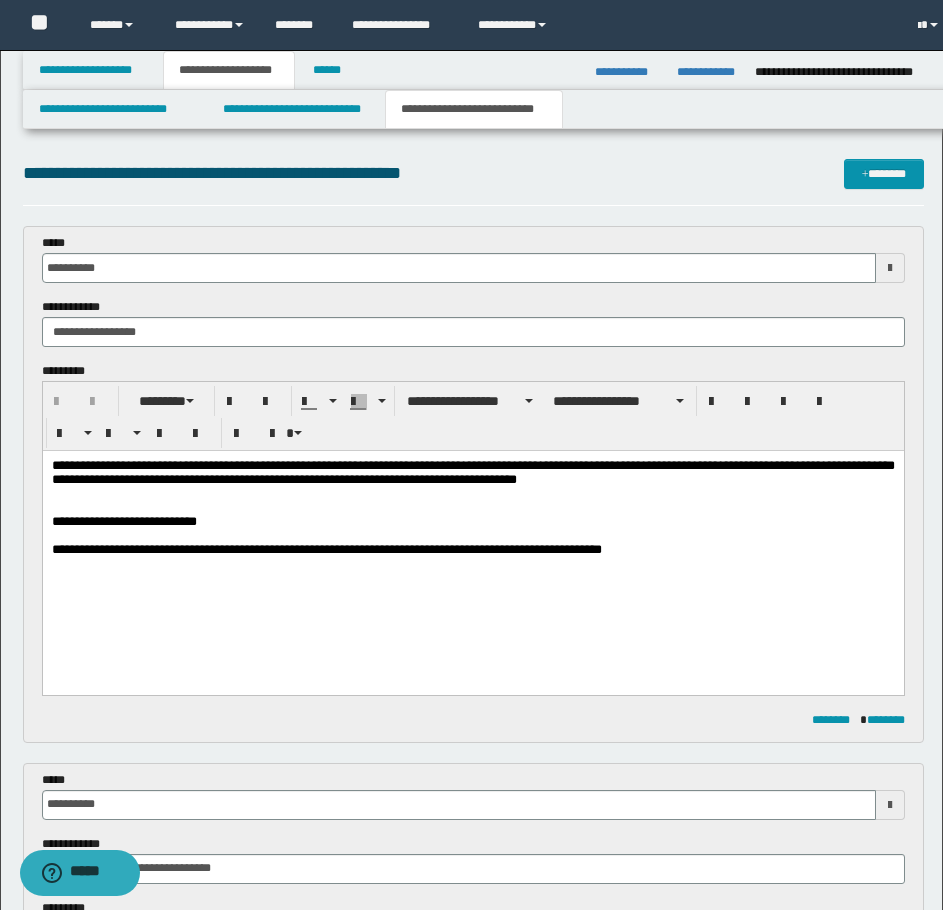 scroll, scrollTop: 0, scrollLeft: 0, axis: both 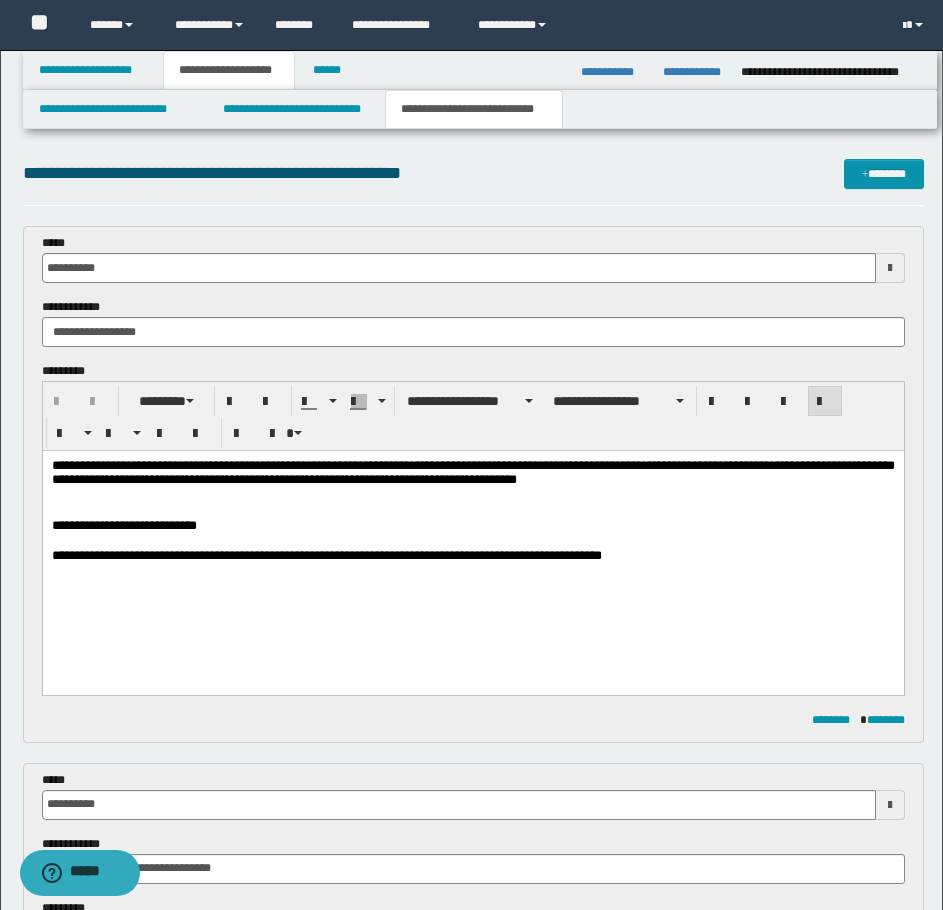 click at bounding box center [472, 541] 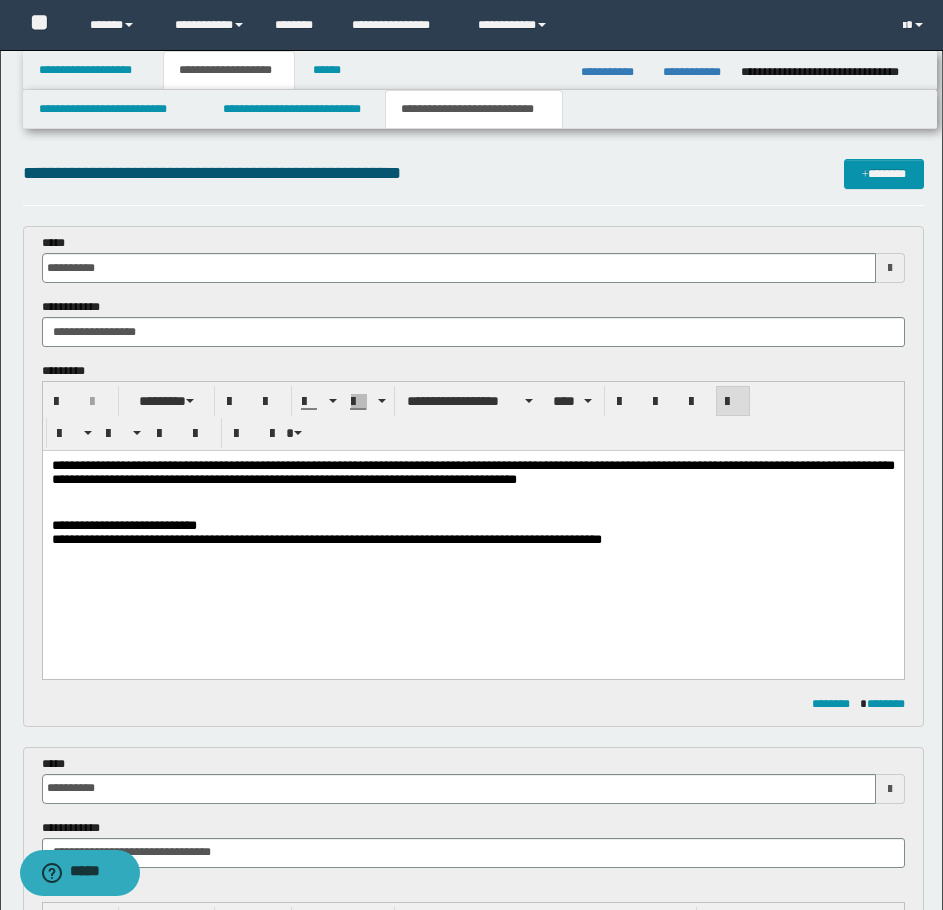 drag, startPoint x: 216, startPoint y: 484, endPoint x: 229, endPoint y: 508, distance: 27.294687 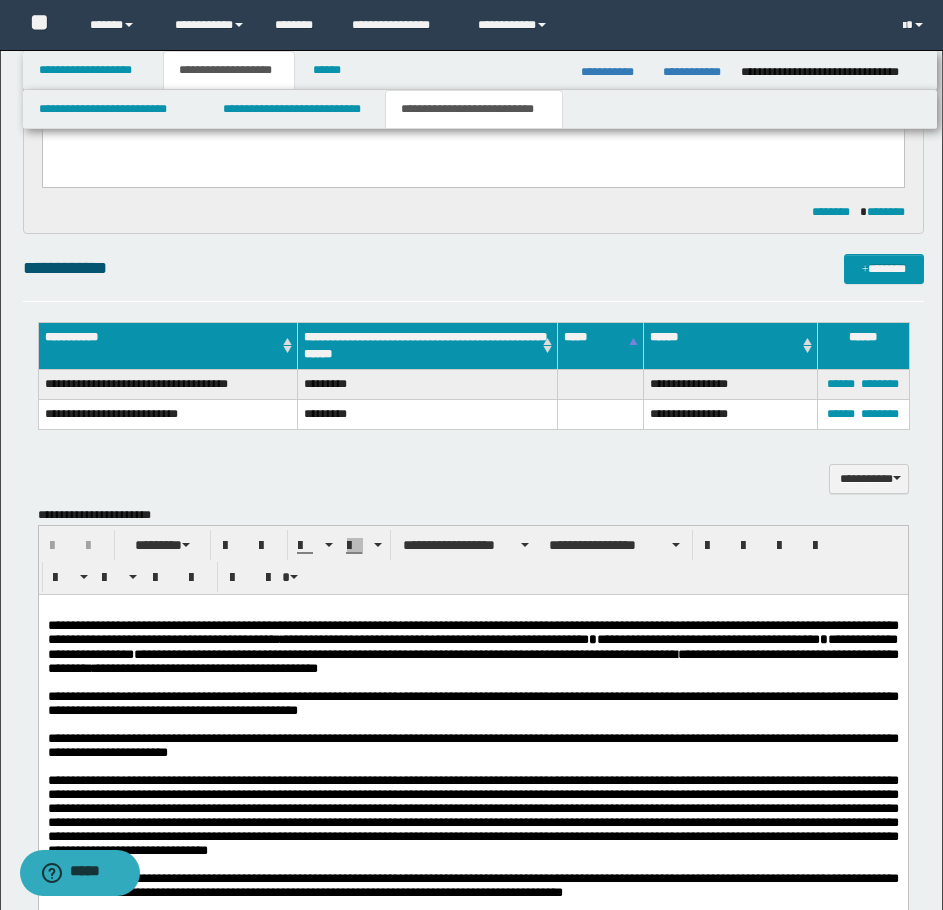 scroll, scrollTop: 1200, scrollLeft: 0, axis: vertical 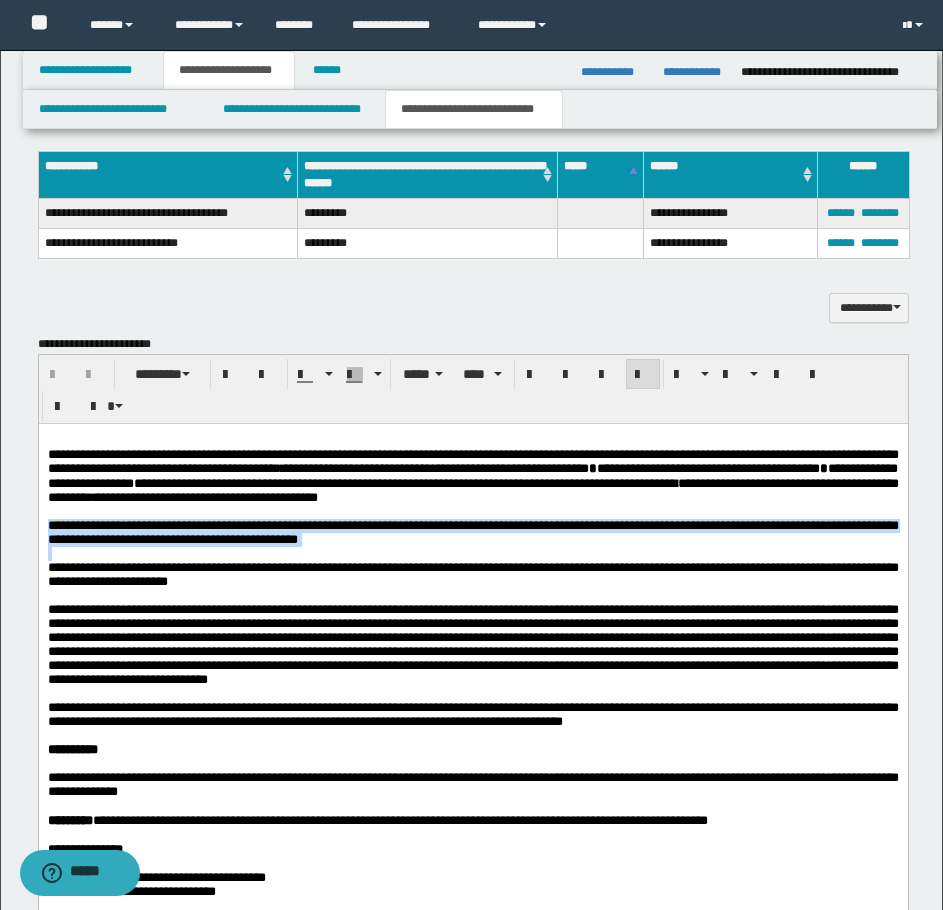 drag, startPoint x: 48, startPoint y: 550, endPoint x: 539, endPoint y: 578, distance: 491.79773 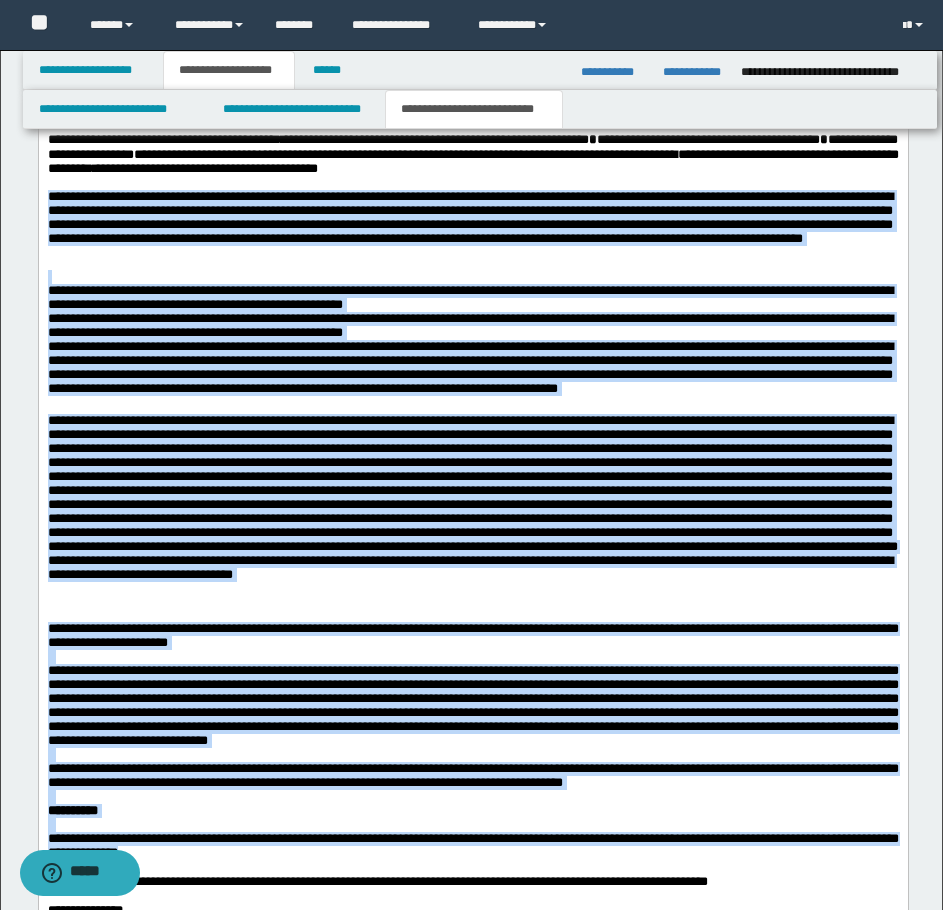 scroll, scrollTop: 1600, scrollLeft: 0, axis: vertical 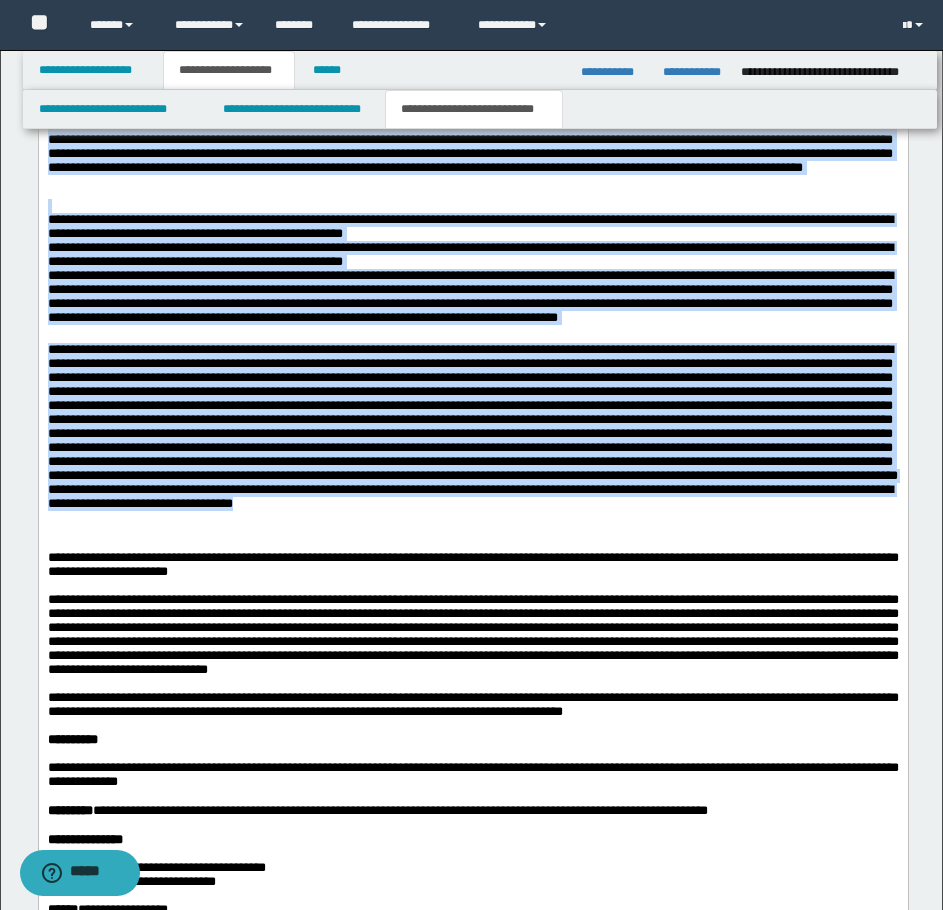 drag, startPoint x: 47, startPoint y: 152, endPoint x: 365, endPoint y: 568, distance: 523.622 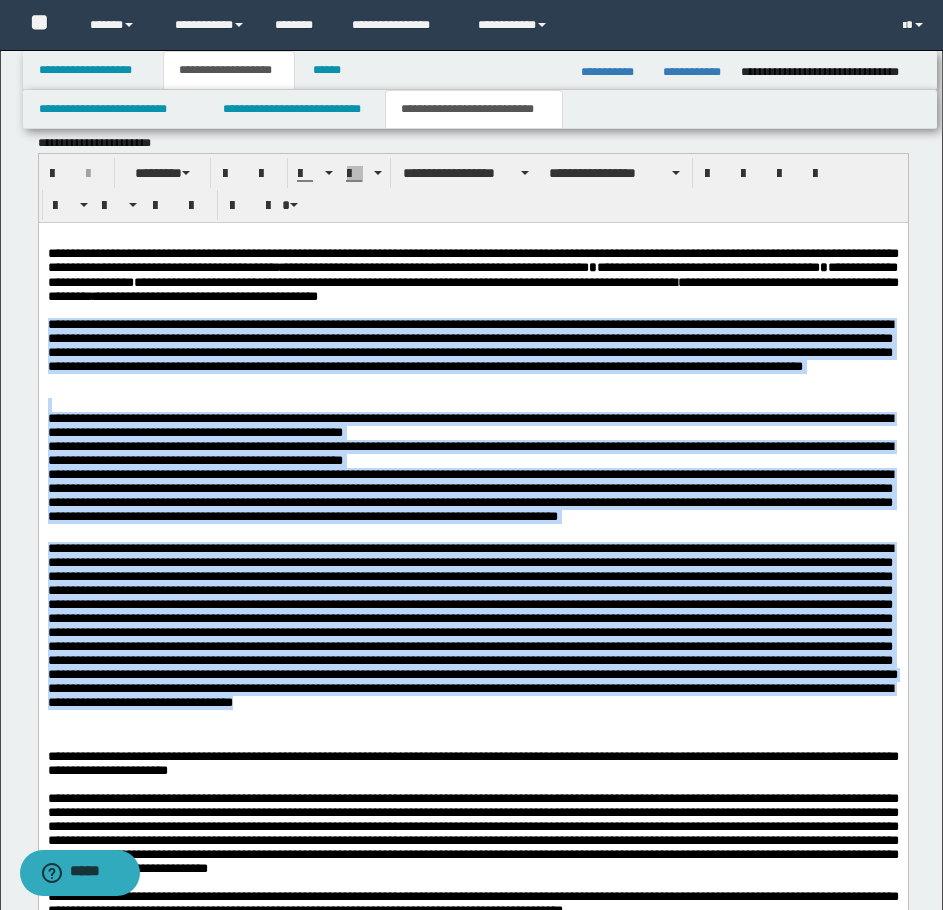 scroll, scrollTop: 1400, scrollLeft: 0, axis: vertical 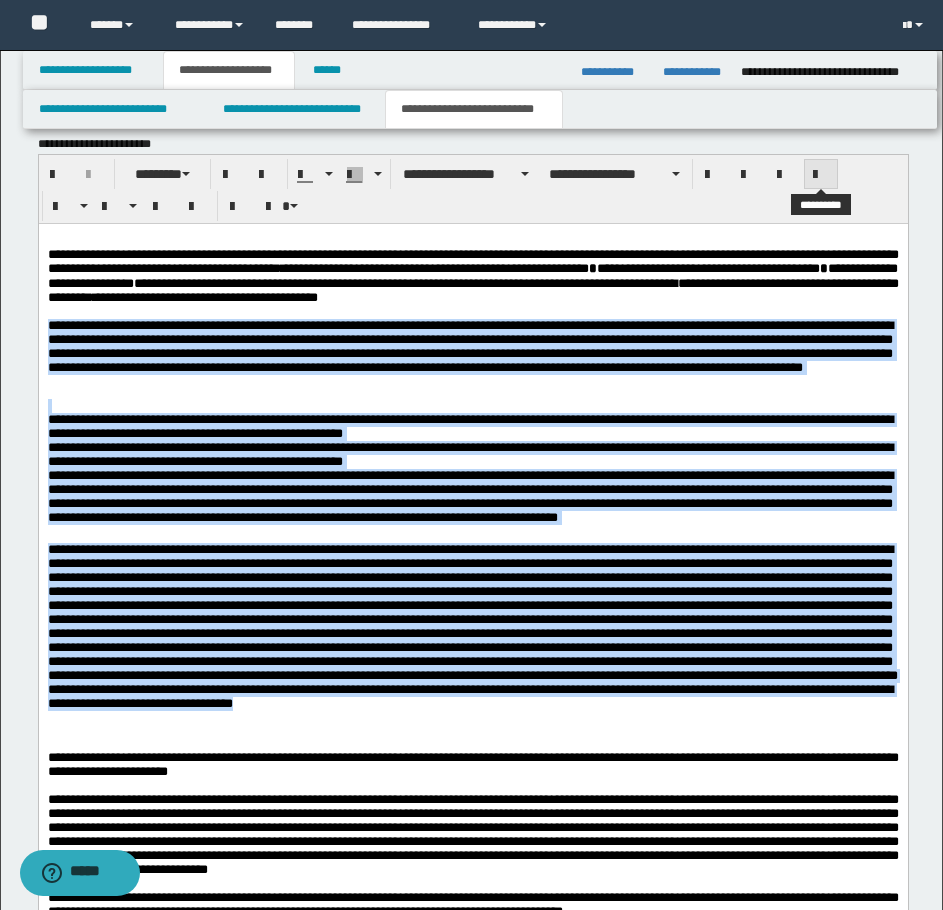 click at bounding box center (821, 175) 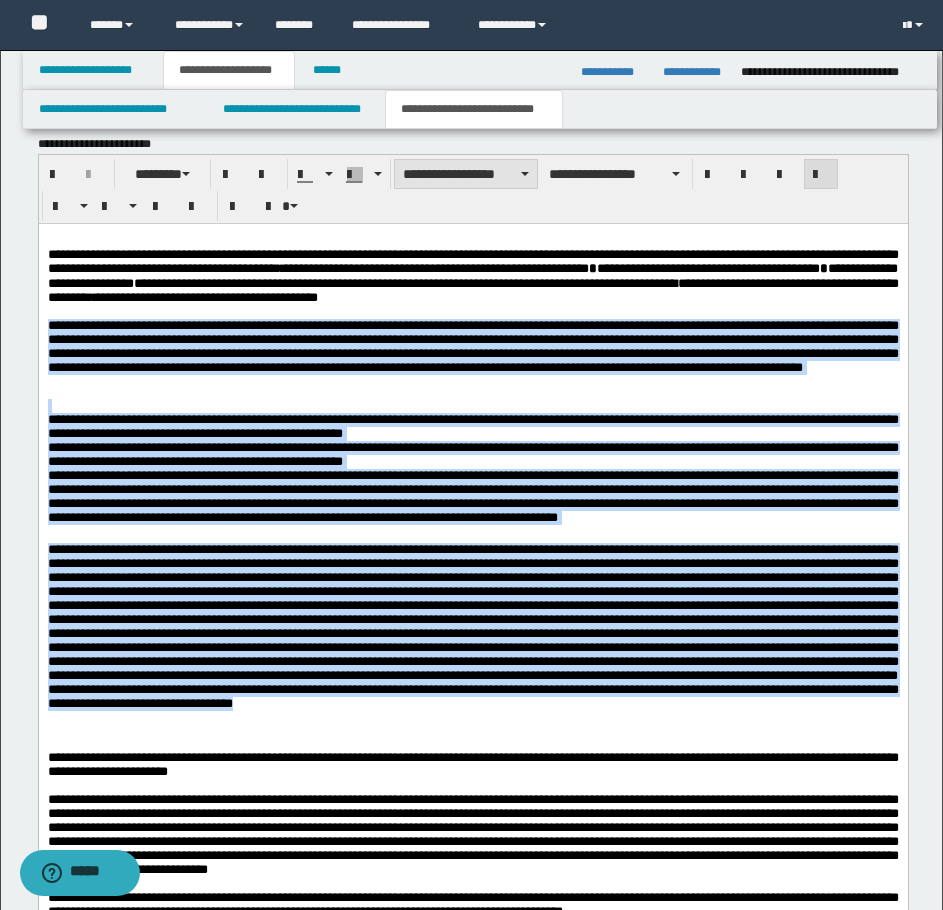 click on "**********" at bounding box center [466, 174] 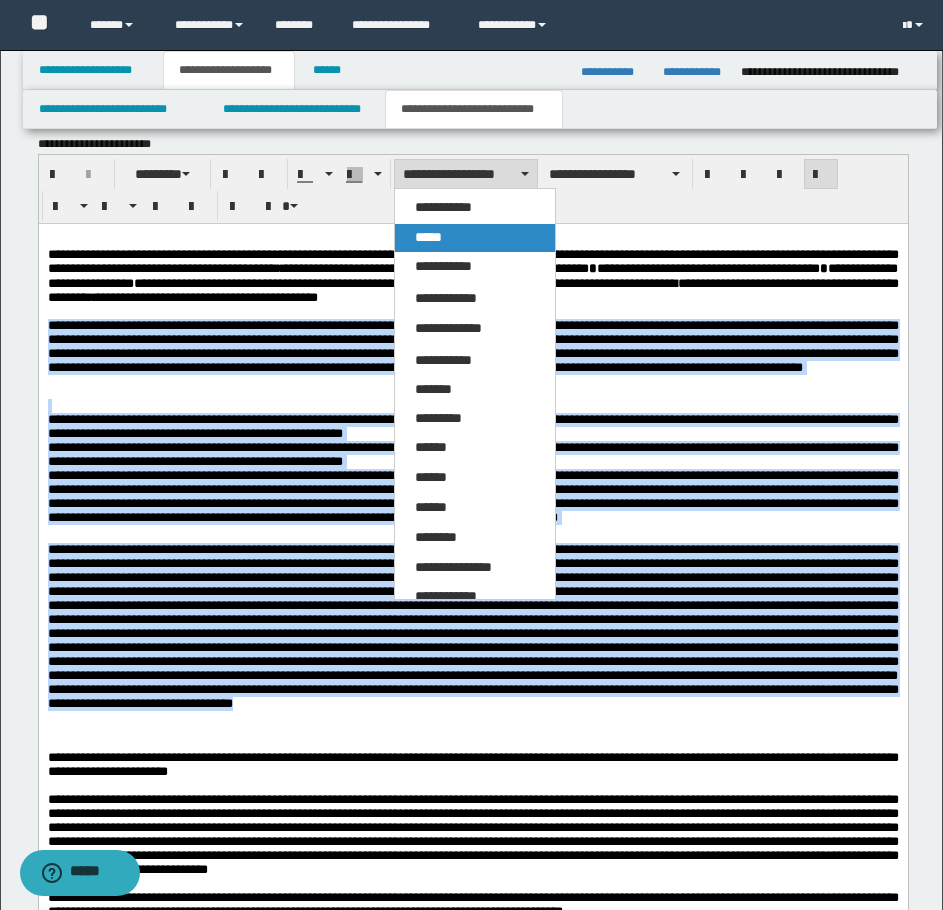click on "*****" at bounding box center (428, 237) 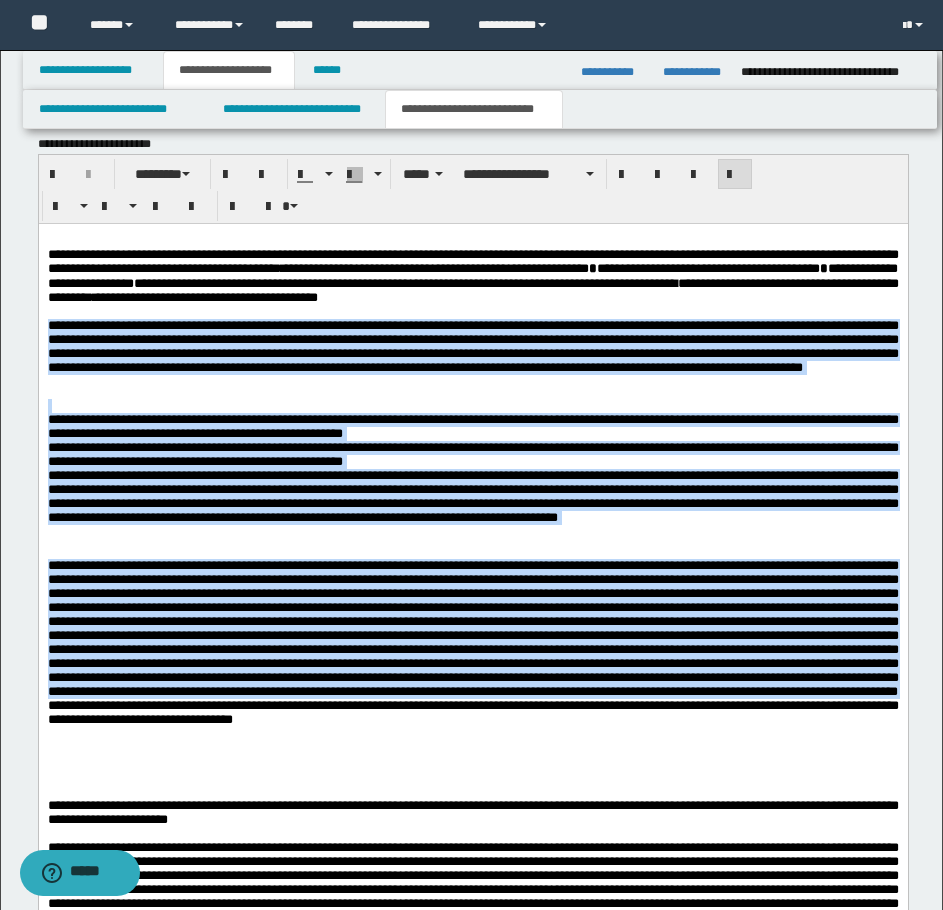 click on "**********" at bounding box center (472, 478) 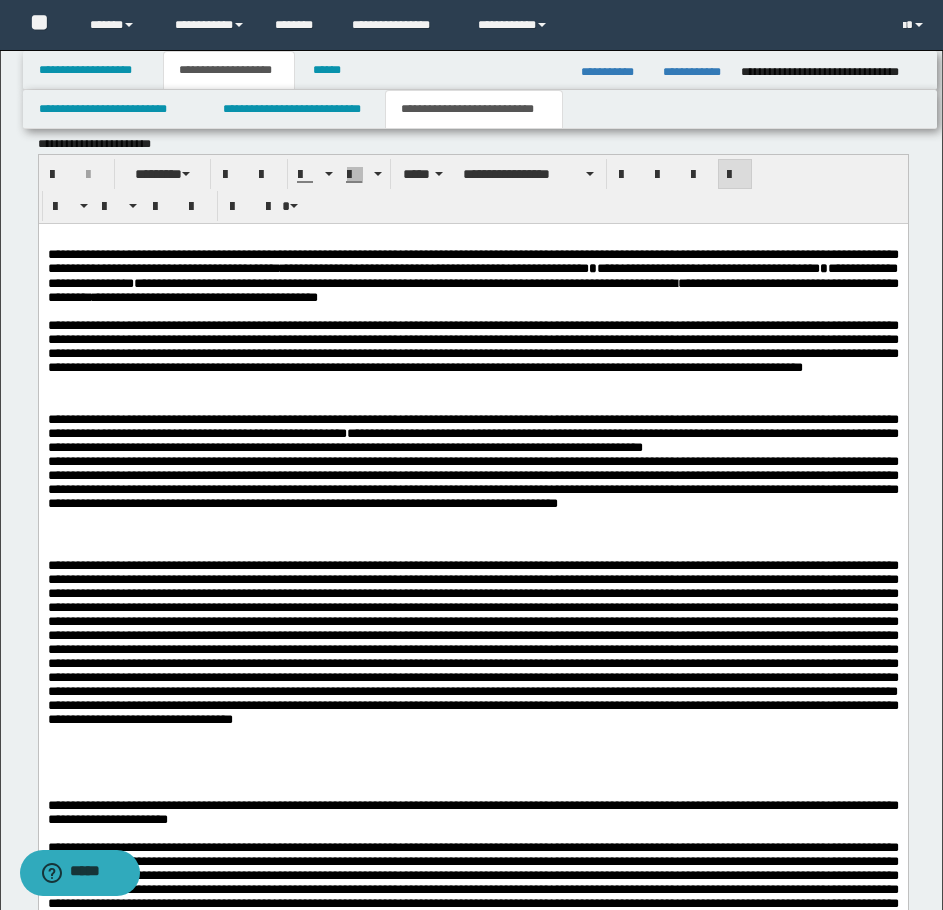 click on "**********" at bounding box center [472, 425] 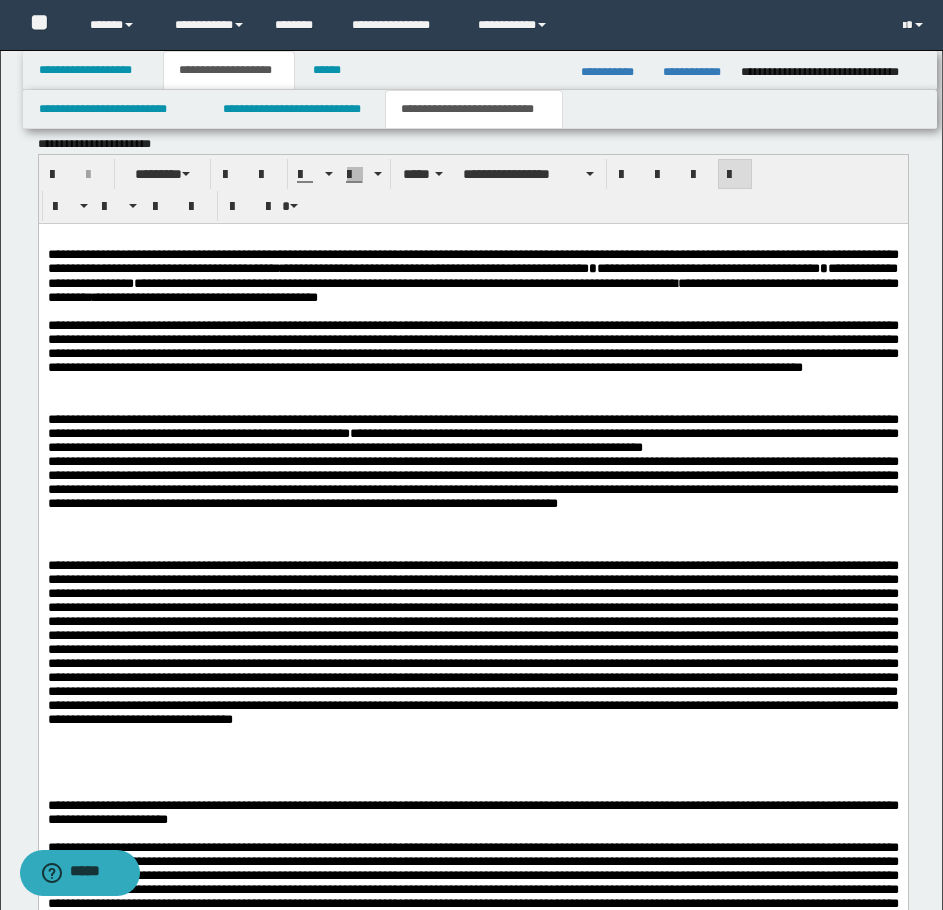 click on "**********" at bounding box center (472, 478) 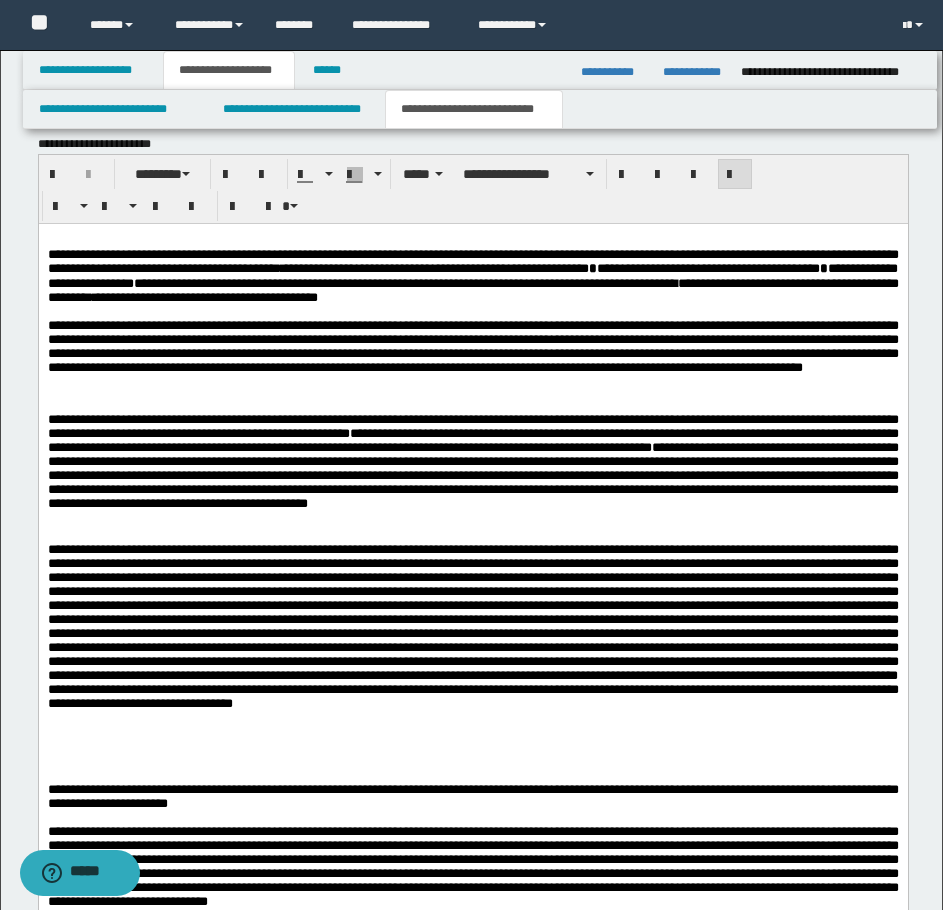 click on "**********" at bounding box center [472, 470] 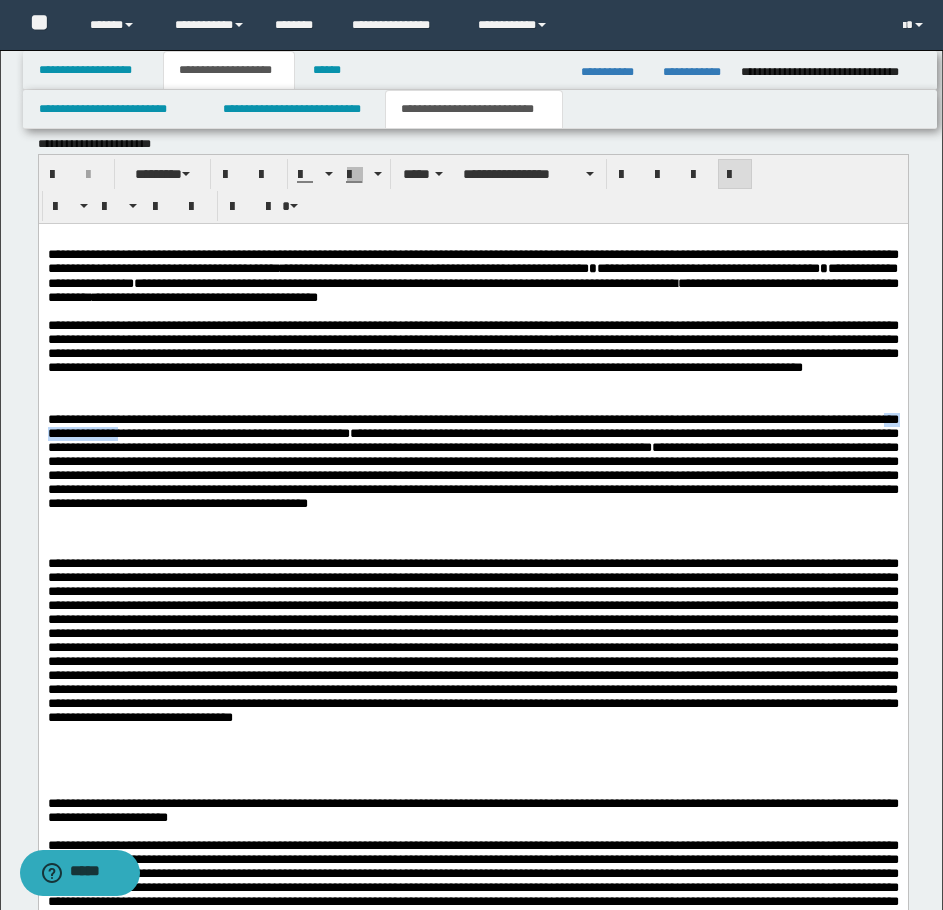 drag, startPoint x: 172, startPoint y: 463, endPoint x: 331, endPoint y: 463, distance: 159 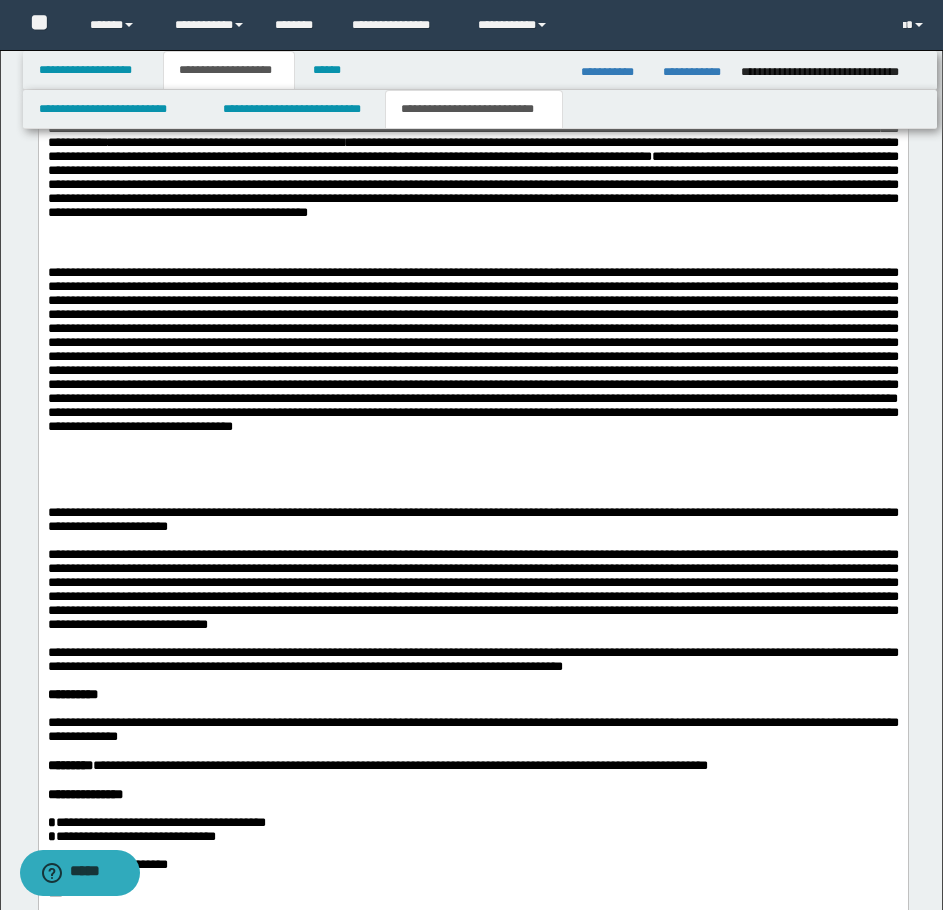 scroll, scrollTop: 1700, scrollLeft: 0, axis: vertical 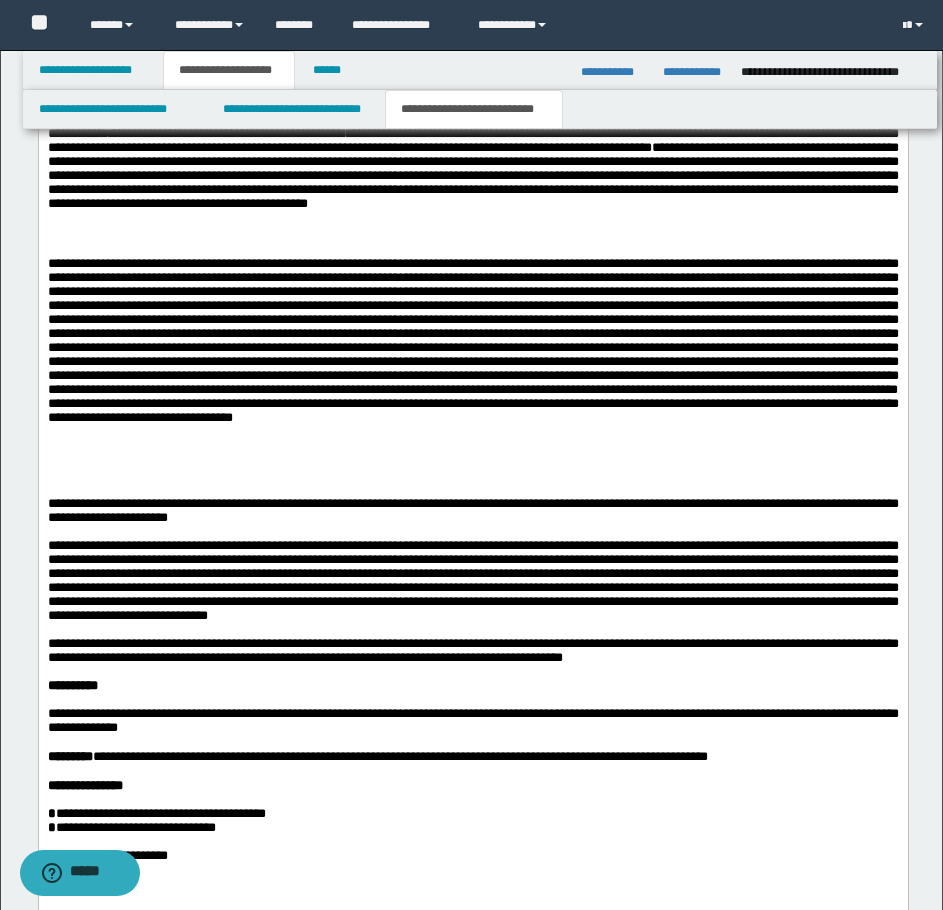 click on "**********" at bounding box center [472, 377] 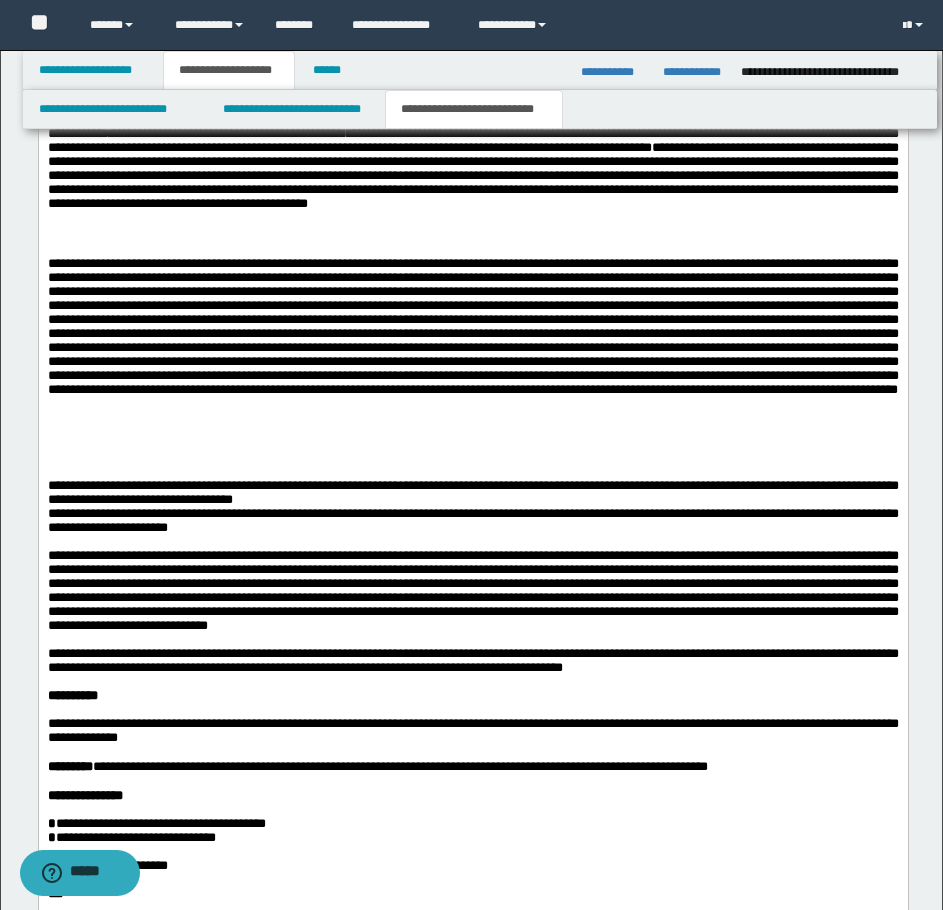 click on "**********" at bounding box center (472, 486) 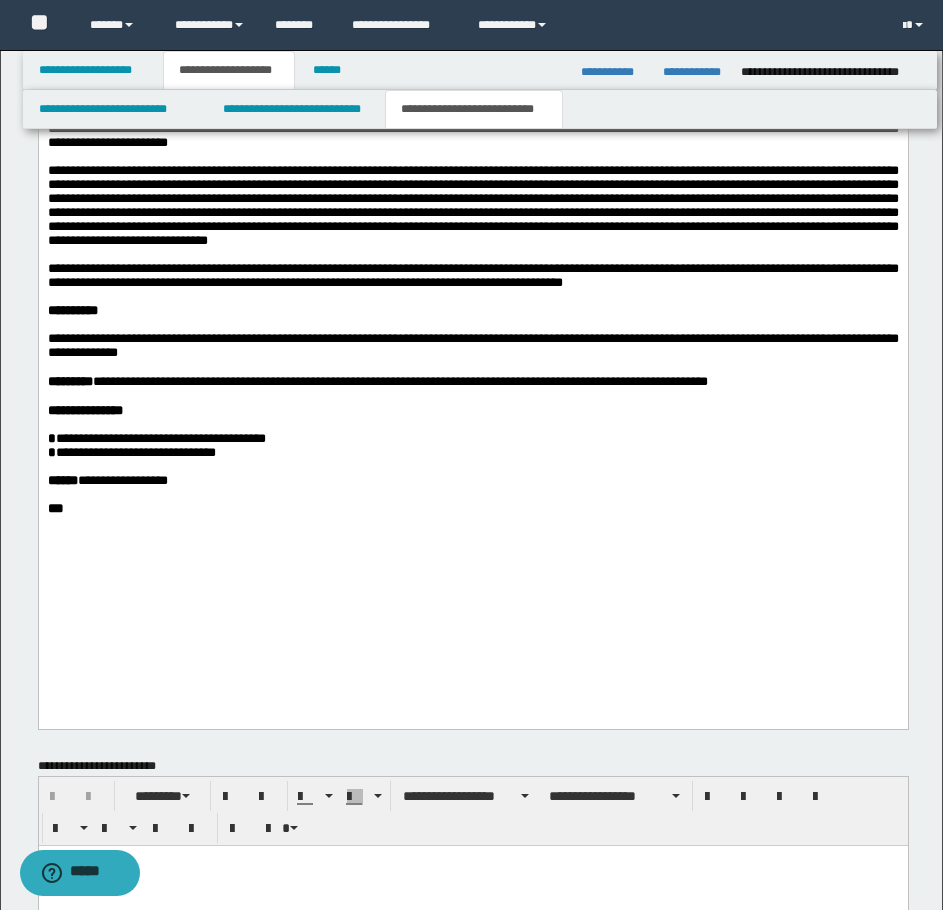 scroll, scrollTop: 2100, scrollLeft: 0, axis: vertical 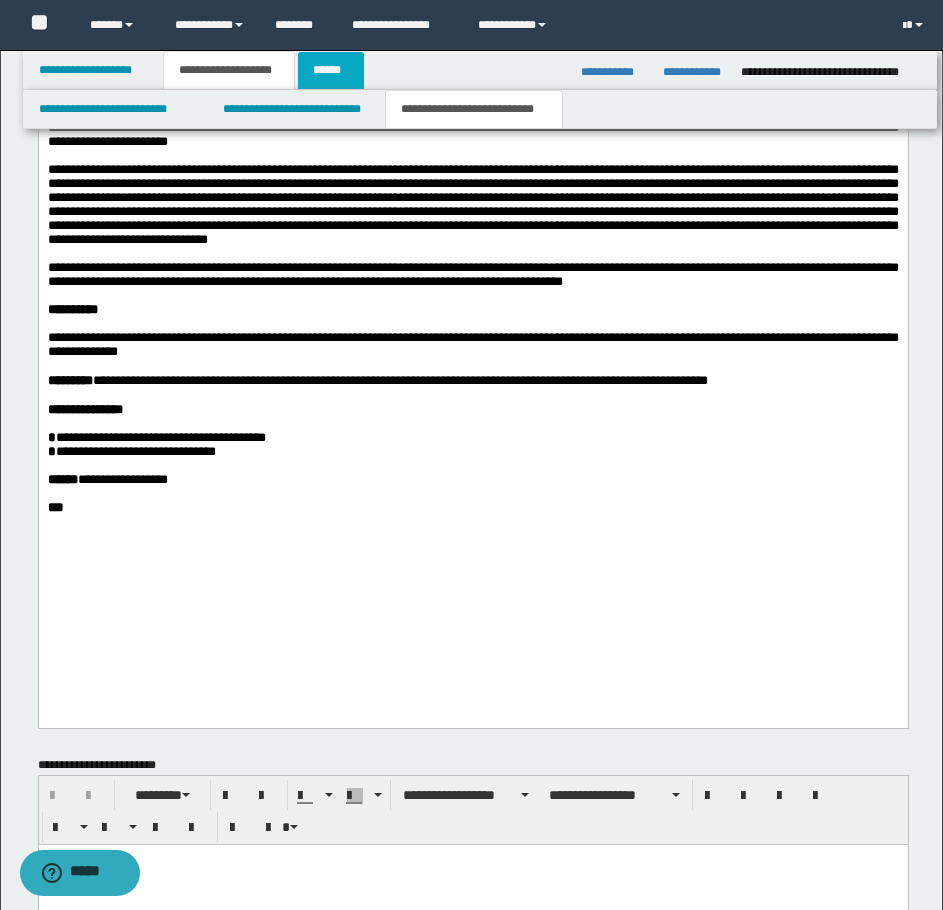 click on "******" at bounding box center [331, 70] 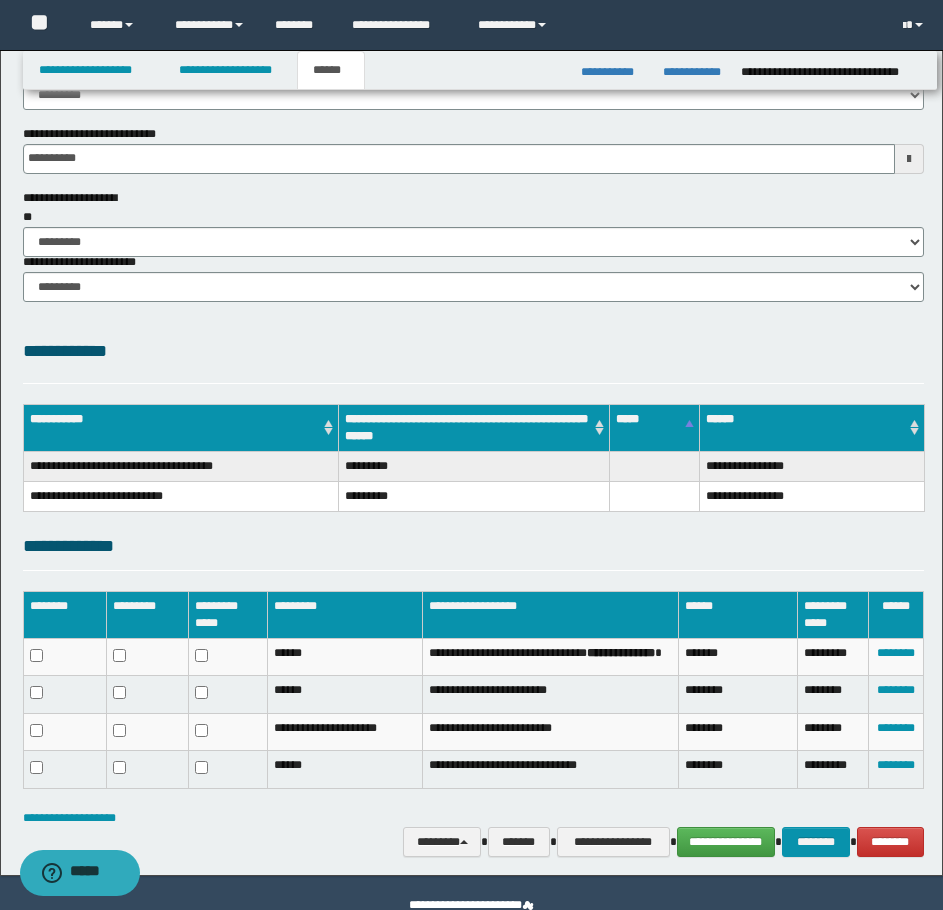 scroll, scrollTop: 242, scrollLeft: 0, axis: vertical 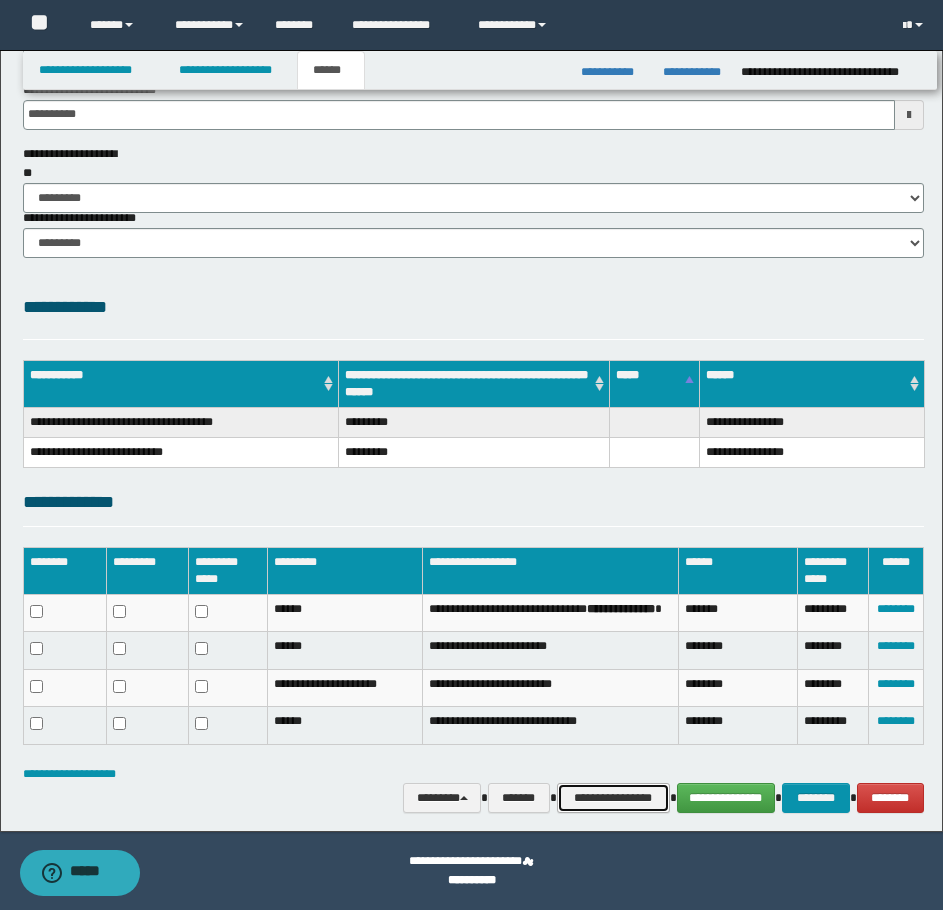 click on "**********" at bounding box center (613, 798) 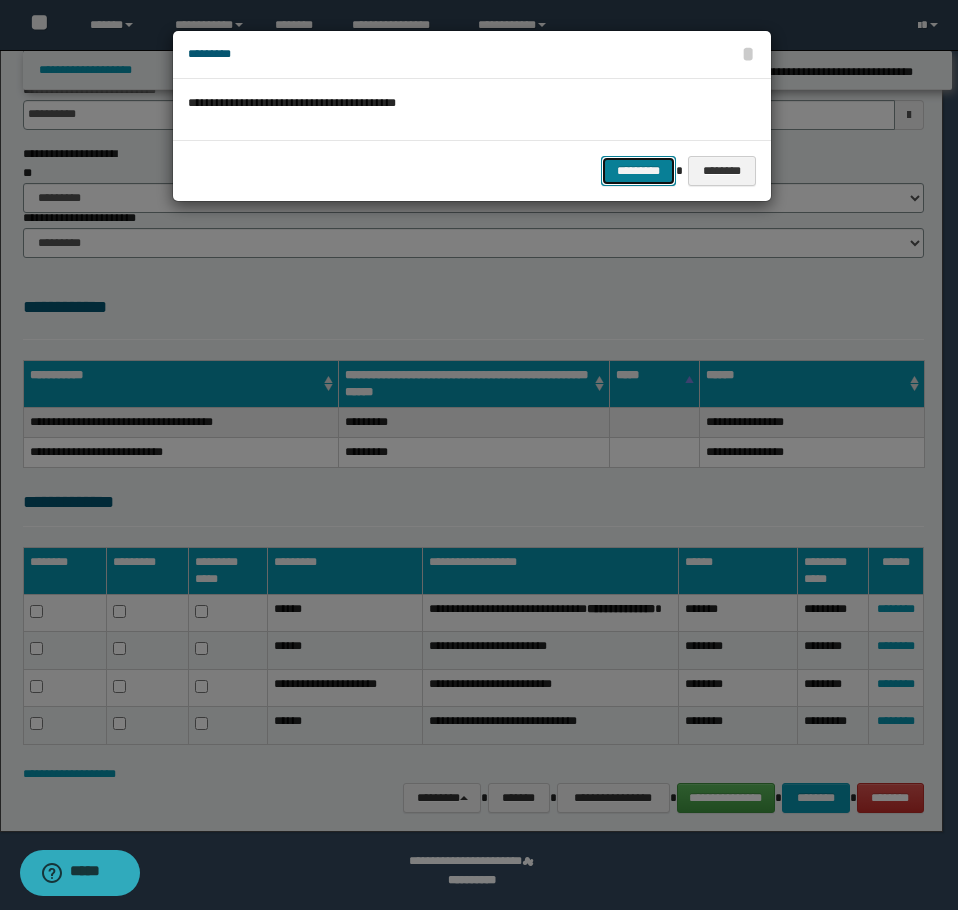 click on "*********" at bounding box center (638, 171) 